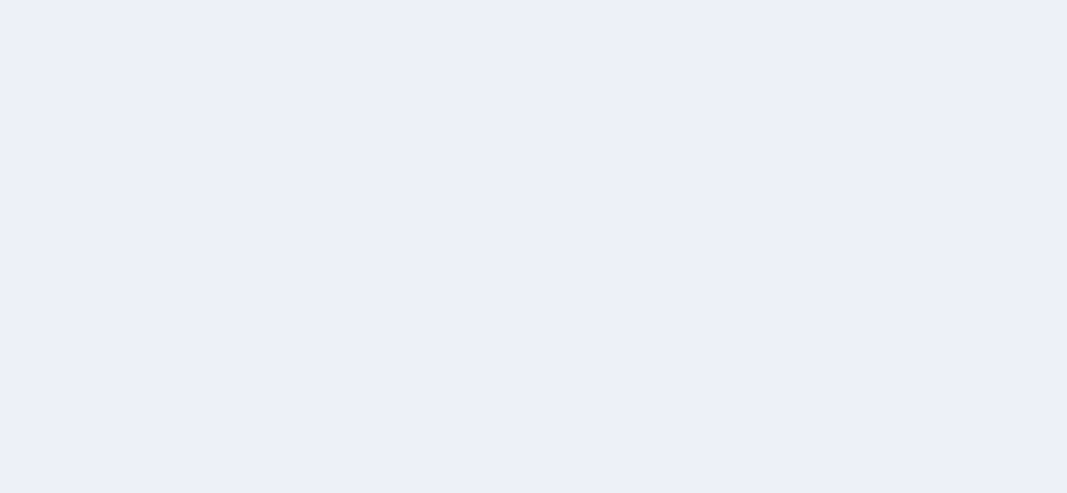 scroll, scrollTop: 0, scrollLeft: 0, axis: both 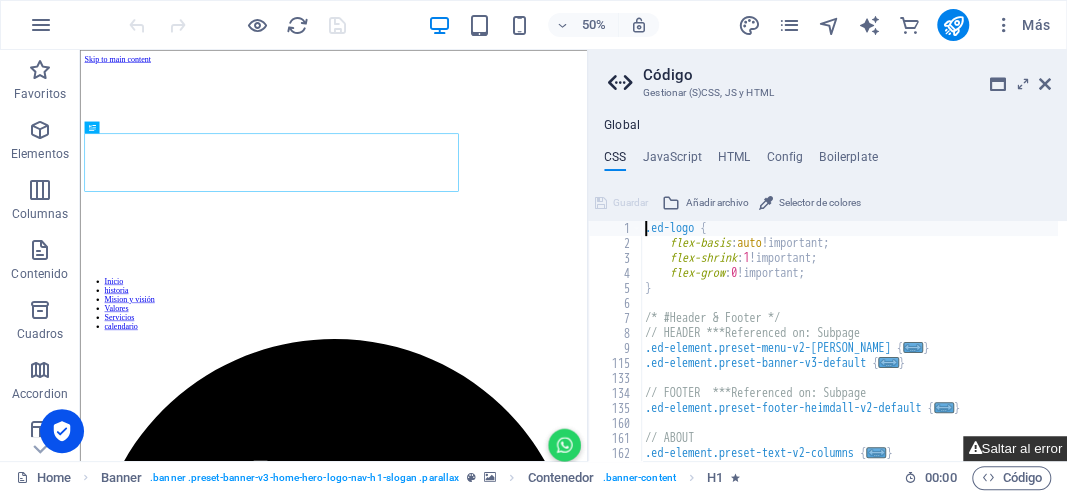 click on "Saltar al error" at bounding box center [1015, 448] 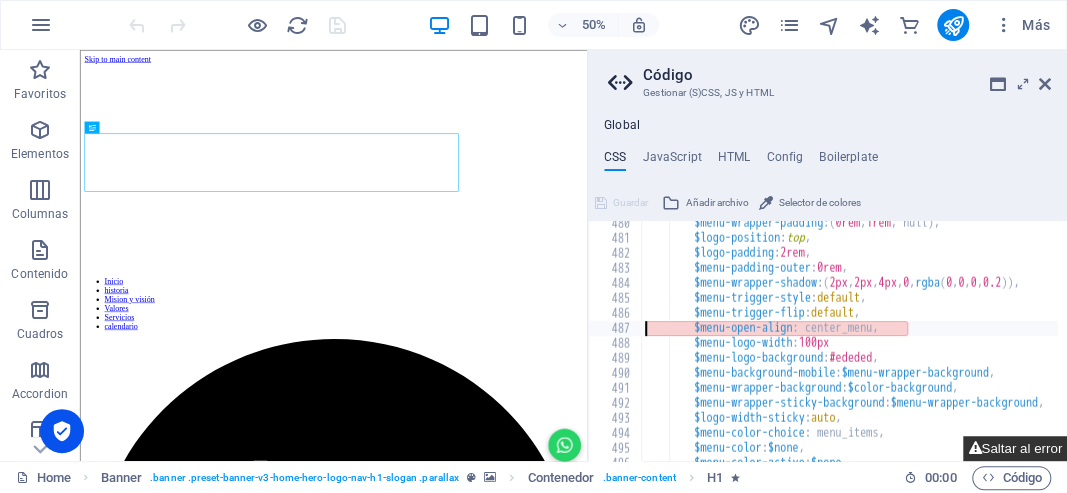 scroll, scrollTop: 1055, scrollLeft: 0, axis: vertical 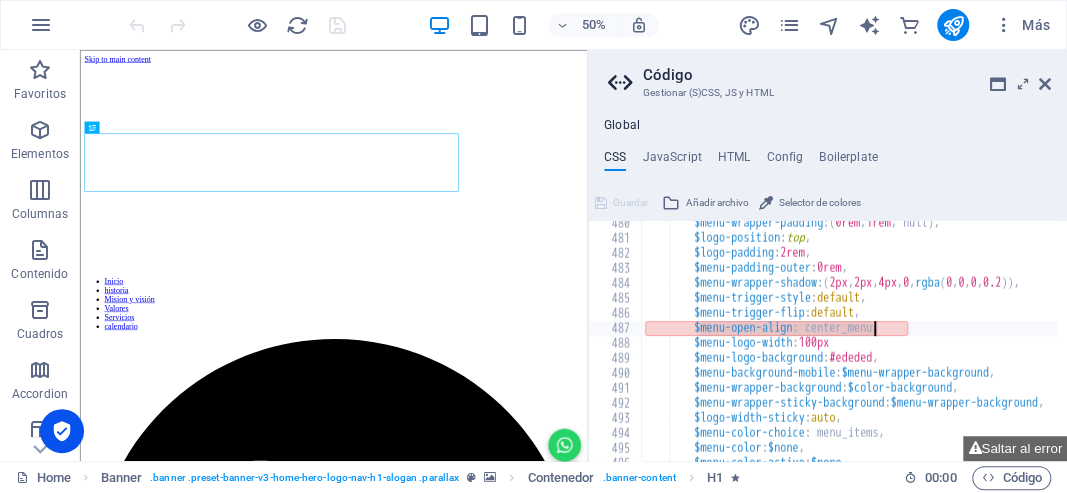 drag, startPoint x: 698, startPoint y: 330, endPoint x: 871, endPoint y: 322, distance: 173.18488 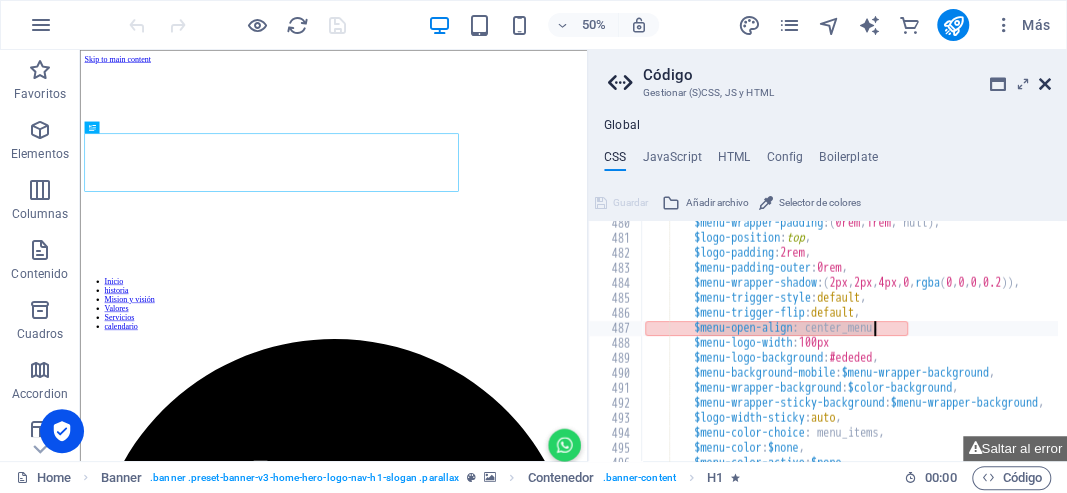 click at bounding box center (1045, 84) 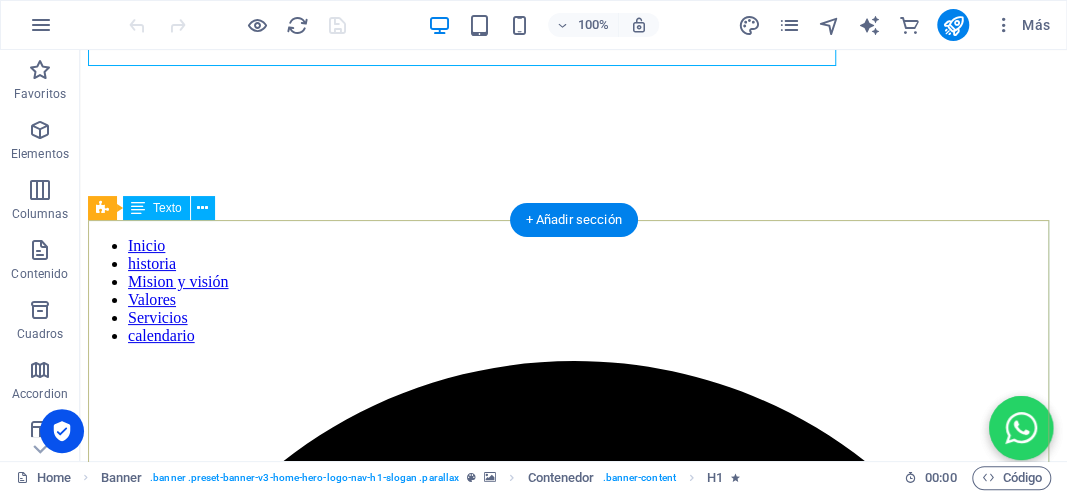scroll, scrollTop: 333, scrollLeft: 0, axis: vertical 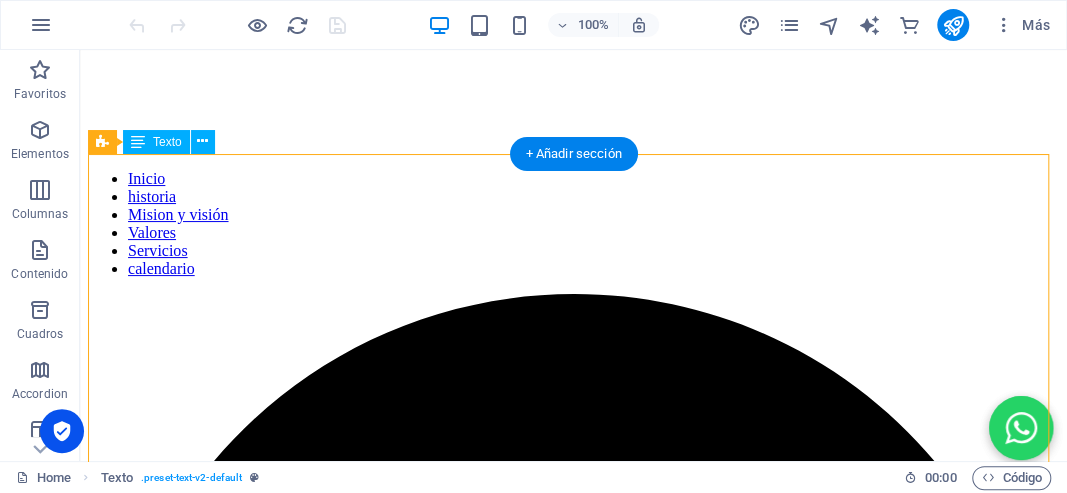 drag, startPoint x: 462, startPoint y: 192, endPoint x: 500, endPoint y: 227, distance: 51.662365 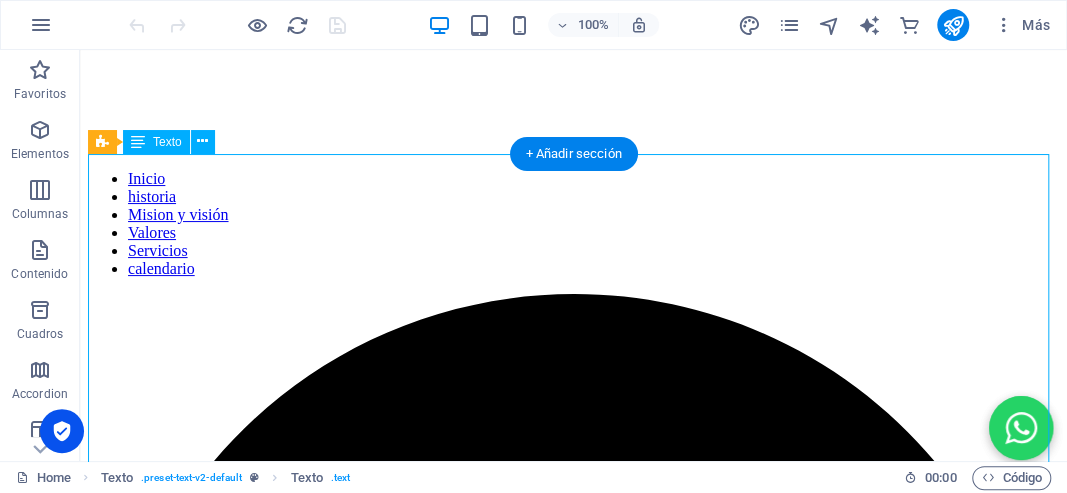 click on "BIENVENIDOS Gracias por tu interés en conocer más sobre la [PERSON_NAME][GEOGRAPHIC_DATA]. Te doy la más cordial bienvenida a nuestra comunidad. Como [DEMOGRAPHIC_DATA], mi deseo es ser un verdadero faro que ilumine el camino hacia [DEMOGRAPHIC_DATA] para aquellos que están perdidos. Vivimos en una sociedad muy individualista, y a menudo la empatía queda relegada a los libros de texto, donde los profesores nos hacían escribir definiciones. Nuestra [DEMOGRAPHIC_DATA] no es perfecta (y, por supuesto, ninguna lo es), pero anhelamos ser una comunidad [DEMOGRAPHIC_DATA] en nuestra doctrina y en nuestras prácticas. haz clic aquí. Nuestra [DEMOGRAPHIC_DATA], al igual que ninguna otra, será el estándar por el cual se midan otras comunidades. Nuestro desafío es vivir conforme a la regla de [DEMOGRAPHIC_DATA] que [DEMOGRAPHIC_DATA] nos ha dejado. En el día final, la única opinión que contará será la de [DEMOGRAPHIC_DATA] mismo. Espero en [DEMOGRAPHIC_DATA] que puedas comprometerte con Él y con su [DEMOGRAPHIC_DATA] en un servicio activo. ¡[DEMOGRAPHIC_DATA] te bendiga abundantemente!" at bounding box center (573, 2287) 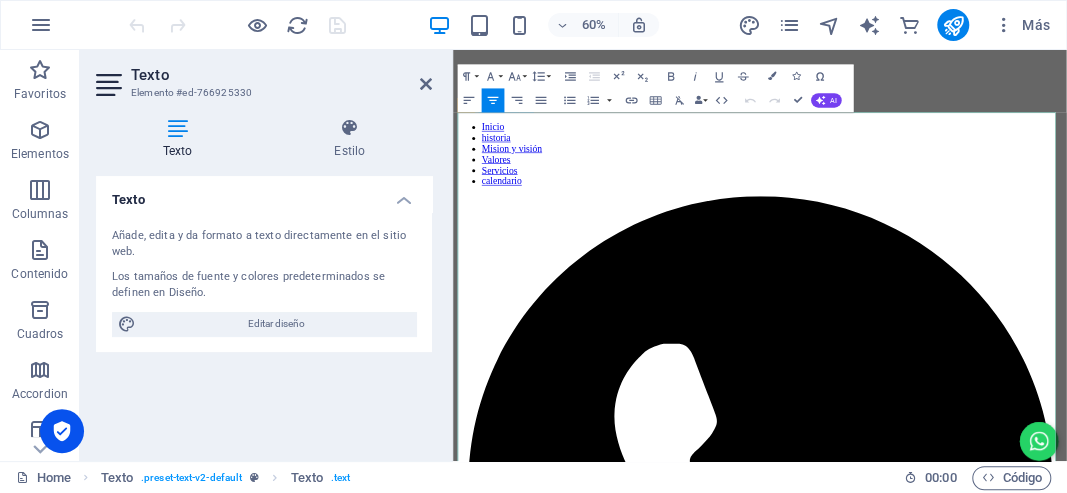 click on "BIENVENIDOS Gracias por tu interés en conocer más sobre la [PERSON_NAME][GEOGRAPHIC_DATA]. Te doy la más cordial bienvenida a nuestra comunidad. Como [DEMOGRAPHIC_DATA], mi deseo es ser un verdadero faro que ilumine el camino hacia [DEMOGRAPHIC_DATA] para aquellos que están perdidos. Vivimos en una sociedad muy individualista, y a menudo la empatía queda relegada a los libros de texto, donde los profesores nos hacían escribir definiciones. Nuestra [DEMOGRAPHIC_DATA] no es perfecta (y, por supuesto, ninguna lo es), pero anhelamos ser una comunidad [DEMOGRAPHIC_DATA] en nuestra doctrina y en nuestras prácticas. haz clic aquí. Nuestra [DEMOGRAPHIC_DATA], al igual que ninguna otra, será el estándar por el cual se midan otras comunidades. Nuestro desafío es vivir conforme a la regla de [DEMOGRAPHIC_DATA] que [DEMOGRAPHIC_DATA] nos ha dejado. En el día final, la única opinión que contará será la de [DEMOGRAPHIC_DATA] mismo. Espero en [DEMOGRAPHIC_DATA] que puedas comprometerte con Él y con su [DEMOGRAPHIC_DATA] en un servicio activo. ¡[DEMOGRAPHIC_DATA] te bendiga abundantemente!" at bounding box center (964, 2286) 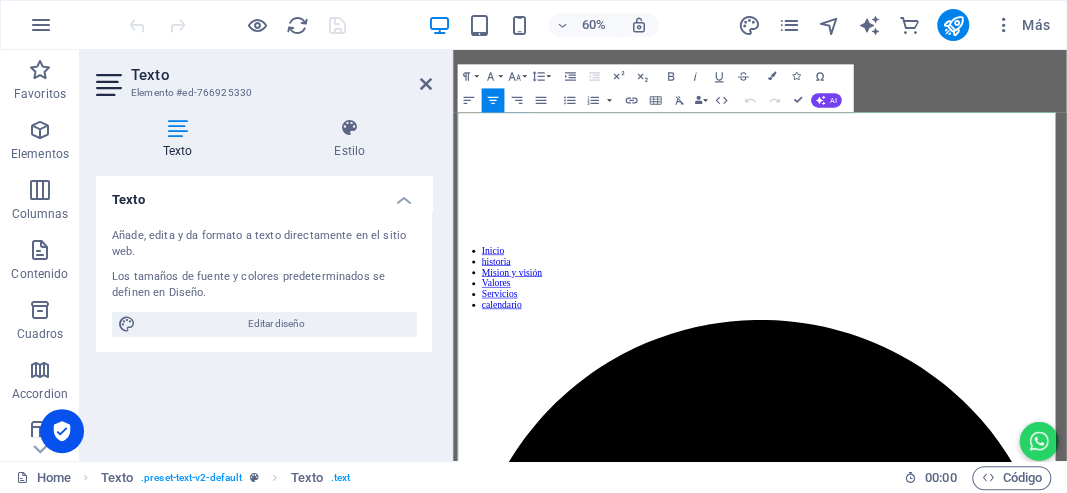 click on "Gracias por tu interés en conocer más sobre la [PERSON_NAME][GEOGRAPHIC_DATA]. Te doy la más cordial bienvenida a nuestra comunidad. Como [DEMOGRAPHIC_DATA], mi deseo es ser un verdadero faro que ilumine el camino hacia [DEMOGRAPHIC_DATA] para aquellos que están perdidos. Vivimos en una sociedad muy individualista, y a menudo la empatía queda relegada a los libros de texto, donde los profesores nos hacían escribir definiciones. Nuestra [DEMOGRAPHIC_DATA] no es perfecta (y, por supuesto, ninguna lo es), pero anhelamos ser una comunidad [DEMOGRAPHIC_DATA] en nuestra doctrina y en nuestras prácticas." at bounding box center [964, 2293] 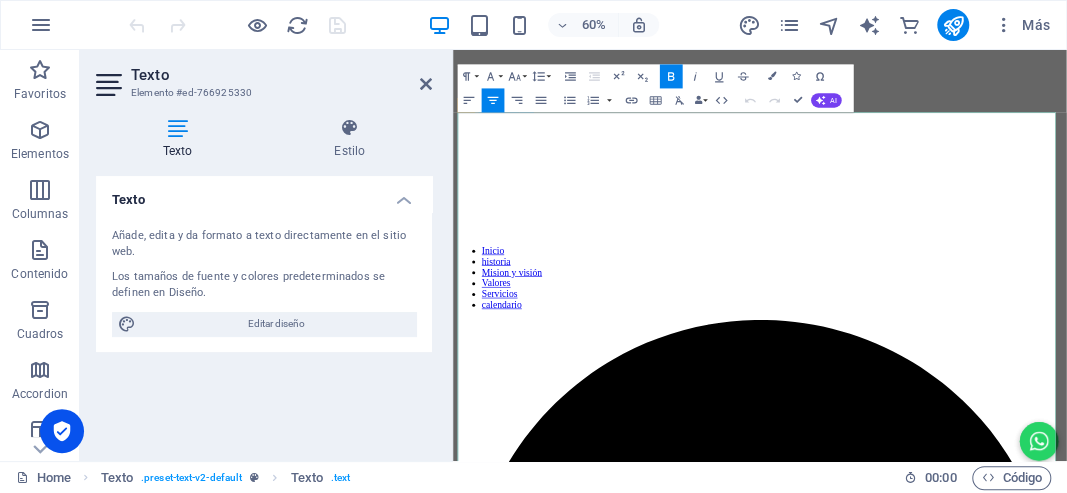 drag, startPoint x: 857, startPoint y: 194, endPoint x: 882, endPoint y: 264, distance: 74.330345 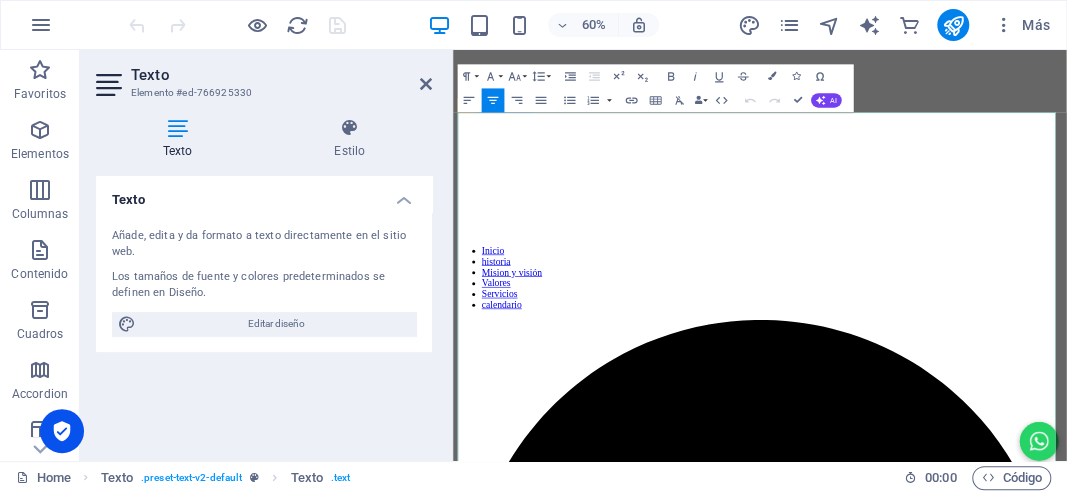 click on "BIENVENIDOS Gracias por tu interés en conocer más sobre la [PERSON_NAME][GEOGRAPHIC_DATA]. Te doy la más cordial bienvenida a nuestra comunidad. Como [DEMOGRAPHIC_DATA], mi deseo es ser un verdadero faro que ilumine el camino hacia [DEMOGRAPHIC_DATA] para aquellos que están perdidos. Vivimos en una sociedad muy individualista, y a menudo la empatía queda relegada a los libros de texto, donde los profesores nos hacían escribir definiciones. Nuestra [DEMOGRAPHIC_DATA] no es perfecta (y, por supuesto, ninguna lo es), pero anhelamos ser una comunidad [DEMOGRAPHIC_DATA] en nuestra doctrina y en nuestras prácticas. haz clic aquí. Nuestra [DEMOGRAPHIC_DATA], al igual que ninguna otra, será el estándar por el cual se midan otras comunidades. Nuestro desafío es vivir conforme a la regla de [DEMOGRAPHIC_DATA] que [DEMOGRAPHIC_DATA] nos ha dejado. En el día final, la única opinión que contará será la de [DEMOGRAPHIC_DATA] mismo. Espero en [DEMOGRAPHIC_DATA] que puedas comprometerte con Él y con su [DEMOGRAPHIC_DATA] en un servicio activo. ¡[DEMOGRAPHIC_DATA] te bendiga abundantemente!" at bounding box center [964, 2492] 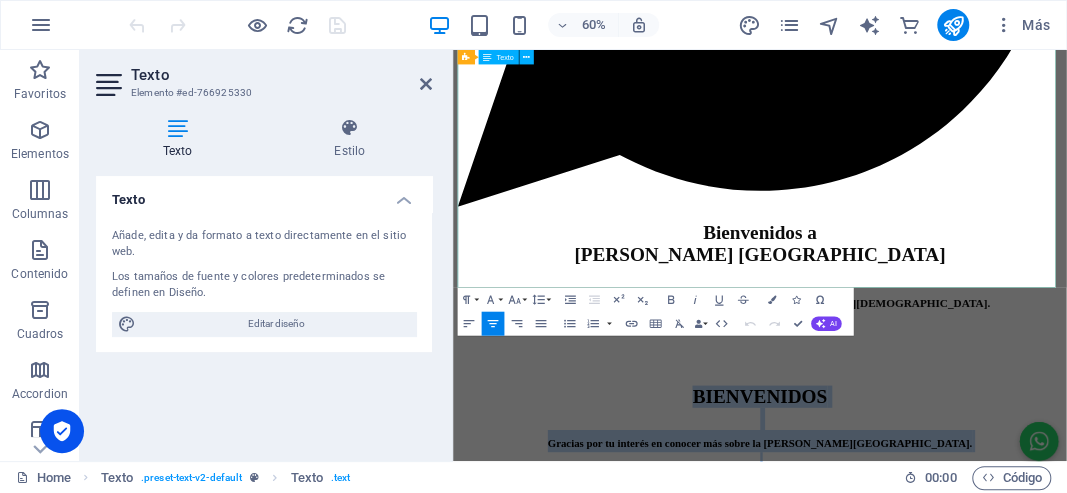 scroll, scrollTop: 1294, scrollLeft: 0, axis: vertical 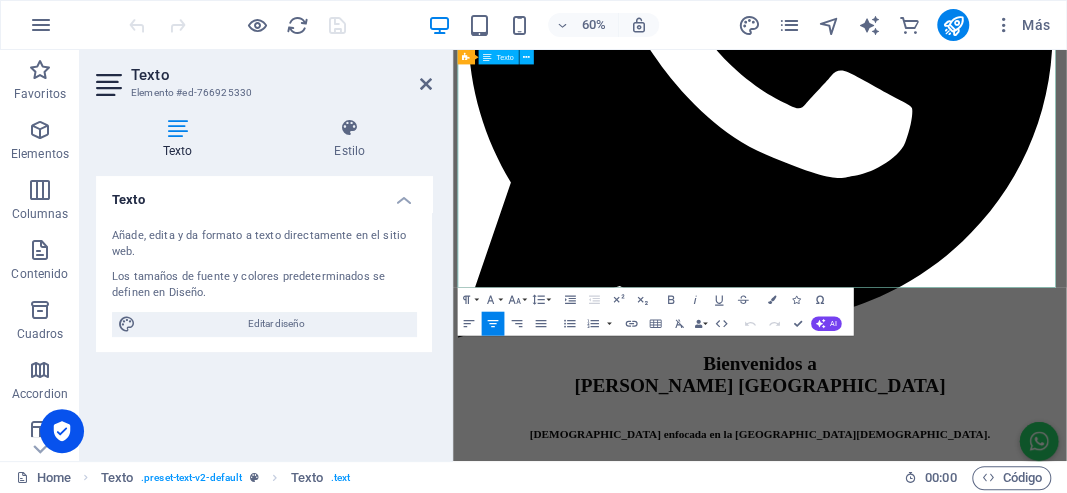 drag, startPoint x: 856, startPoint y: 189, endPoint x: 1099, endPoint y: 426, distance: 339.43777 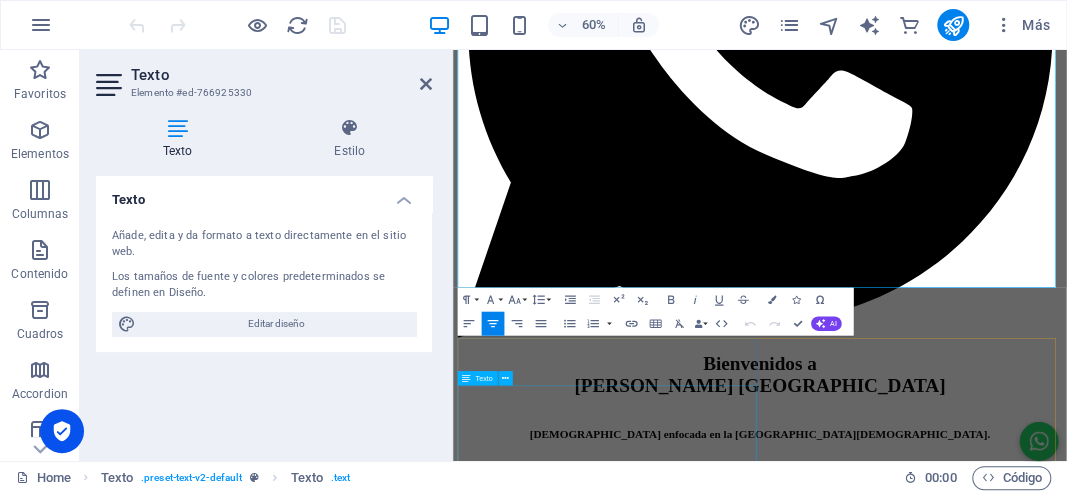 scroll, scrollTop: 1360, scrollLeft: 0, axis: vertical 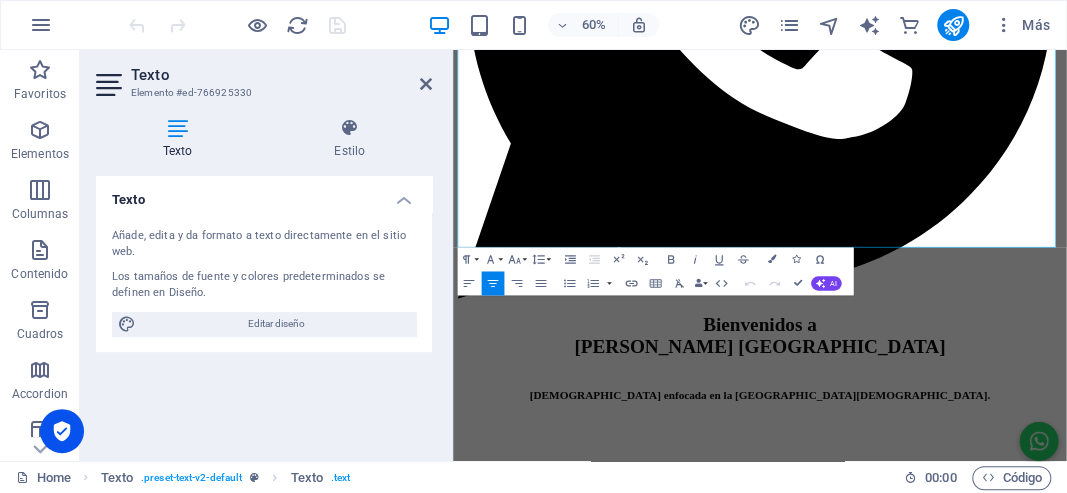 click on "Texto Elemento #ed-766925330 Texto Estilo Texto Añade, edita y da formato a texto directamente en el sitio web. Los tamaños de fuente y colores predeterminados se definen en Diseño. Editar diseño Alineación Alineado a la izquierda Centrado Alineado a la derecha Texto Element Diseño La forma en la que este elemento se expande en la disposición (Flexbox). Tamaño 100 Predeterminado automático px % 1/1 1/2 1/3 1/4 1/5 1/6 1/7 1/8 1/9 1/10 Crecer Reducir Comprar Disposición de contenedor Visible Visible Opacidad 100 % Desbordamiento Espaciado Margen Predeterminado automático px % rem vw vh Personalizado Personalizado automático px % rem vw vh automático px % rem vw vh automático px % rem vw vh automático px % rem vw vh Espaciado Predeterminado px rem % vh vw Personalizado Personalizado px rem % vh vw px rem % vh vw px rem % vh vw px rem % vh vw Borde Estilo              - Ancho 1 automático px rem % vh vw Personalizado Personalizado 1 automático px rem % vh vw 1 automático px rem % vh vw" at bounding box center [266, 255] 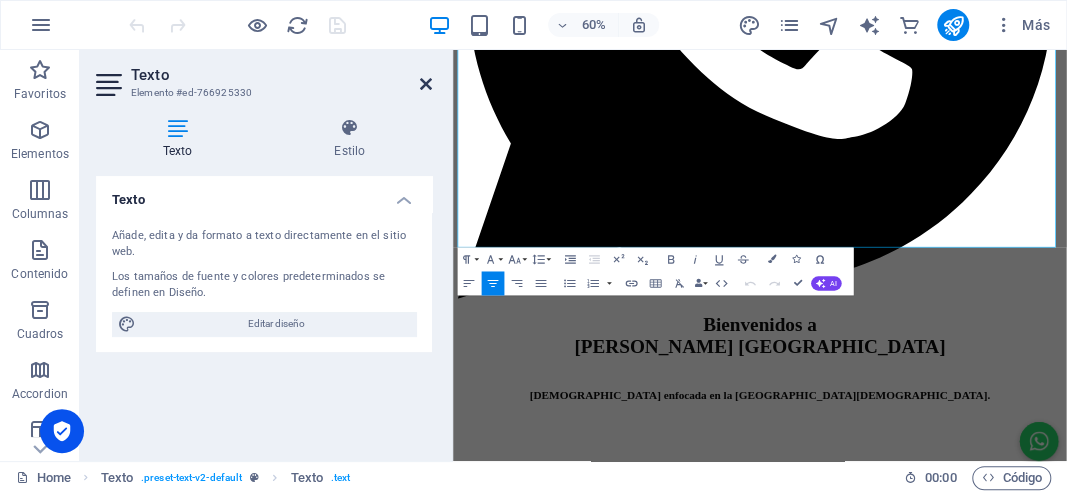 click at bounding box center (426, 84) 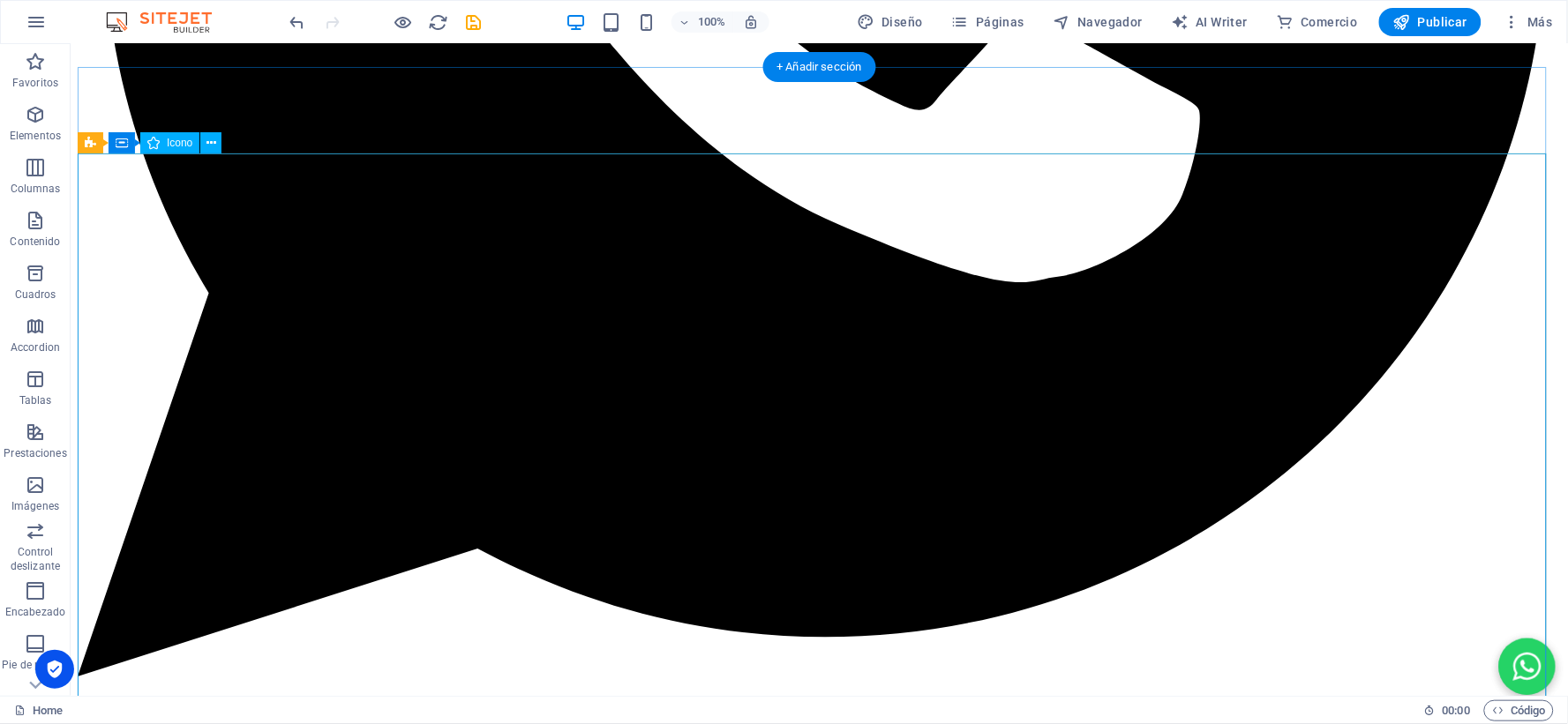 scroll, scrollTop: 1268, scrollLeft: 0, axis: vertical 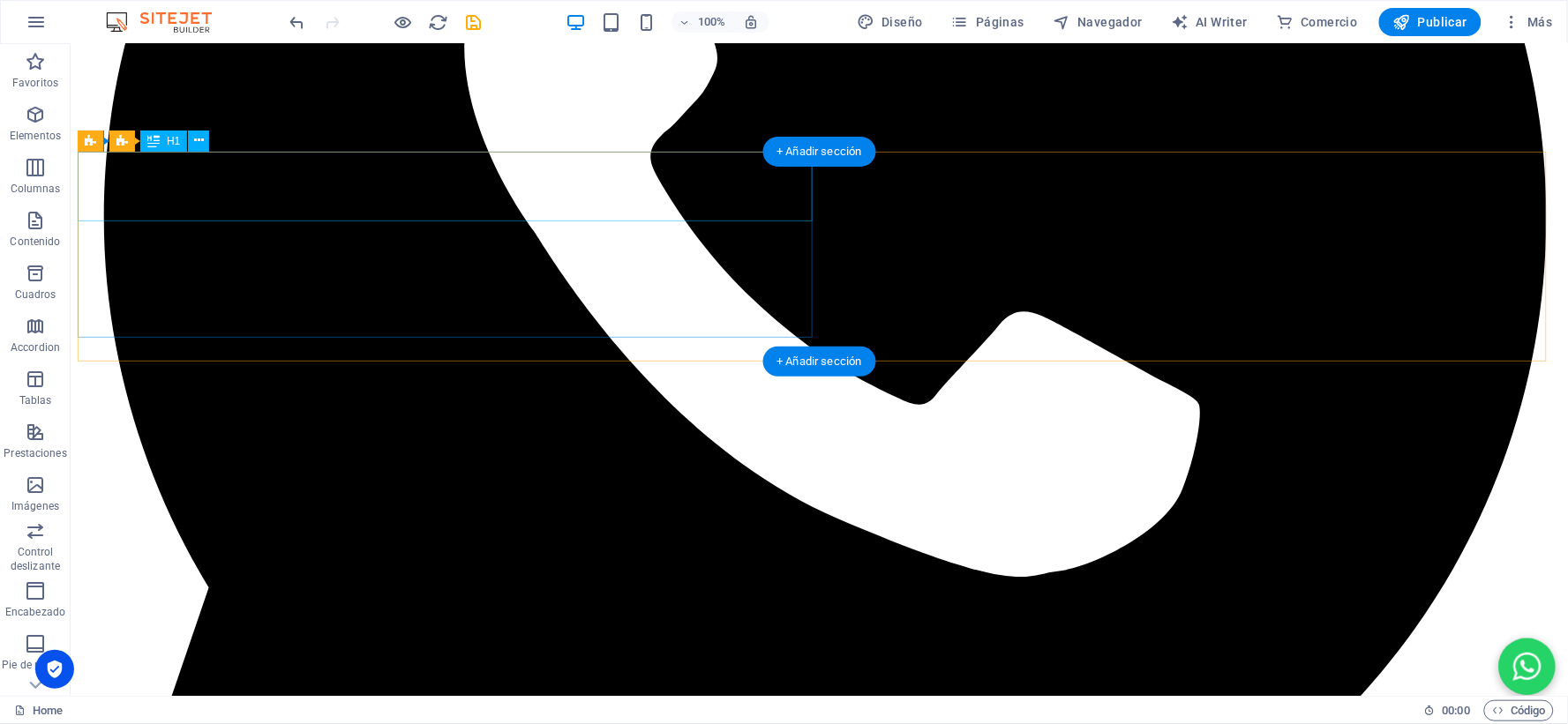 click on "Nuestra Misión" at bounding box center [818, 3767] 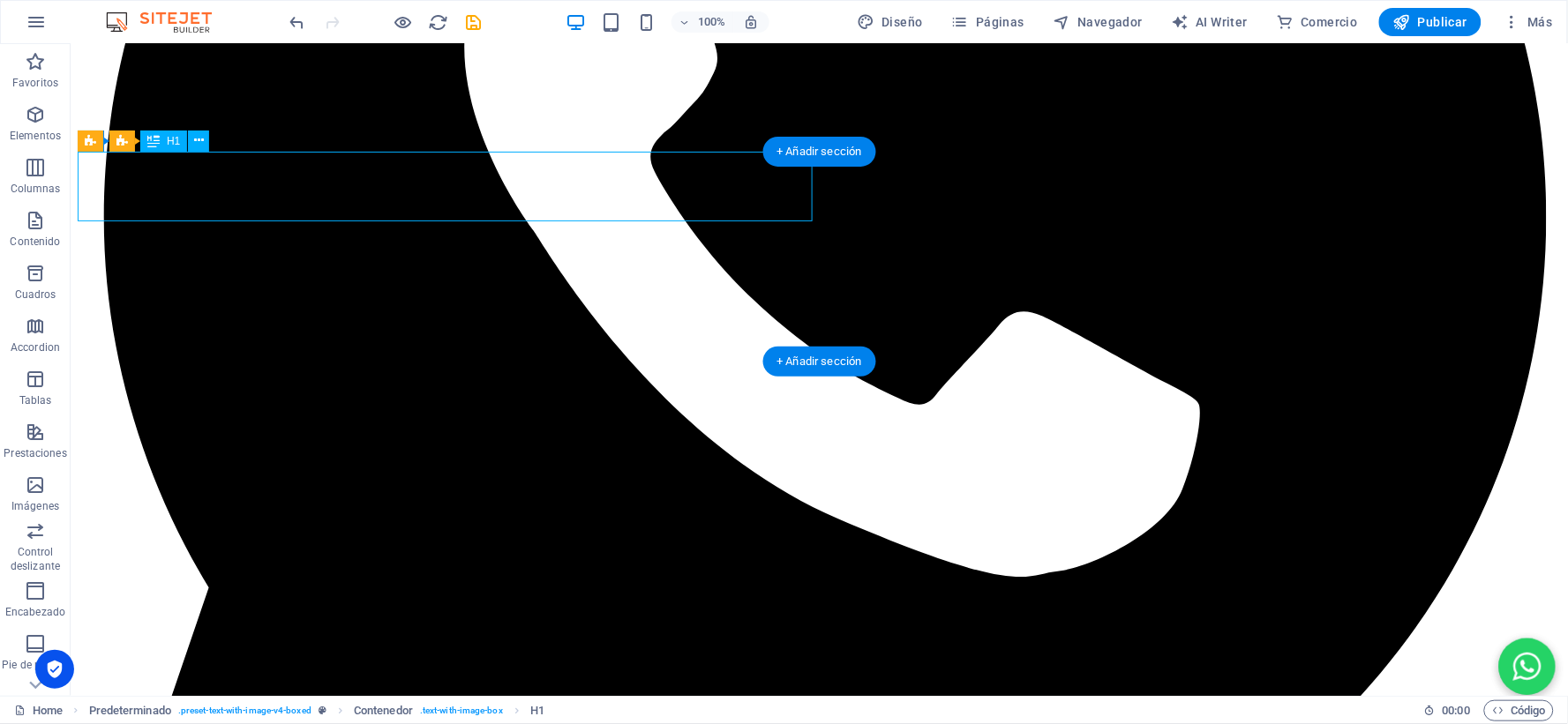 click on "Nuestra Misión" at bounding box center (818, 3767) 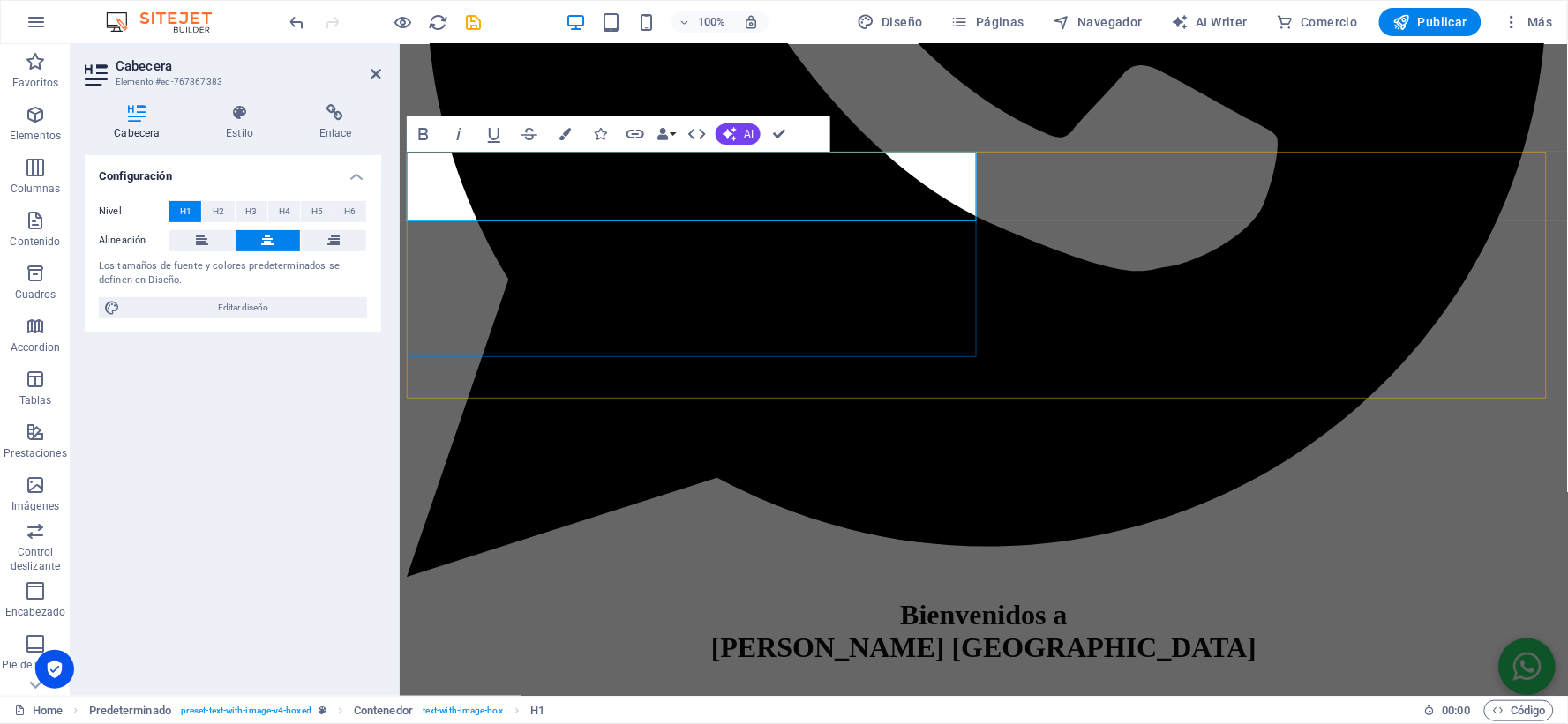 click on "Nuestra Misión" at bounding box center (983, 3207) 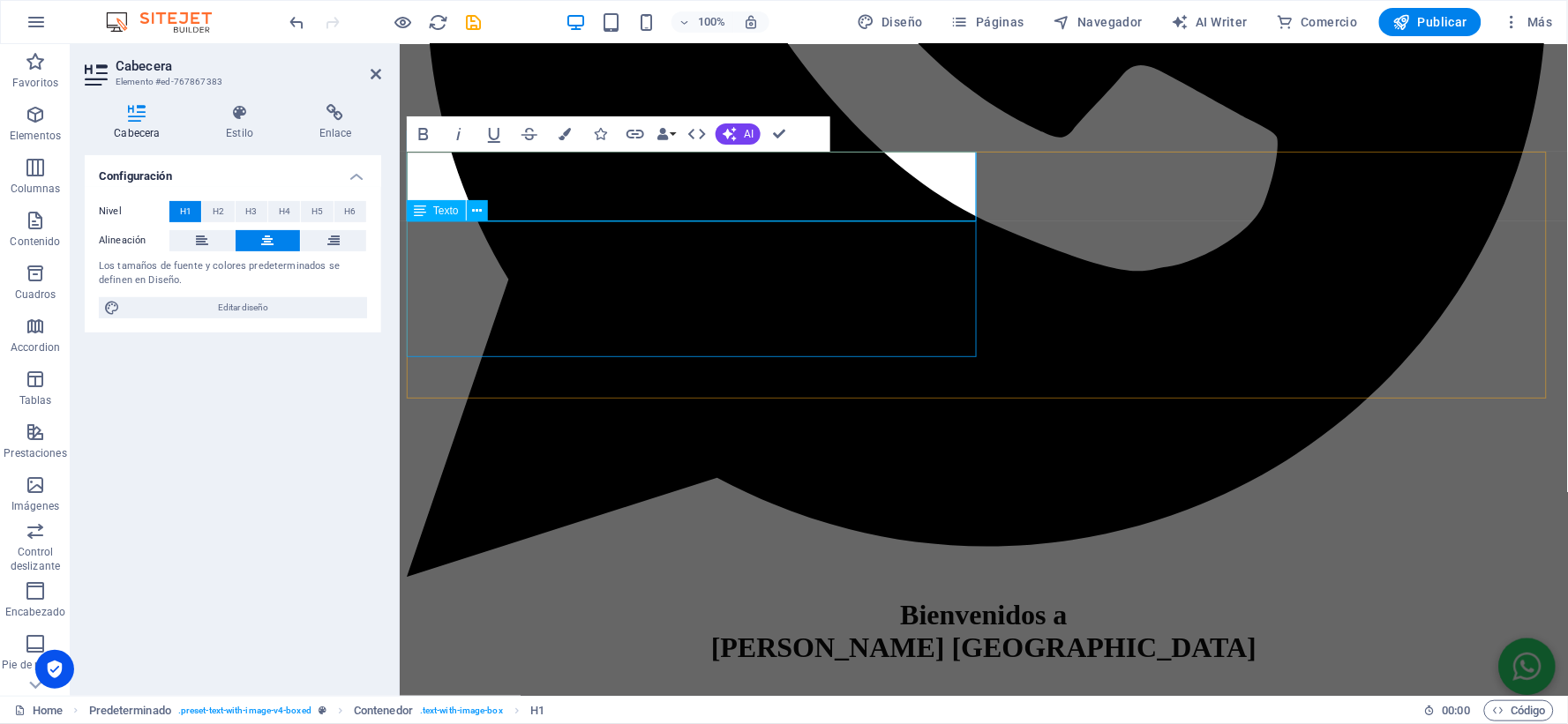 click on "Todo ser  humano aspira ser alguien mejor en la vida, como discípulos [PERSON_NAME][DEMOGRAPHIC_DATA] que somos, entendemos que por medio de la Palabra de [DEMOGRAPHIC_DATA] no hay mejor transformación del ser humano que ser a la imagen [PERSON_NAME][DEMOGRAPHIC_DATA].   Que la imagen de nuestro [DEMOGRAPHIC_DATA][PERSON_NAME] se multiplique en otros mediante la proclamación y enseñanza de la Palabra de [DEMOGRAPHIC_DATA]." at bounding box center (983, 3287) 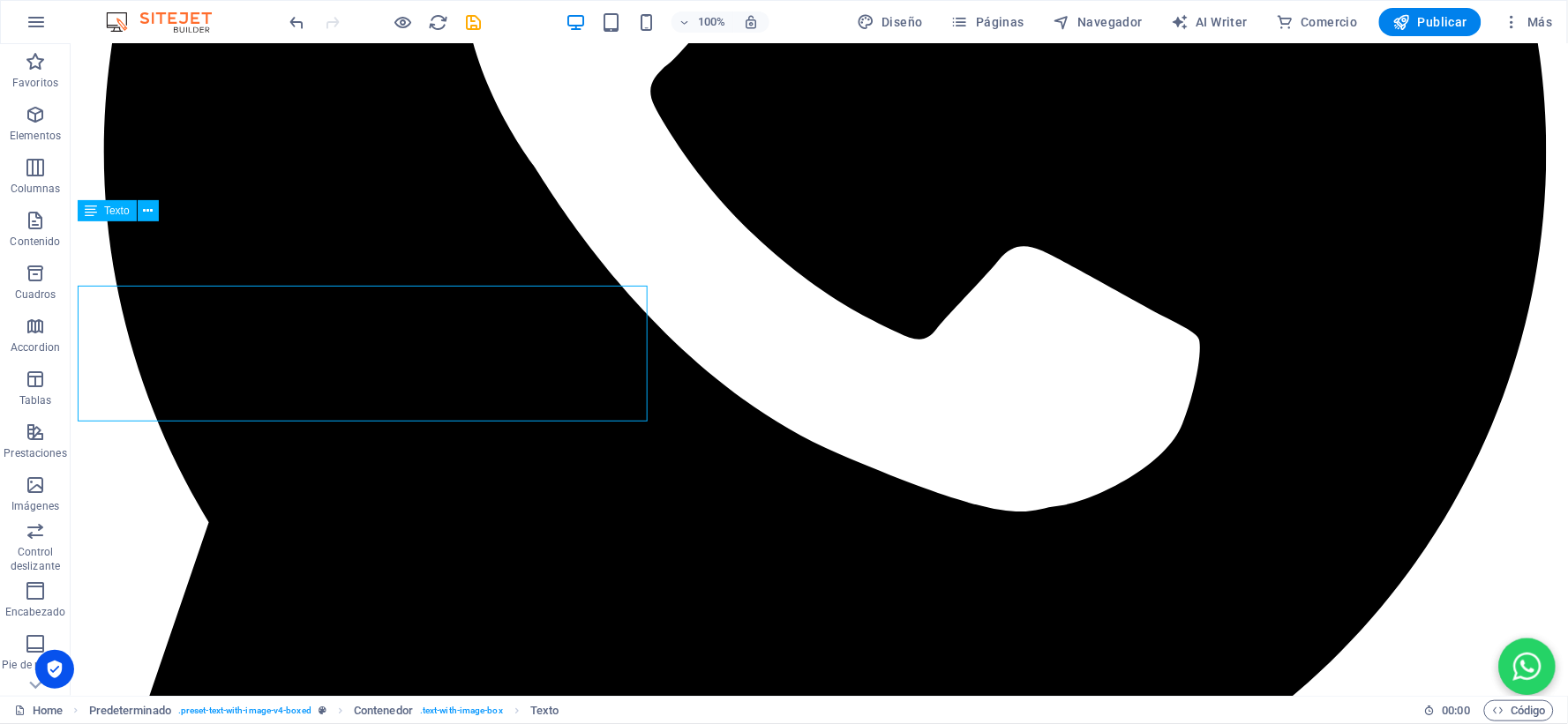 scroll, scrollTop: 1268, scrollLeft: 0, axis: vertical 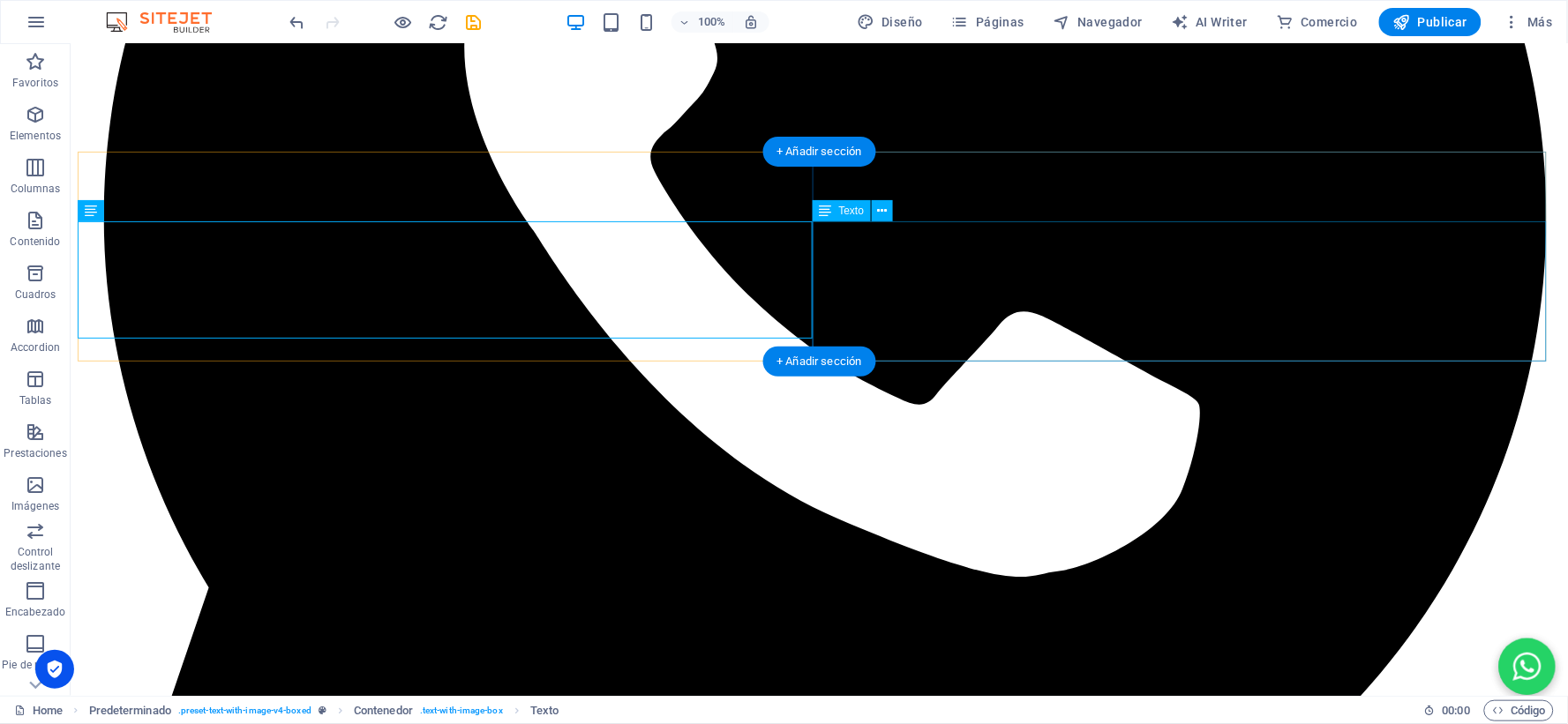 click on "Para ser una [DEMOGRAPHIC_DATA] fuerte, necesitamos familias fuertes, fundamentadas en las [DEMOGRAPHIC_DATA] de Las Escrituras.  Reconocemos que no hay matrimonios perfectos, pero al ser discípulo [PERSON_NAME][DEMOGRAPHIC_DATA] y en una permanente e íntima relación con nuestro [PERSON_NAME], rogamos a nuestro Señor que nos ayude a ser el esposo, esposa, padre o madre que debemos ser conforme a Las Escrituras.  Rogaremos a nuestro [PERSON_NAME] que nos ayude a caminar en integridad de corazón, fieles al cónyuge, fieles a la familia definida por [DEMOGRAPHIC_DATA], y con un buen testimonio público, llevando el mensaje de la [DEMOGRAPHIC_DATA] donde quiera que estemos para la [PERSON_NAME][DEMOGRAPHIC_DATA]." at bounding box center [818, 3980] 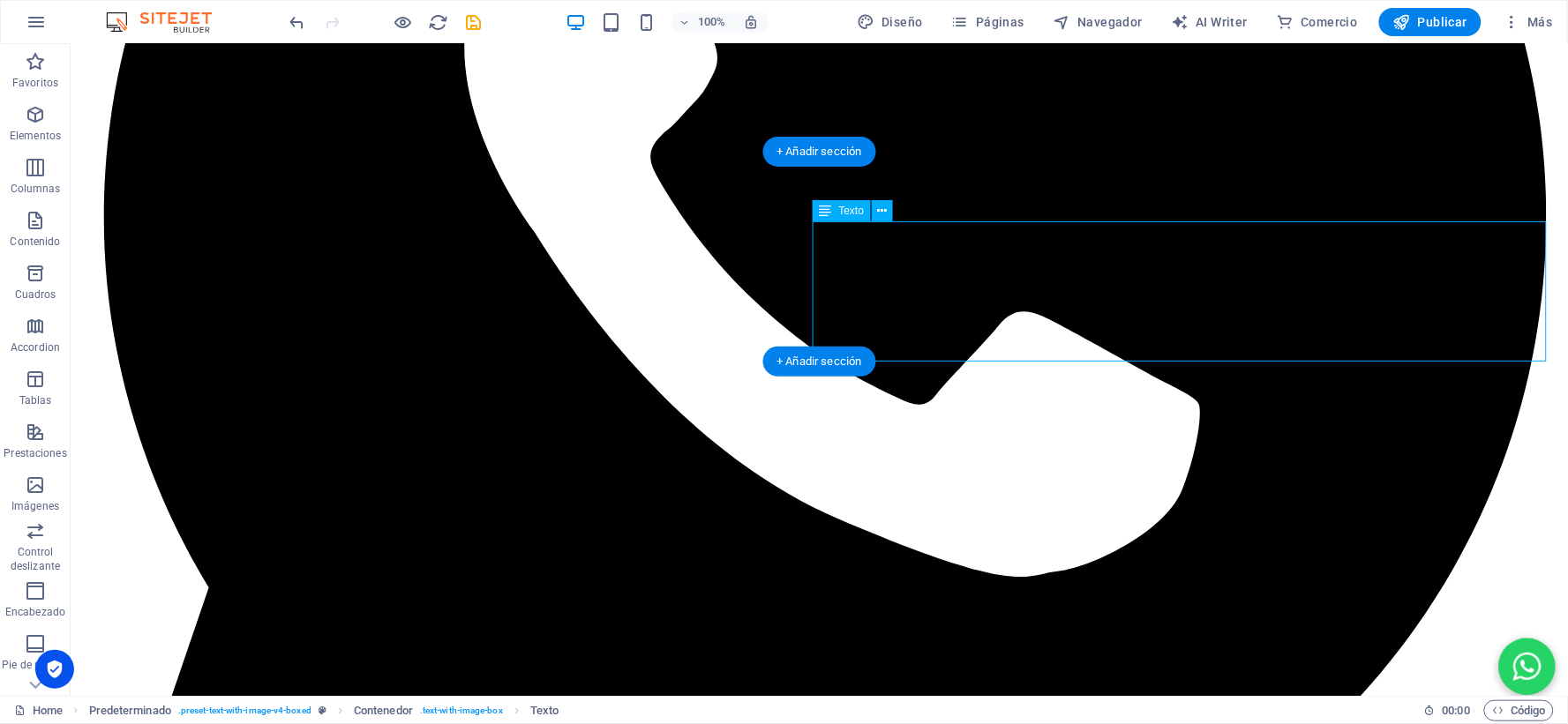 click on "Para ser una [DEMOGRAPHIC_DATA] fuerte, necesitamos familias fuertes, fundamentadas en las [DEMOGRAPHIC_DATA] de Las Escrituras.  Reconocemos que no hay matrimonios perfectos, pero al ser discípulo [PERSON_NAME][DEMOGRAPHIC_DATA] y en una permanente e íntima relación con nuestro [PERSON_NAME], rogamos a nuestro Señor que nos ayude a ser el esposo, esposa, padre o madre que debemos ser conforme a Las Escrituras.  Rogaremos a nuestro [PERSON_NAME] que nos ayude a caminar en integridad de corazón, fieles al cónyuge, fieles a la familia definida por [DEMOGRAPHIC_DATA], y con un buen testimonio público, llevando el mensaje de la [DEMOGRAPHIC_DATA] donde quiera que estemos para la [PERSON_NAME][DEMOGRAPHIC_DATA]." at bounding box center [818, 3980] 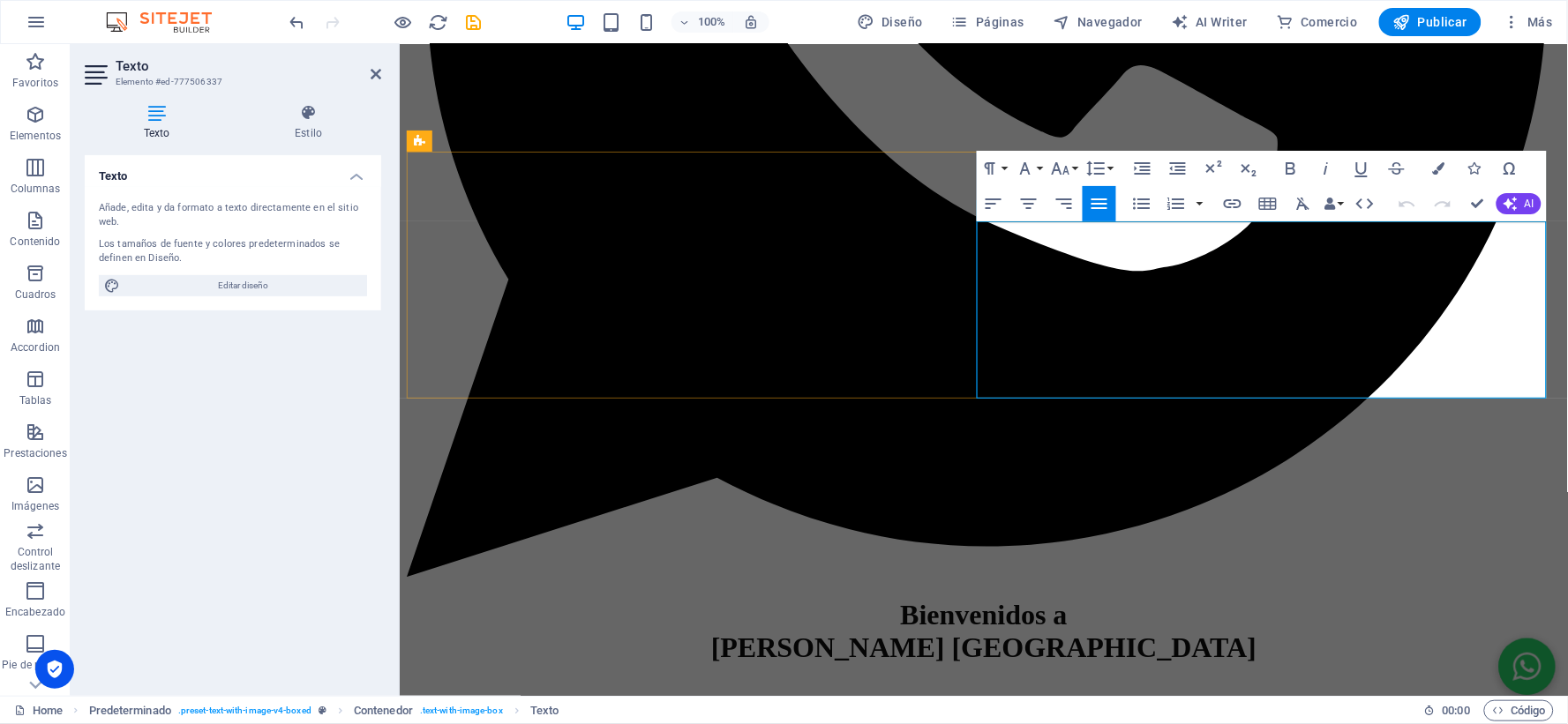 click on "Para ser una [DEMOGRAPHIC_DATA] fuerte, necesitamos familias fuertes, fundamentadas en las [DEMOGRAPHIC_DATA] de Las Escrituras.  Reconocemos que no hay matrimonios perfectos, pero al ser discípulo [PERSON_NAME][DEMOGRAPHIC_DATA] y en una permanente e íntima relación con nuestro [PERSON_NAME], rogamos a nuestro Señor que nos ayude a ser el esposo, esposa, padre o madre que debemos ser conforme a Las Escrituras.  Rogaremos a nuestro [PERSON_NAME] que nos ayude a caminar en integridad de corazón, fieles al cónyuge, fieles a la familia definida por [DEMOGRAPHIC_DATA], y con un buen testimonio público, llevando el mensaje de la [DEMOGRAPHIC_DATA] donde quiera que estemos para la [PERSON_NAME][DEMOGRAPHIC_DATA]." at bounding box center [992, 3447] 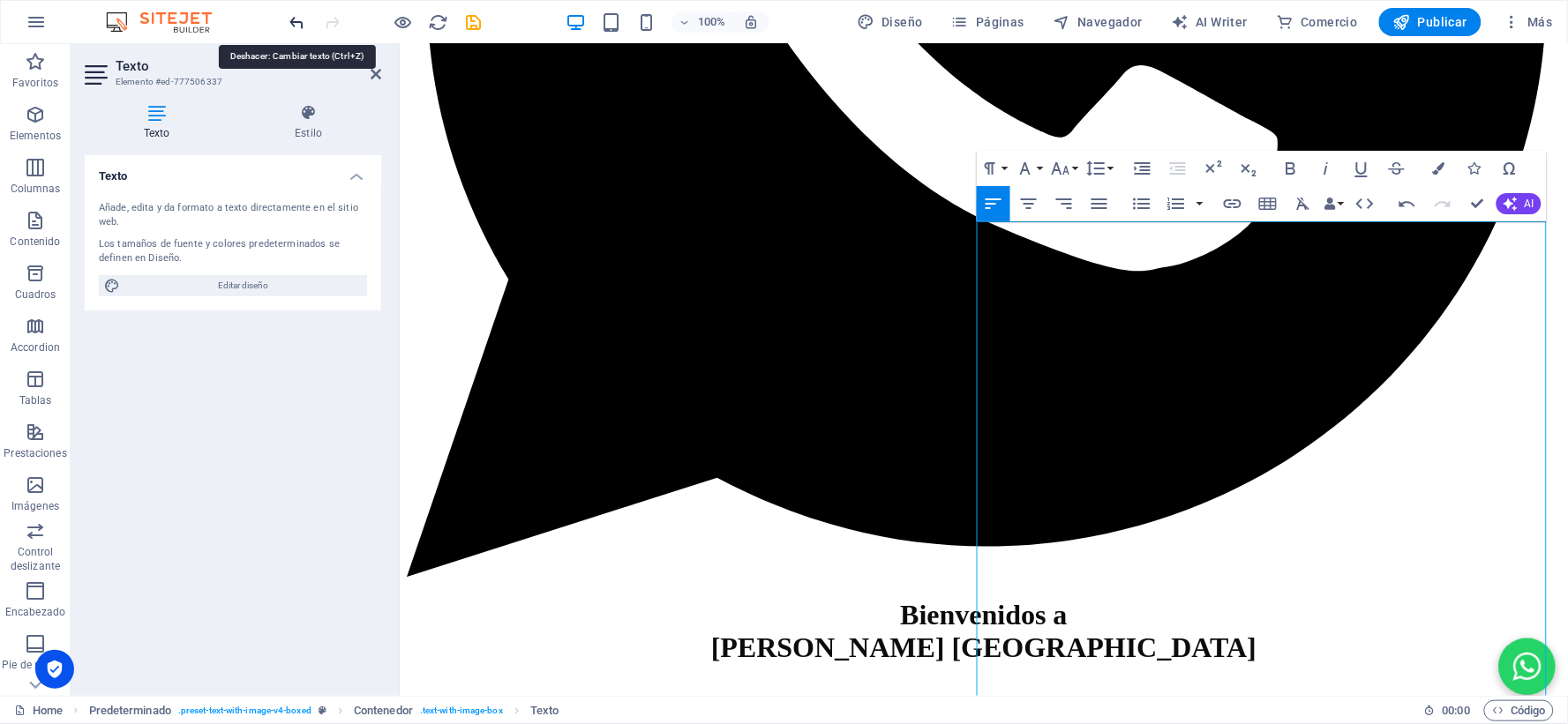 click at bounding box center (297, 22) 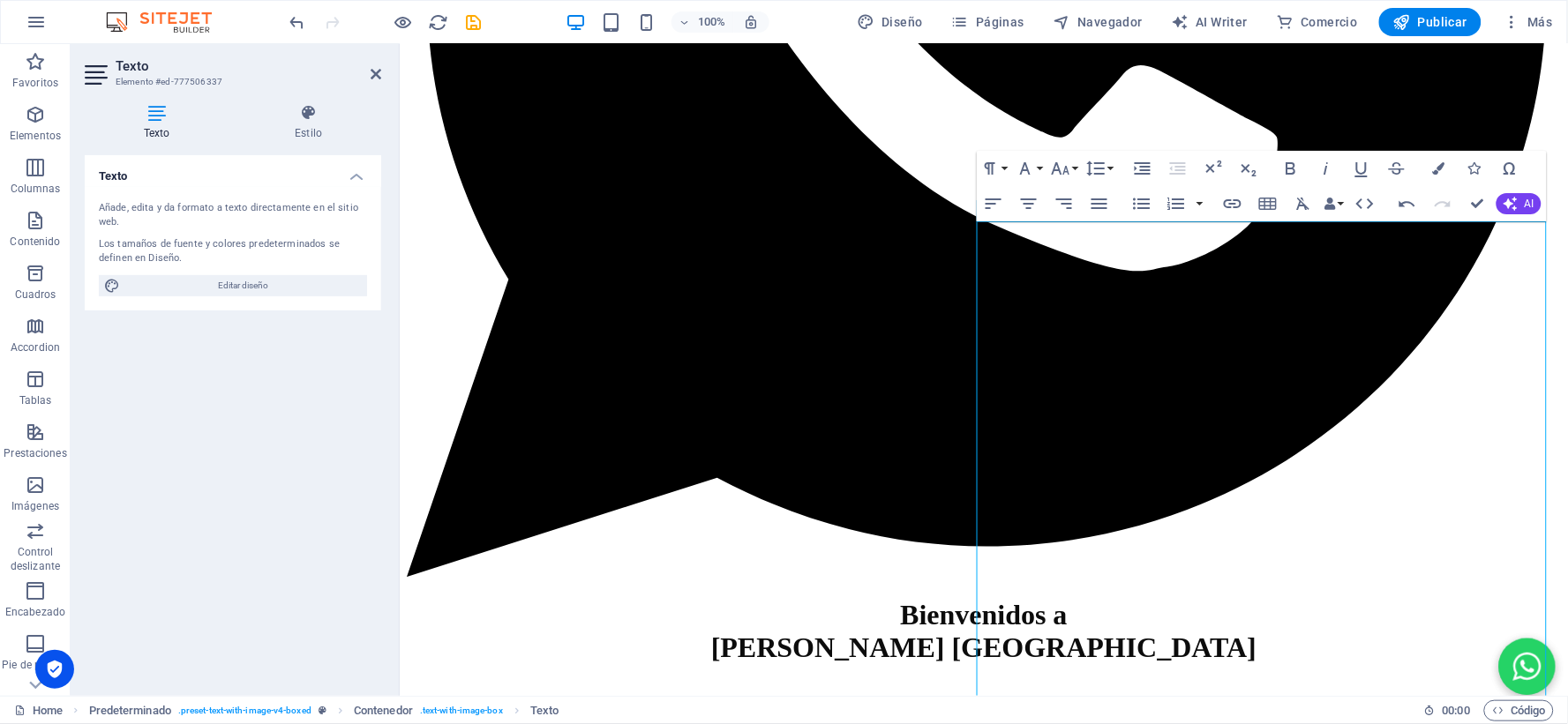 click at bounding box center [386, 22] 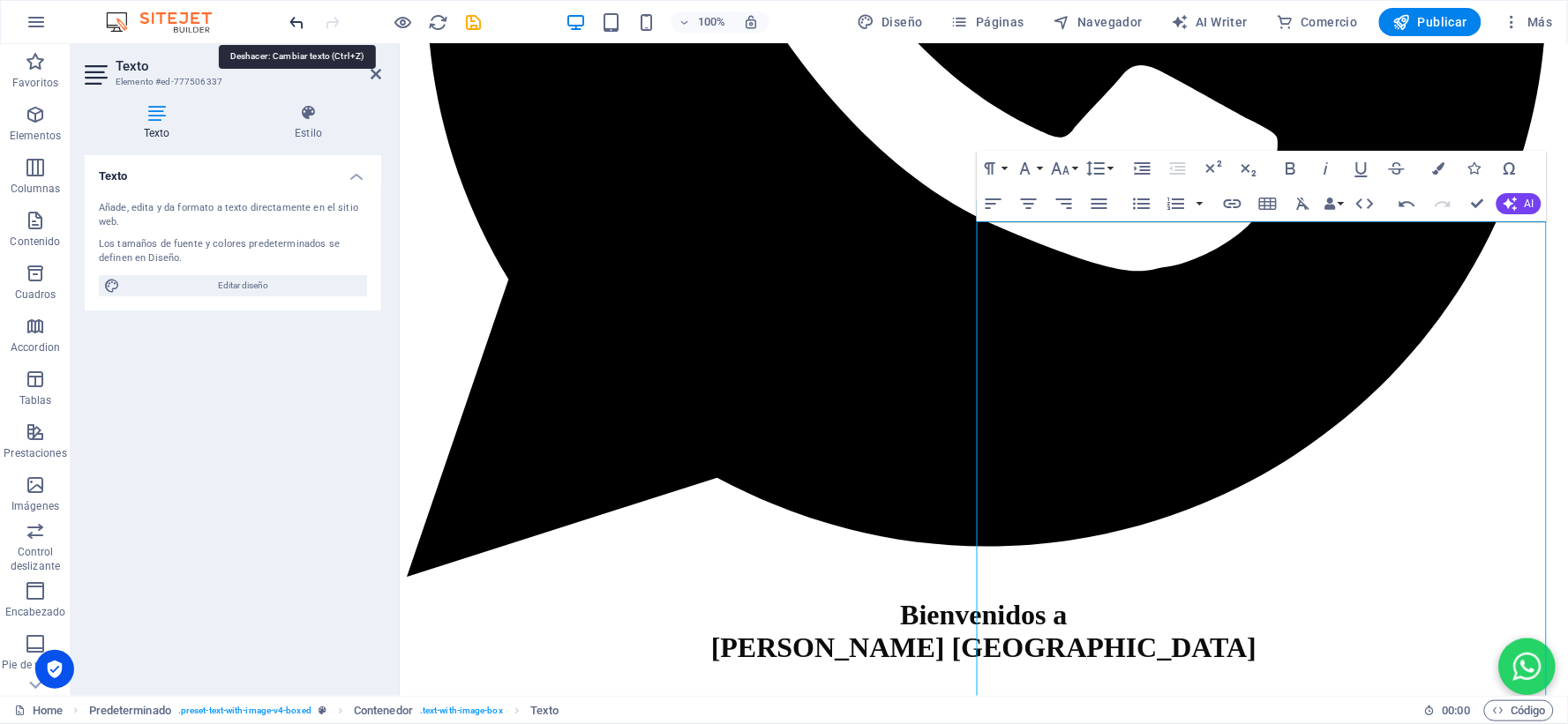 click at bounding box center [297, 22] 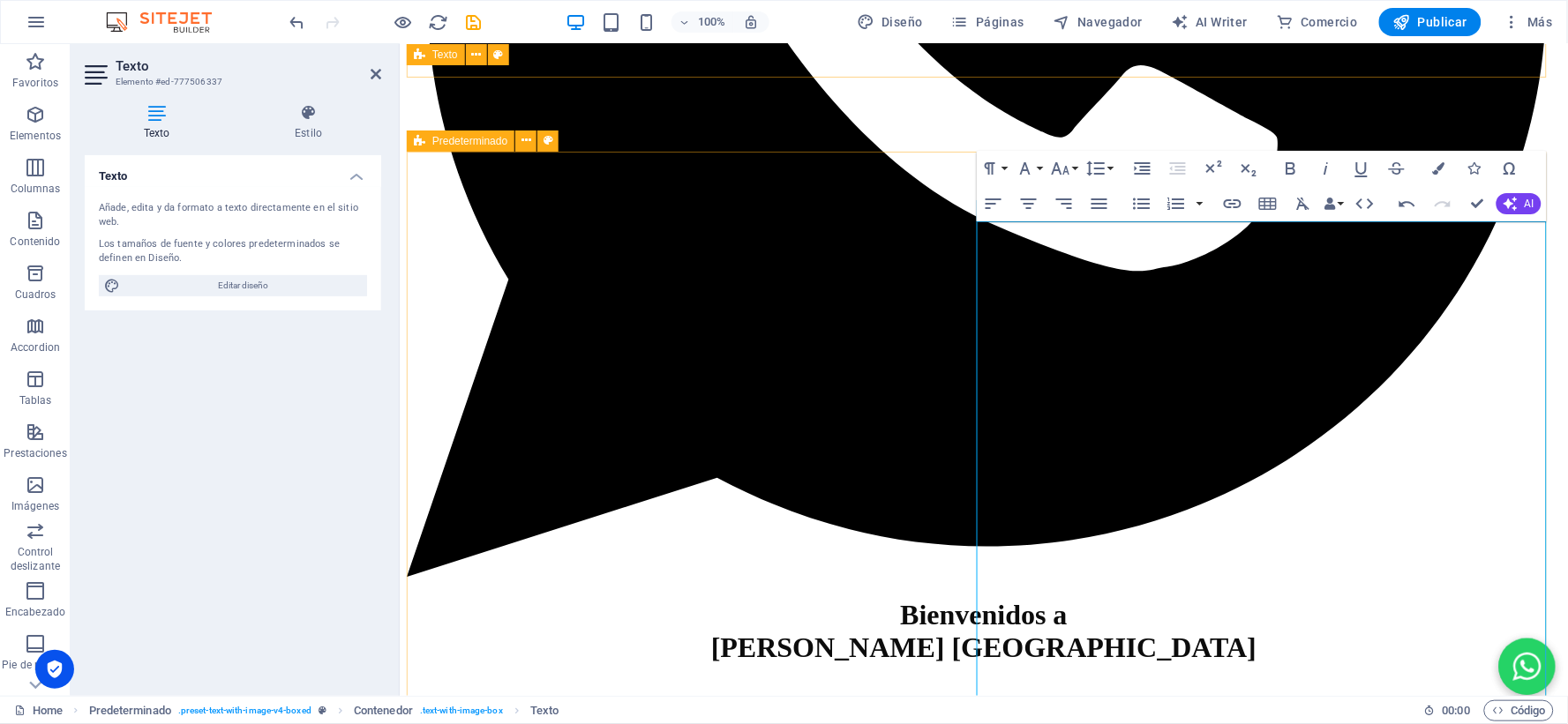 click on "Nuestra Misión Todo ser  humano aspira ser alguien mejor en la vida, como discípulos [PERSON_NAME][DEMOGRAPHIC_DATA] que somos, entendemos que por medio de la Palabra de [DEMOGRAPHIC_DATA] no hay mejor transformación del ser humano que ser a la imagen [PERSON_NAME][DEMOGRAPHIC_DATA].   Que la imagen de nuestro [DEMOGRAPHIC_DATA][PERSON_NAME] se multiplique en otros mediante la proclamación y enseñanza de la Palabra de [DEMOGRAPHIC_DATA]. Nuestra Visión Para ser una [DEMOGRAPHIC_DATA] fuerte, necesitamos familias fuertes, fundamentadas en las [DEMOGRAPHIC_DATA] de Las Escrituras.  Reconocemos que no hay matrimonios perfectos, pero al ser discípulo [PERSON_NAME][DEMOGRAPHIC_DATA] y en una permanente e íntima relación con nuestro [PERSON_NAME], rogamos a nuestro Señor que nos ayude a ser el esposo, esposa, padre o madre que debemos ser conforme a Las Escrituras.  Rogaremos a nuestro [PERSON_NAME] que nos ayude a caminar en integridad de corazón, fieles al cónyuge, fieles a la familia definida por [DEMOGRAPHIC_DATA], y con un buen testimonio público, Nuestra Misión Nuestra Visión" at bounding box center [983, 3511] 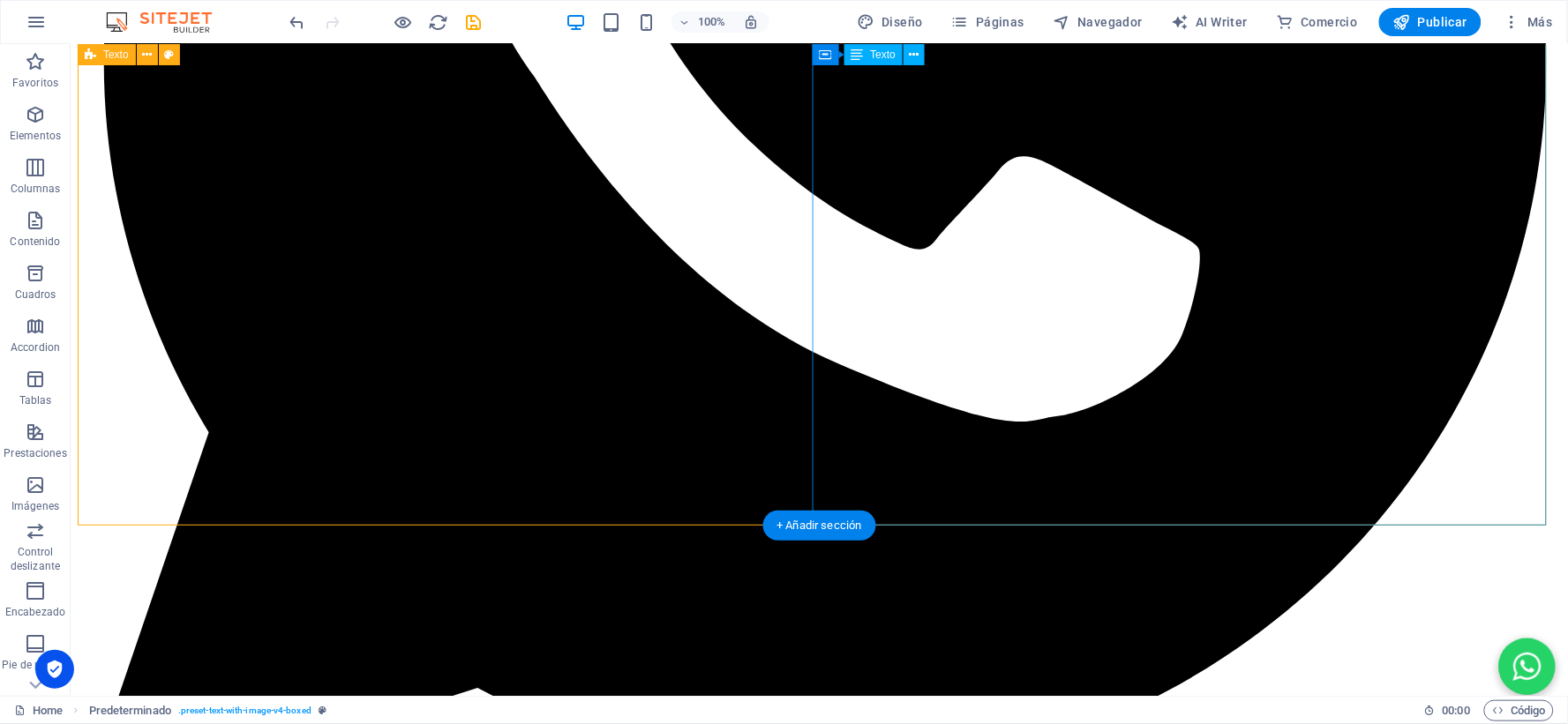 scroll, scrollTop: 1367, scrollLeft: 0, axis: vertical 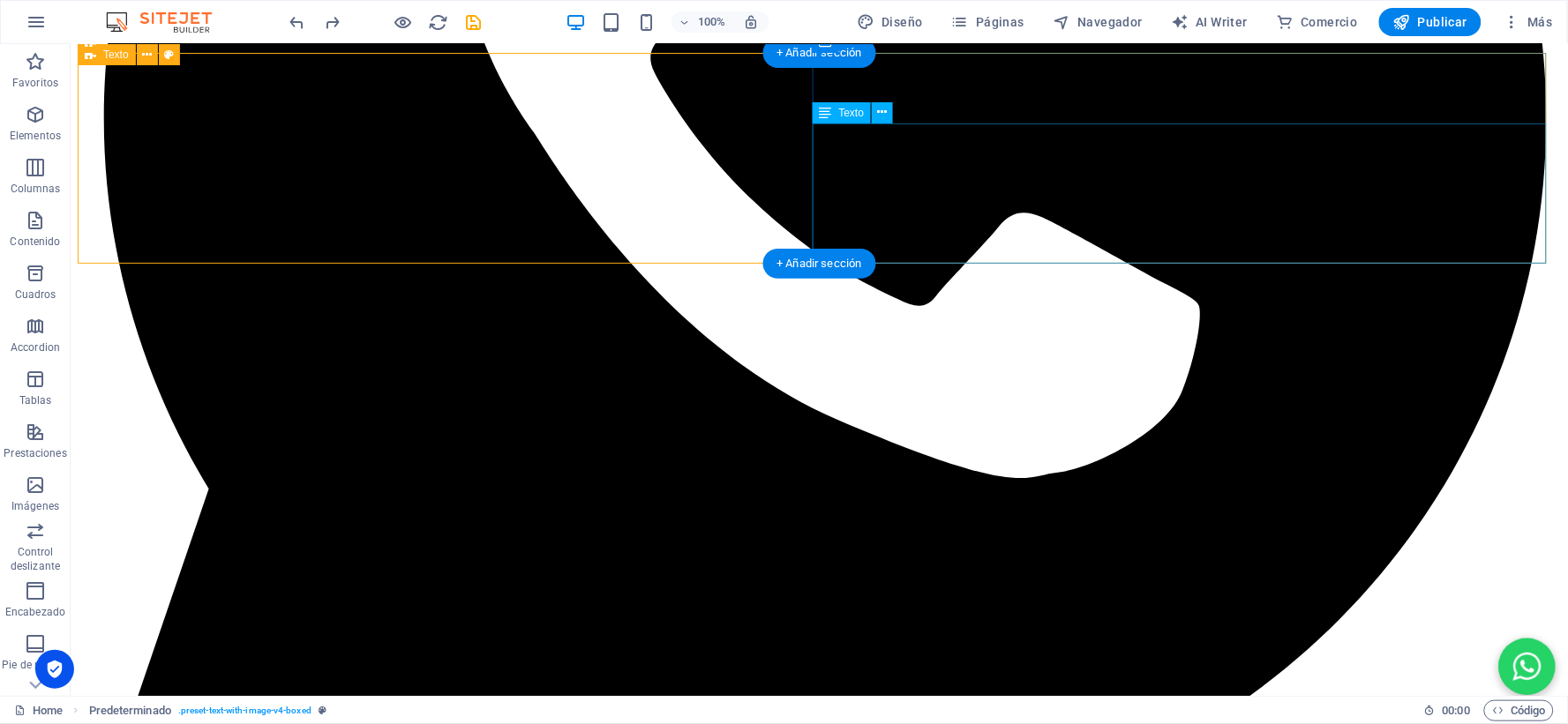 click on "Para ser una [DEMOGRAPHIC_DATA] fuerte, necesitamos familias fuertes, fundamentadas en las [DEMOGRAPHIC_DATA] de Las Escrituras.  Reconocemos que no hay matrimonios perfectos, pero al ser discípulo [PERSON_NAME][DEMOGRAPHIC_DATA] y en una permanente e íntima relación con nuestro [PERSON_NAME], rogamos a nuestro Señor que nos ayude a ser el esposo, esposa, padre o madre que debemos ser conforme a Las Escrituras.  Rogaremos a nuestro [PERSON_NAME] que nos ayude a caminar en integridad de corazón, fieles al cónyuge, fieles a la familia definida por [DEMOGRAPHIC_DATA], y con un buen testimonio público, llevando el mensaje de la [DEMOGRAPHIC_DATA] donde quiera que estemos para la [PERSON_NAME][DEMOGRAPHIC_DATA]." at bounding box center [818, 3881] 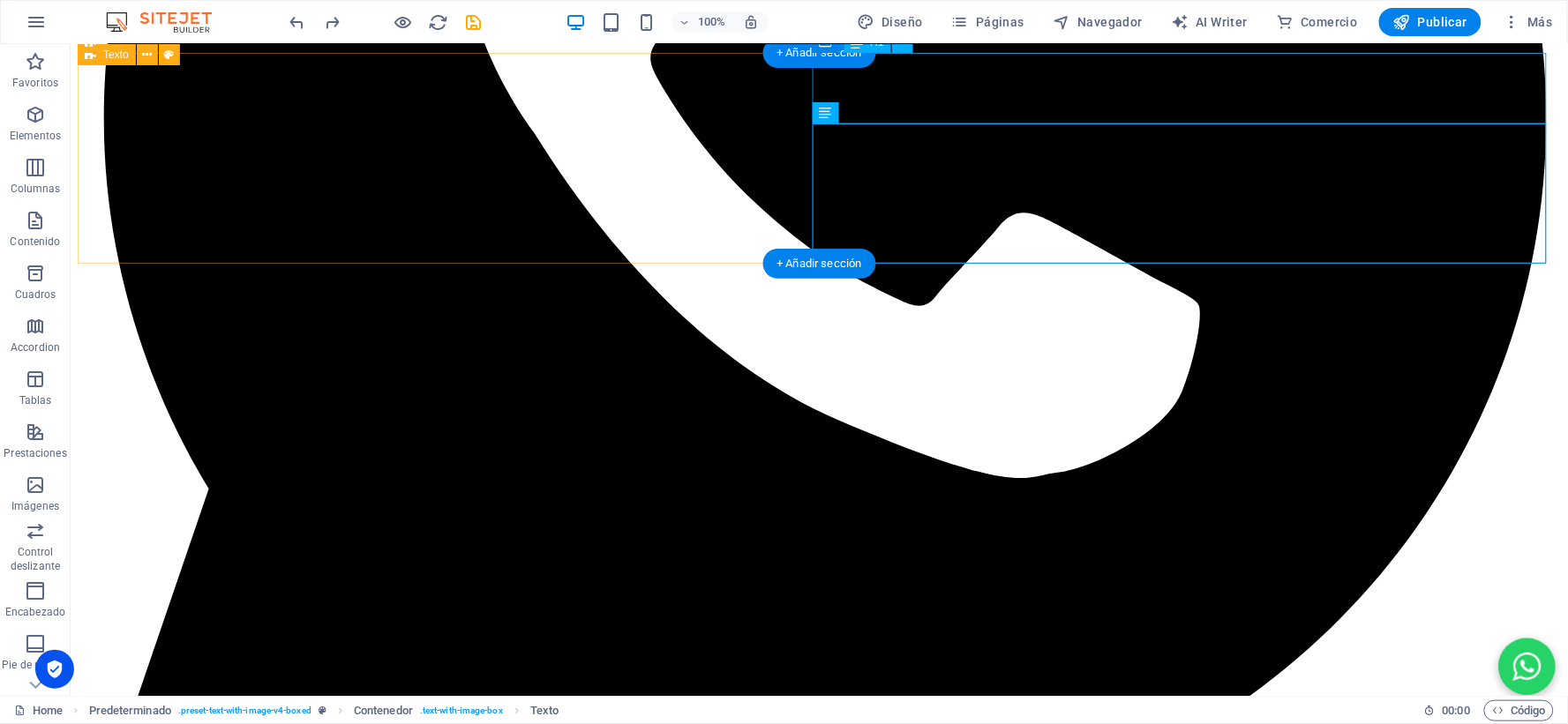 click on "Nuestra Visión" at bounding box center [818, 3808] 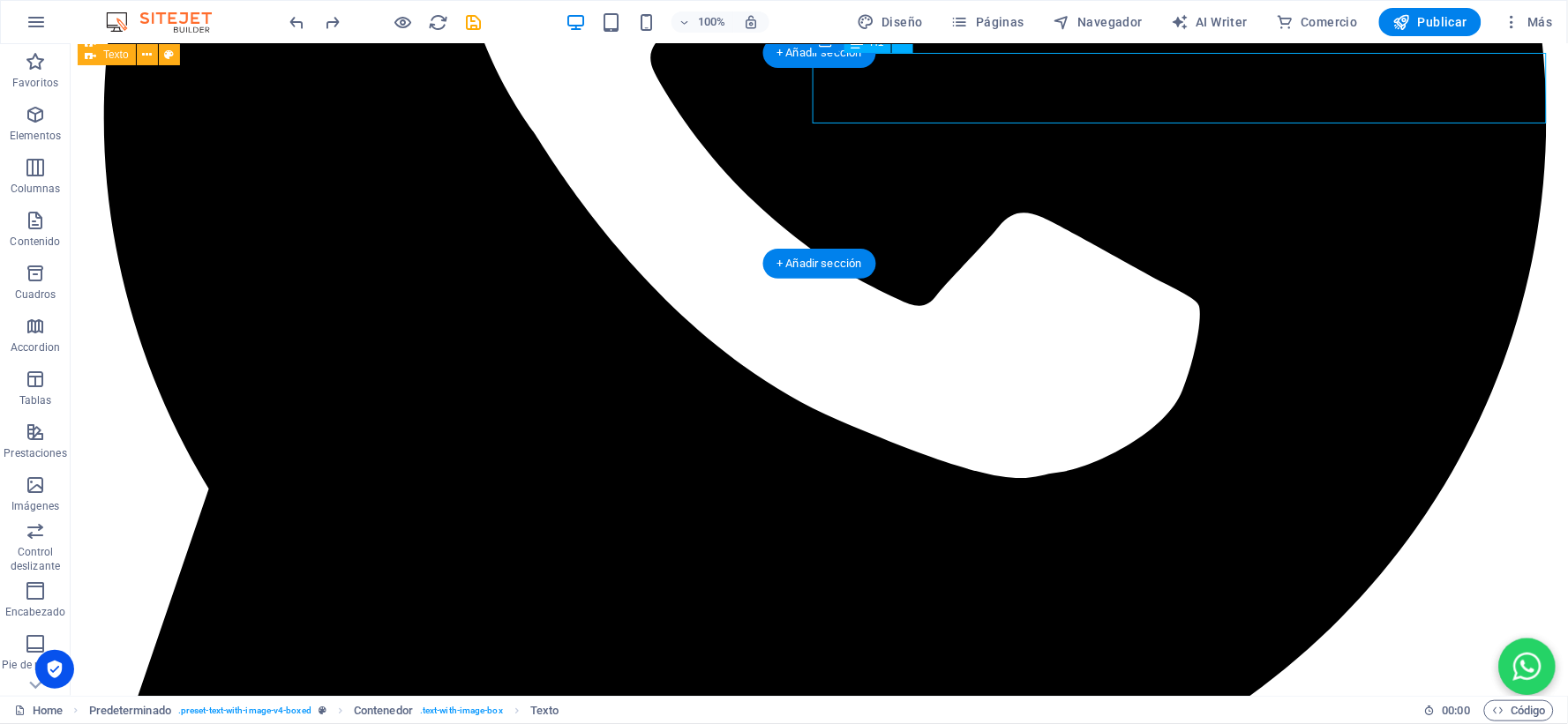 click on "Nuestra Visión" at bounding box center (818, 3808) 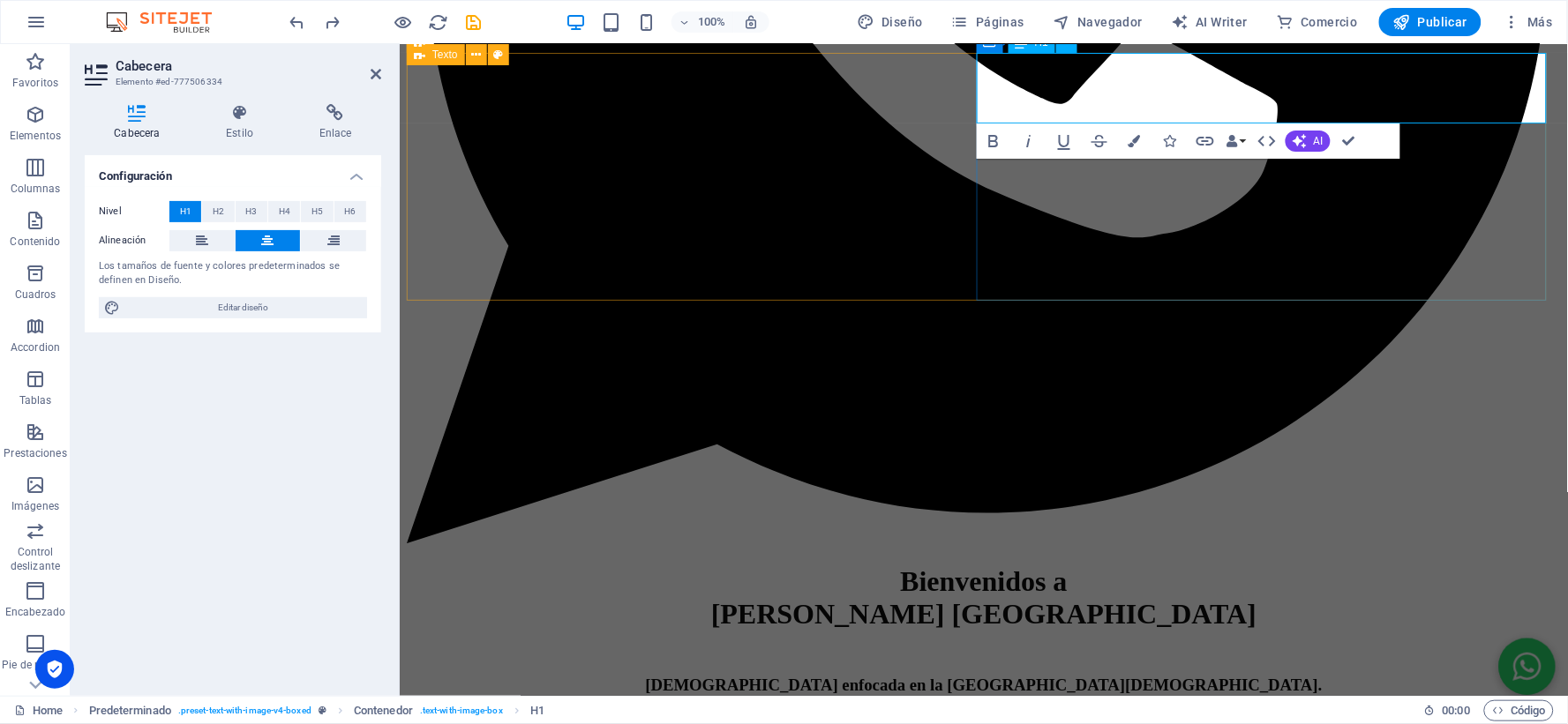 scroll, scrollTop: 1431, scrollLeft: 0, axis: vertical 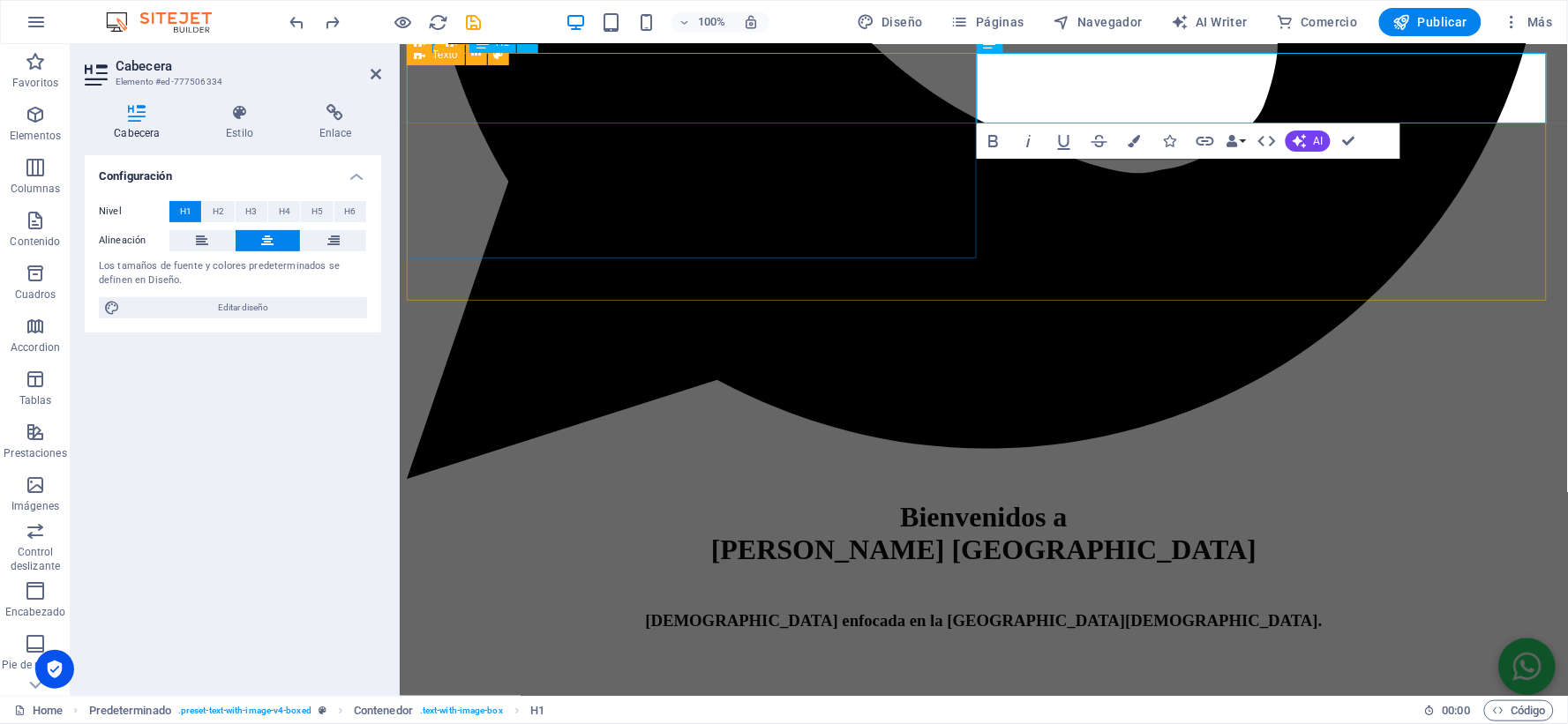 click on "Nuestra Misión" at bounding box center (983, 3109) 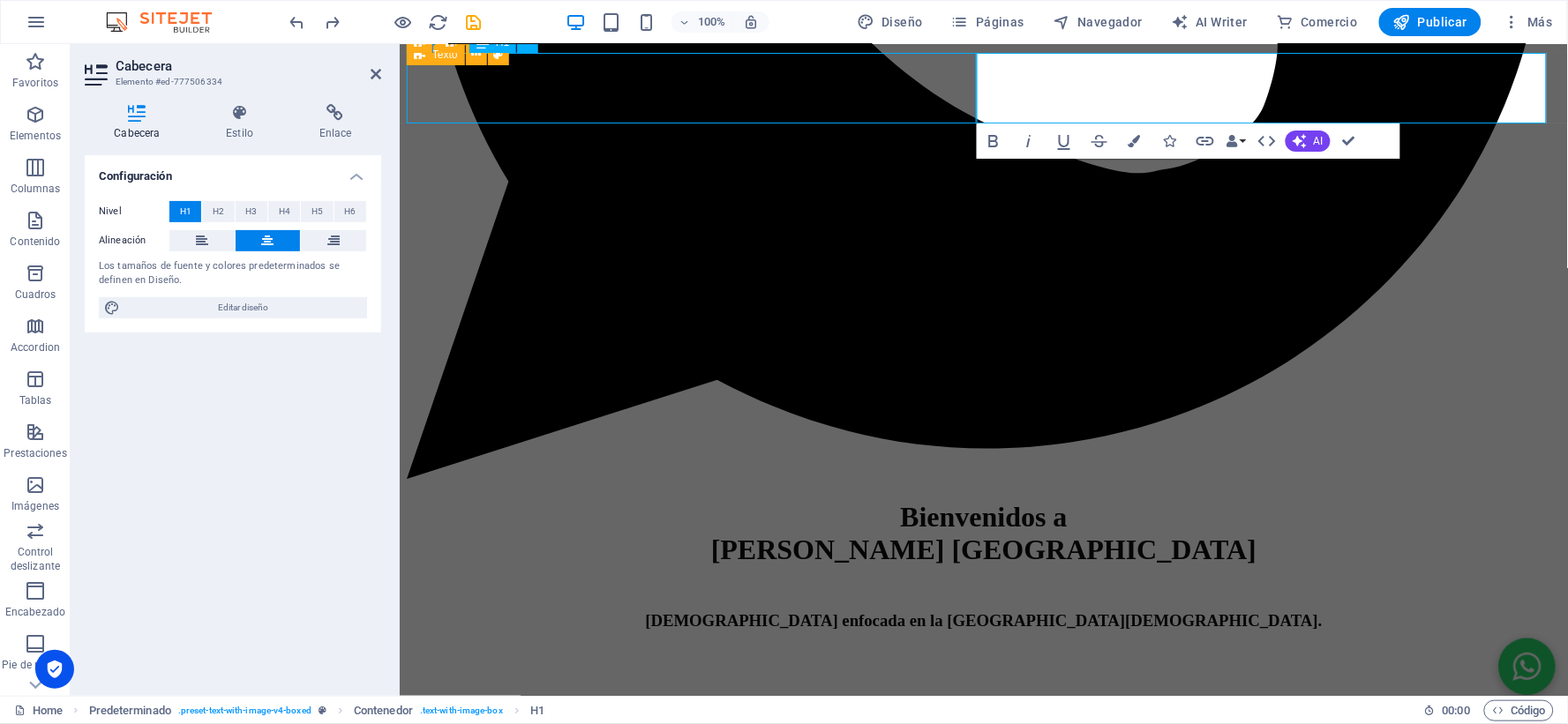 click on "Nuestra Misión" at bounding box center (983, 3109) 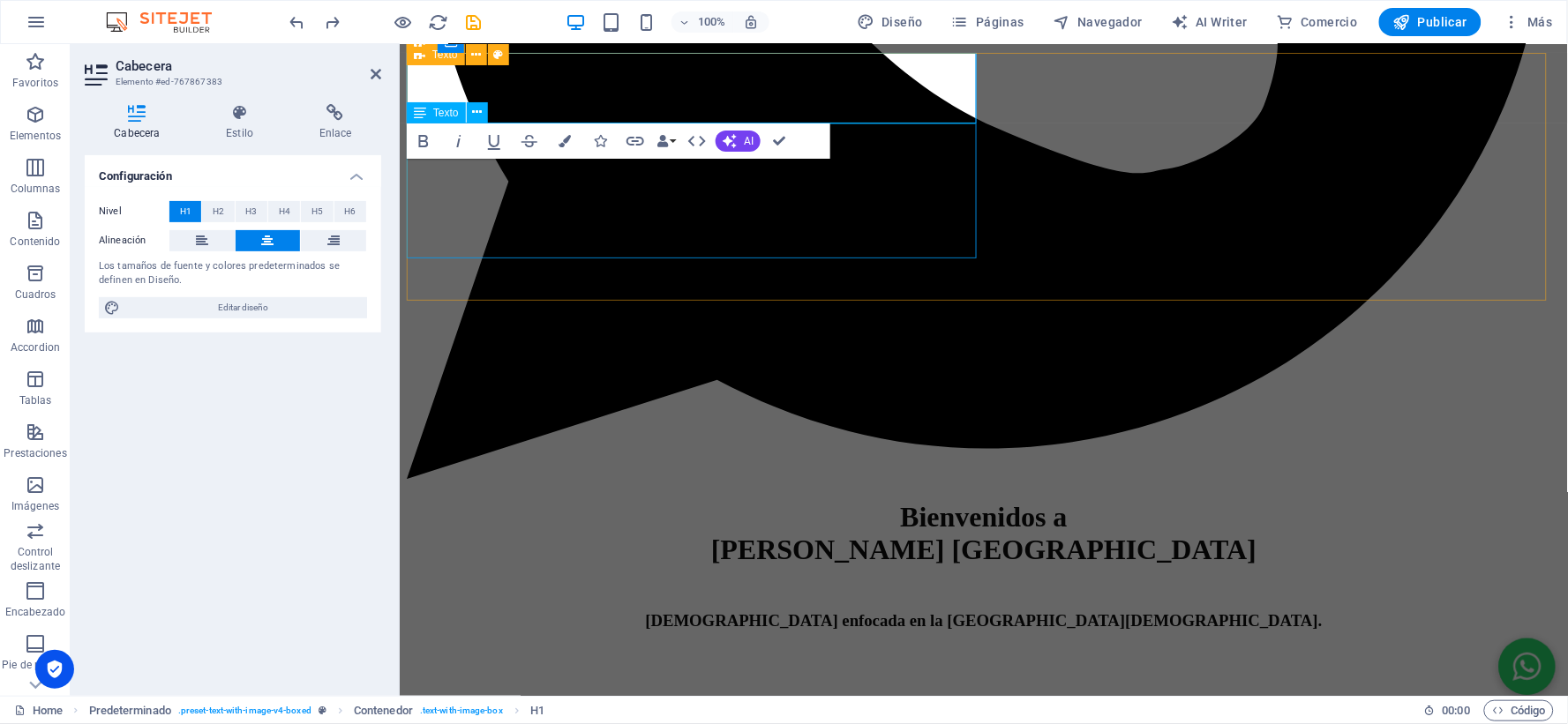 click on "Todo ser  humano aspira ser alguien mejor en la vida, como discípulos [PERSON_NAME][DEMOGRAPHIC_DATA] que somos, entendemos que por medio de la Palabra de [DEMOGRAPHIC_DATA] no hay mejor transformación del ser humano que ser a la imagen [PERSON_NAME][DEMOGRAPHIC_DATA].   Que la imagen de nuestro [DEMOGRAPHIC_DATA][PERSON_NAME] se multiplique en otros mediante la proclamación y enseñanza de la Palabra de [DEMOGRAPHIC_DATA]." at bounding box center (983, 3189) 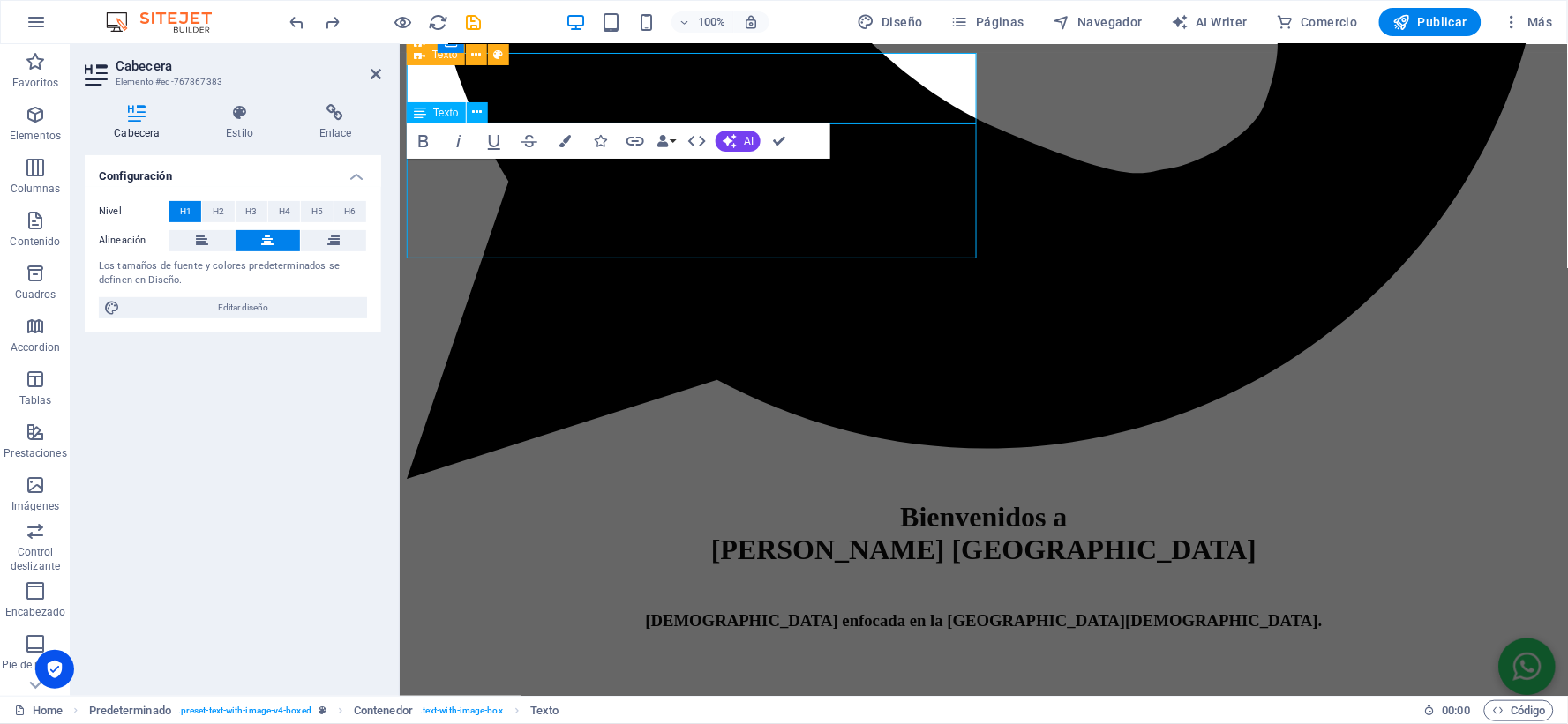 click on "Todo ser  humano aspira ser alguien mejor en la vida, como discípulos [PERSON_NAME][DEMOGRAPHIC_DATA] que somos, entendemos que por medio de la Palabra de [DEMOGRAPHIC_DATA] no hay mejor transformación del ser humano que ser a la imagen [PERSON_NAME][DEMOGRAPHIC_DATA].   Que la imagen de nuestro [DEMOGRAPHIC_DATA][PERSON_NAME] se multiplique en otros mediante la proclamación y enseñanza de la Palabra de [DEMOGRAPHIC_DATA]." at bounding box center (983, 3189) 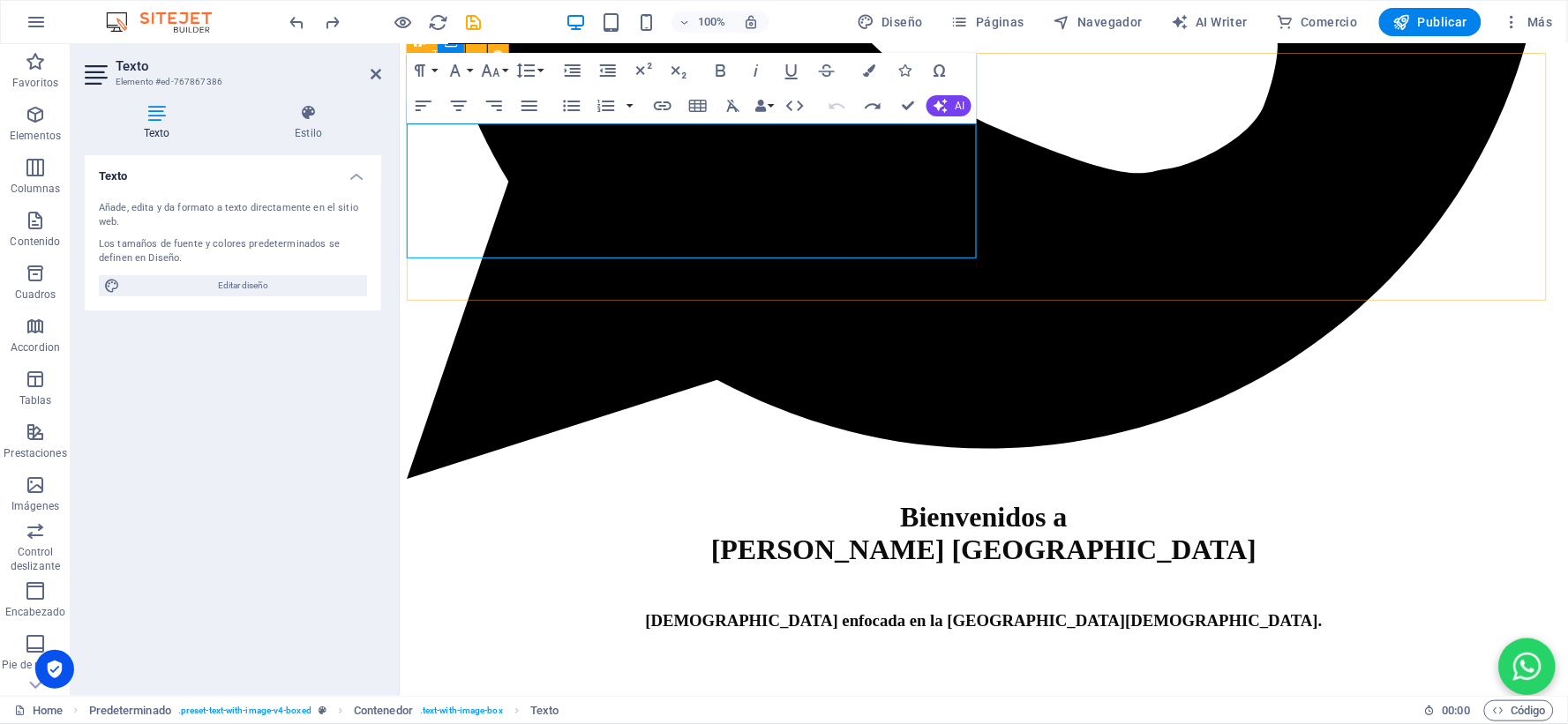 click on "Que la imagen de nuestro [DEMOGRAPHIC_DATA][PERSON_NAME] se multiplique en otros mediante la proclamación y enseñanza de la Palabra de [DEMOGRAPHIC_DATA]." at bounding box center [992, 3213] 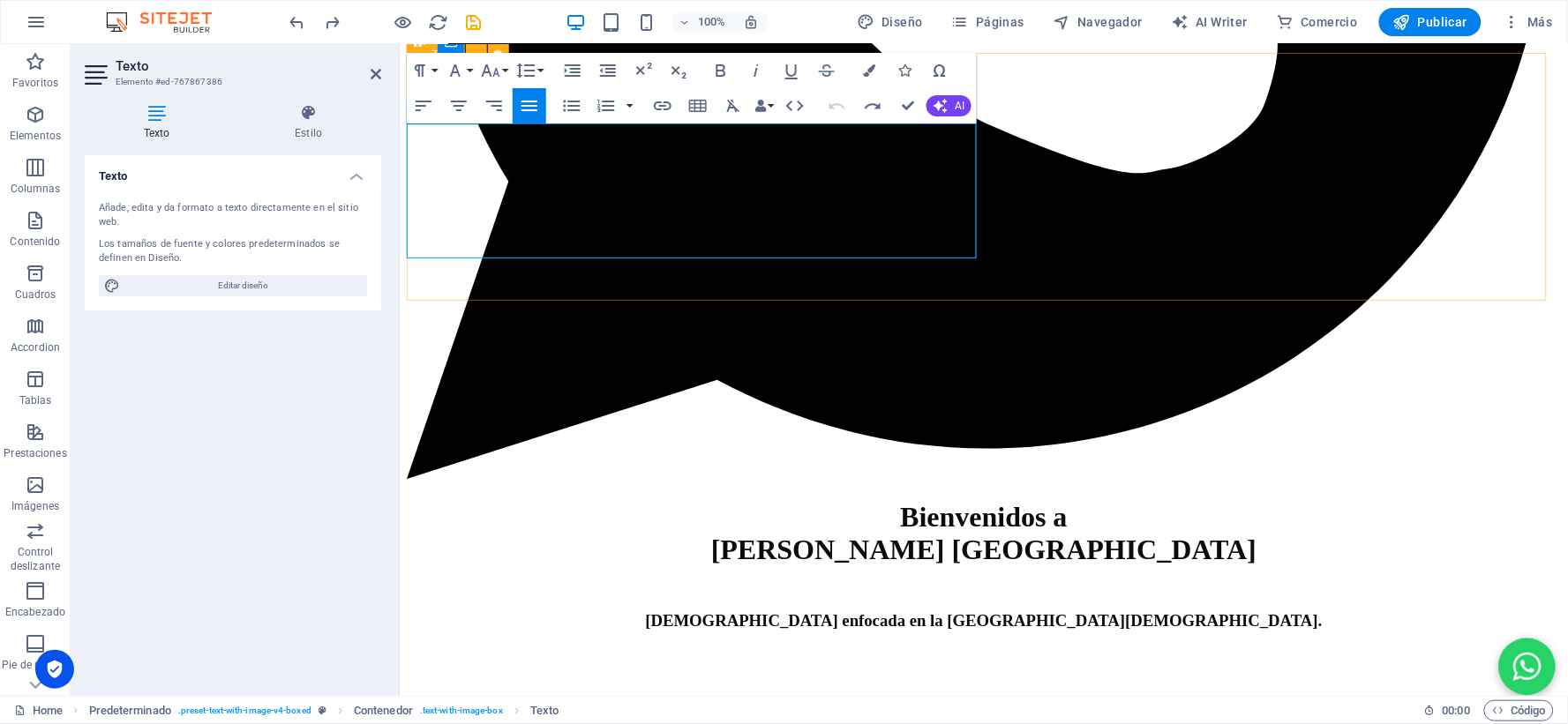 click on "Que la imagen de nuestro [DEMOGRAPHIC_DATA][PERSON_NAME] se multiplique en otros mediante la proclamación y enseñanza de la Palabra de [DEMOGRAPHIC_DATA]." at bounding box center (992, 3213) 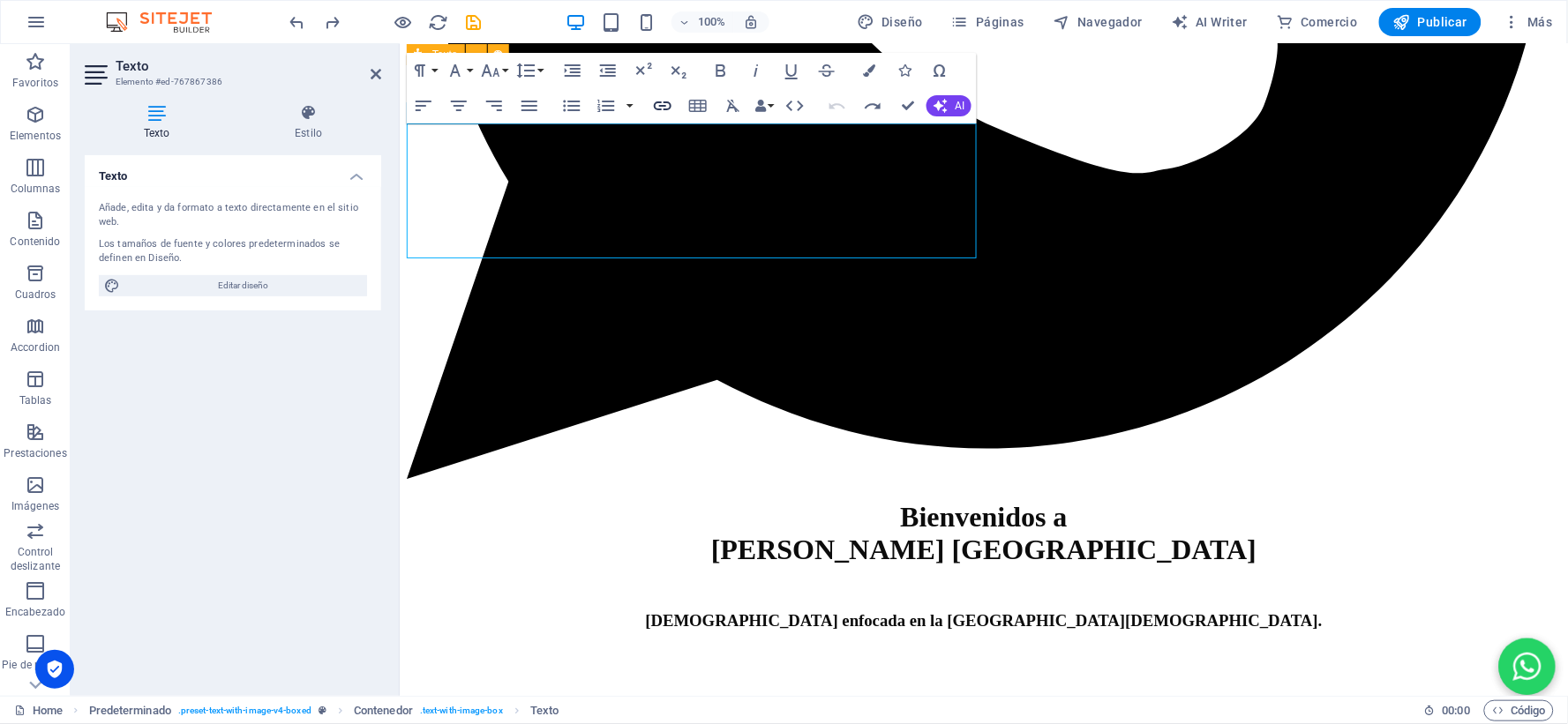 click 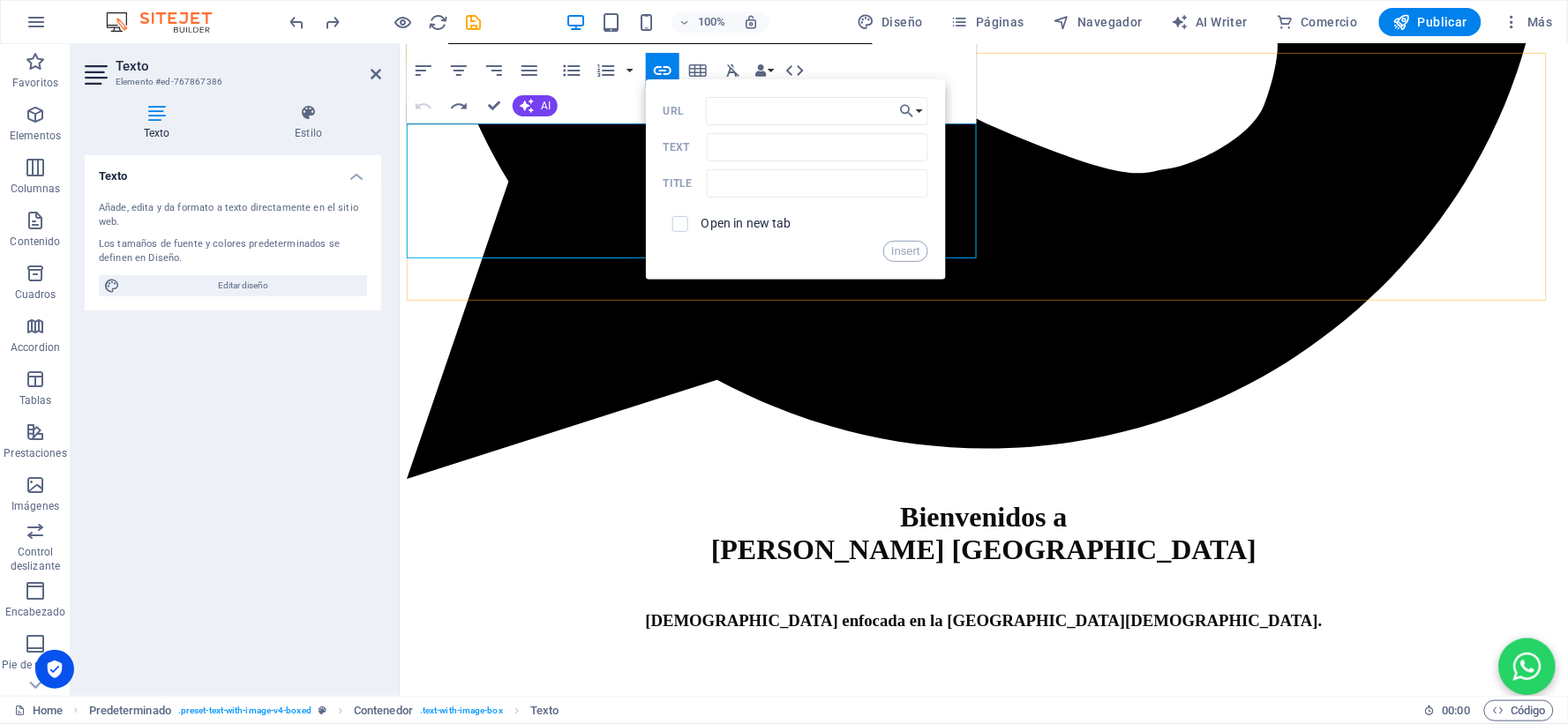 click on "Nuestra Misión Todo ser  humano aspira ser alguien mejor en la vida, como discípulos [PERSON_NAME][DEMOGRAPHIC_DATA] que somos, entendemos que por medio de la Palabra de [DEMOGRAPHIC_DATA] no hay mejor transformación del ser humano que ser a la imagen [PERSON_NAME][DEMOGRAPHIC_DATA].   Que la imagen de nuestro [DEMOGRAPHIC_DATA][PERSON_NAME] se multiplique en otros mediante la proclamación y enseñanza de la Palabra de [DEMOGRAPHIC_DATA]. Nuestra Visión Para ser una [DEMOGRAPHIC_DATA] fuerte, necesitamos familias fuertes, fundamentadas en las [DEMOGRAPHIC_DATA] de Las Escrituras.  Reconocemos que no hay matrimonios perfectos, pero al ser discípulo [PERSON_NAME][DEMOGRAPHIC_DATA] y en una permanente e íntima relación con nuestro [PERSON_NAME], rogamos a nuestro Señor que nos ayude a ser el esposo, esposa, padre o madre que debemos ser conforme a Las Escrituras.  Rogaremos a nuestro [PERSON_NAME] que nos ayude a caminar en integridad de corazón, fieles al cónyuge, fieles a la familia definida por [DEMOGRAPHIC_DATA], y con un buen testimonio público, llevando el mensaje de la [DEMOGRAPHIC_DATA] donde quiera que estemos para la [PERSON_NAME][DEMOGRAPHIC_DATA]." at bounding box center (983, 3244) 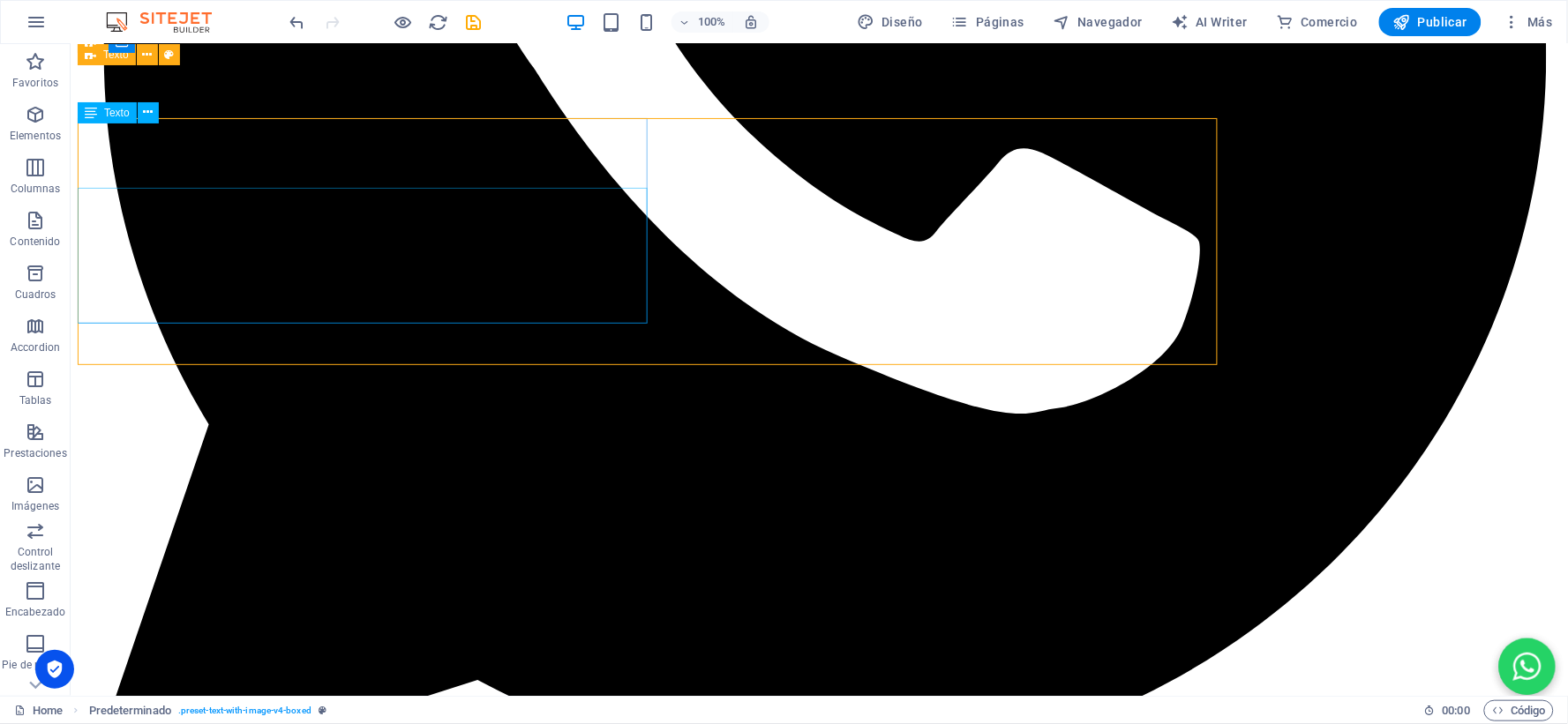 scroll, scrollTop: 1367, scrollLeft: 0, axis: vertical 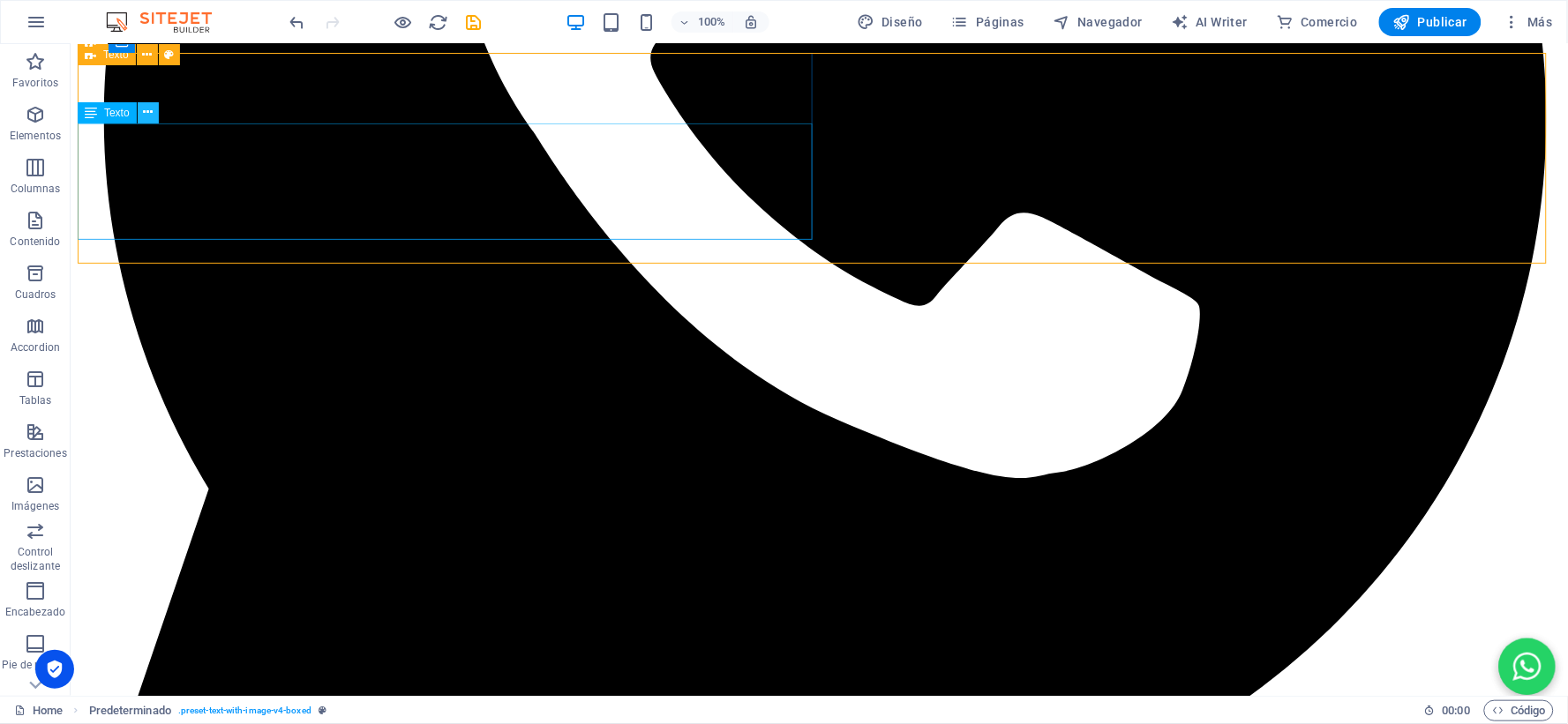 click at bounding box center [147, 112] 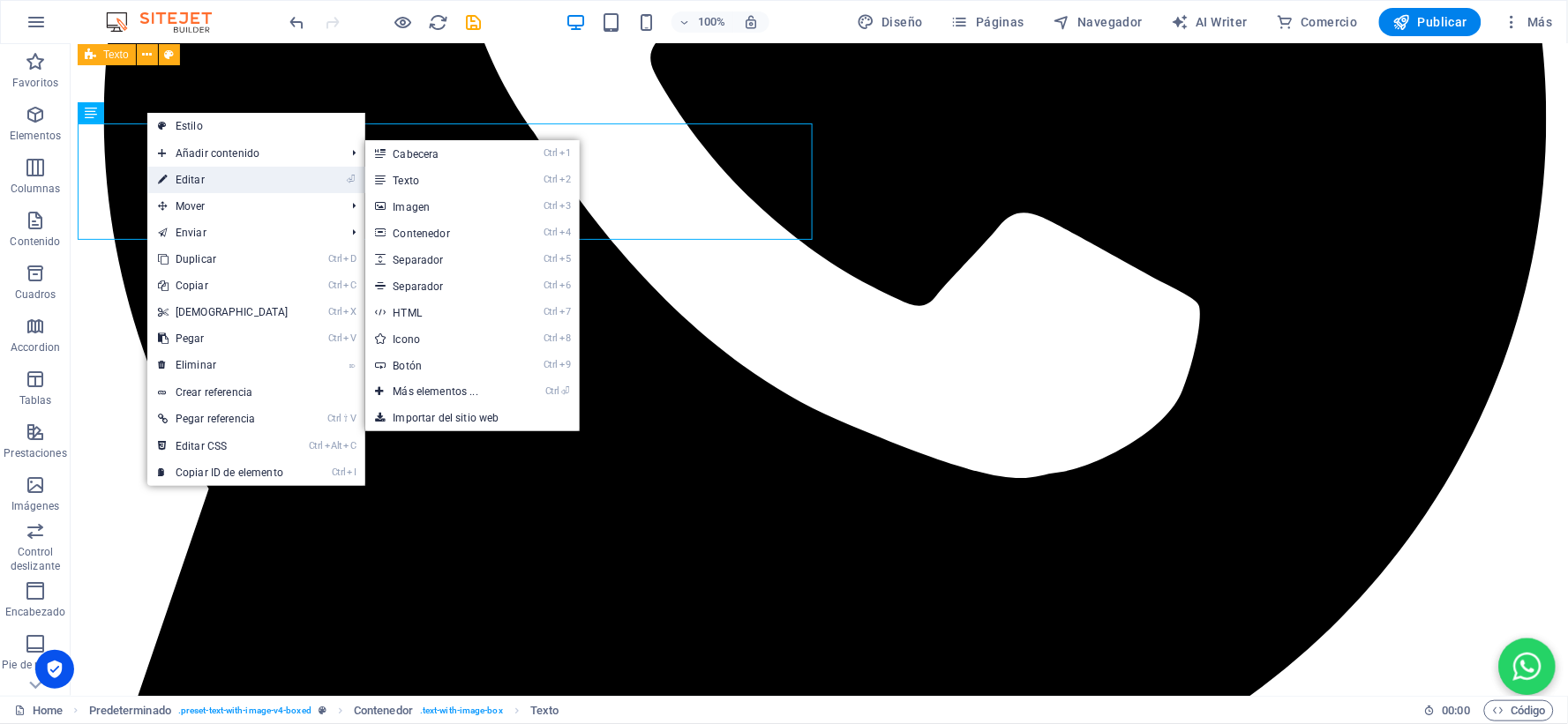 click on "⏎  Editar" at bounding box center [223, 180] 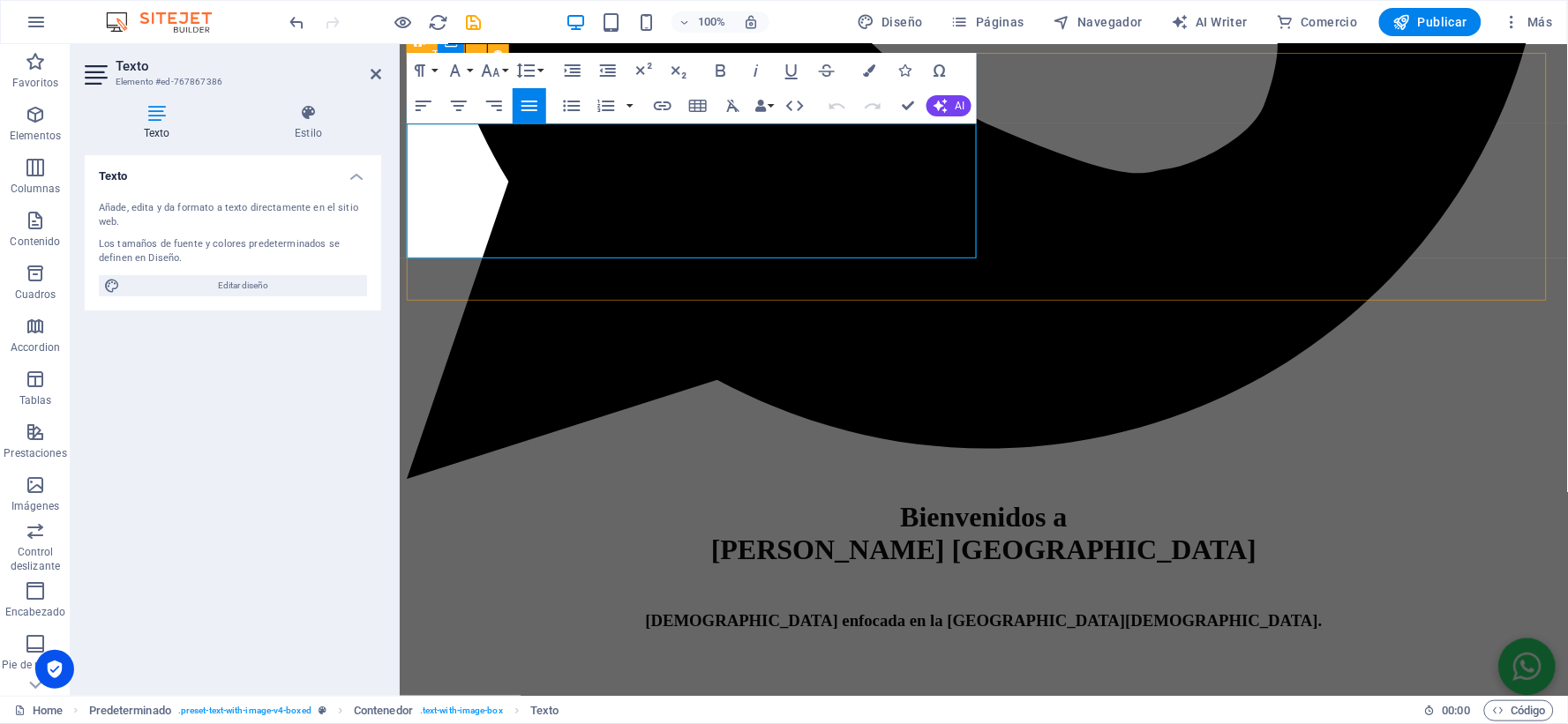 copy on "Todo ser  humano aspira ser alguien mejor en la vida, como discípulos [PERSON_NAME][DEMOGRAPHIC_DATA] que somos, entendemos que por medio de la Palabra de [DEMOGRAPHIC_DATA] no hay mejor transformación del ser humano que ser a la imagen [PERSON_NAME][DEMOGRAPHIC_DATA].   Que la imagen de nuestro [DEMOGRAPHIC_DATA][PERSON_NAME] se multiplique en otros mediante la proclamación y enseñanza de la Palabra de [DEMOGRAPHIC_DATA]." 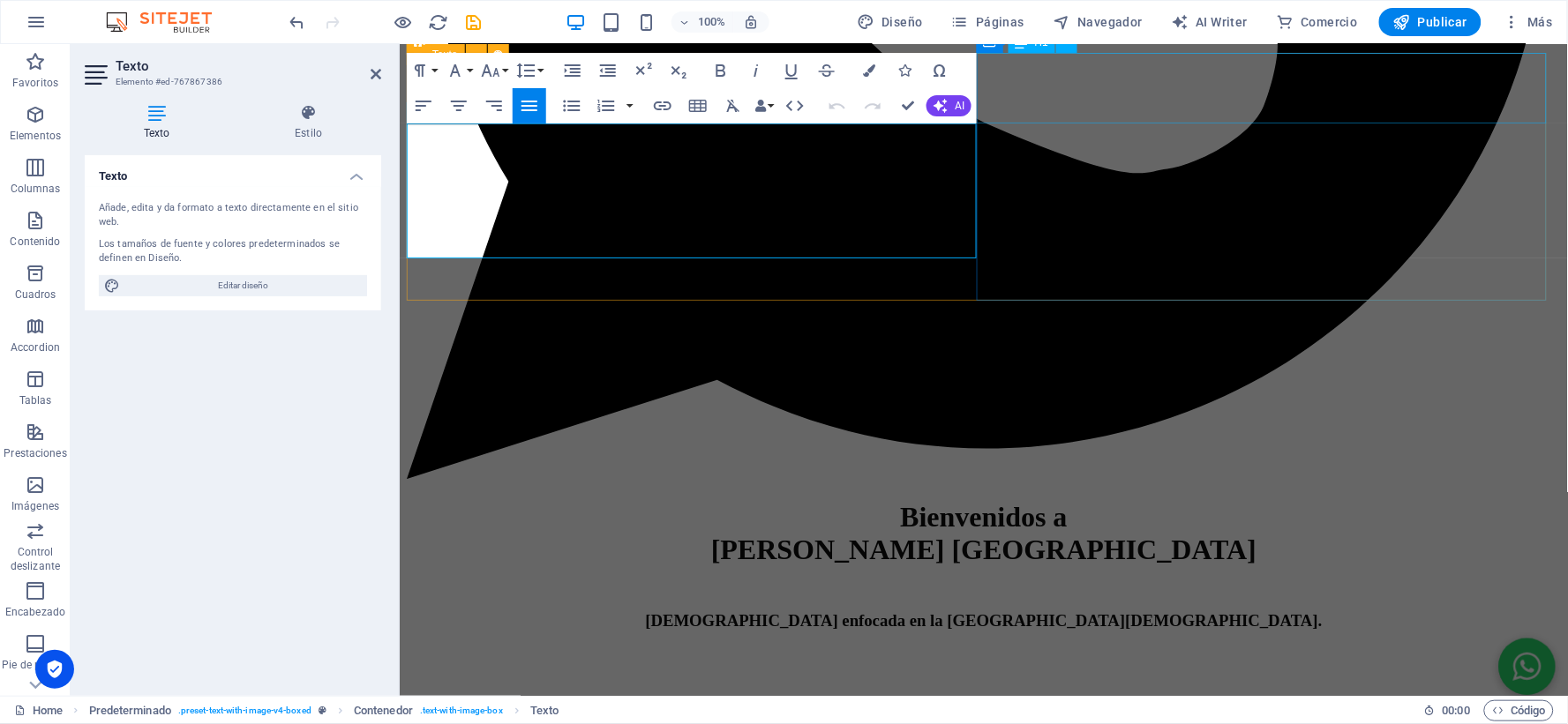 click on "Nuestra Visión" at bounding box center [983, 3267] 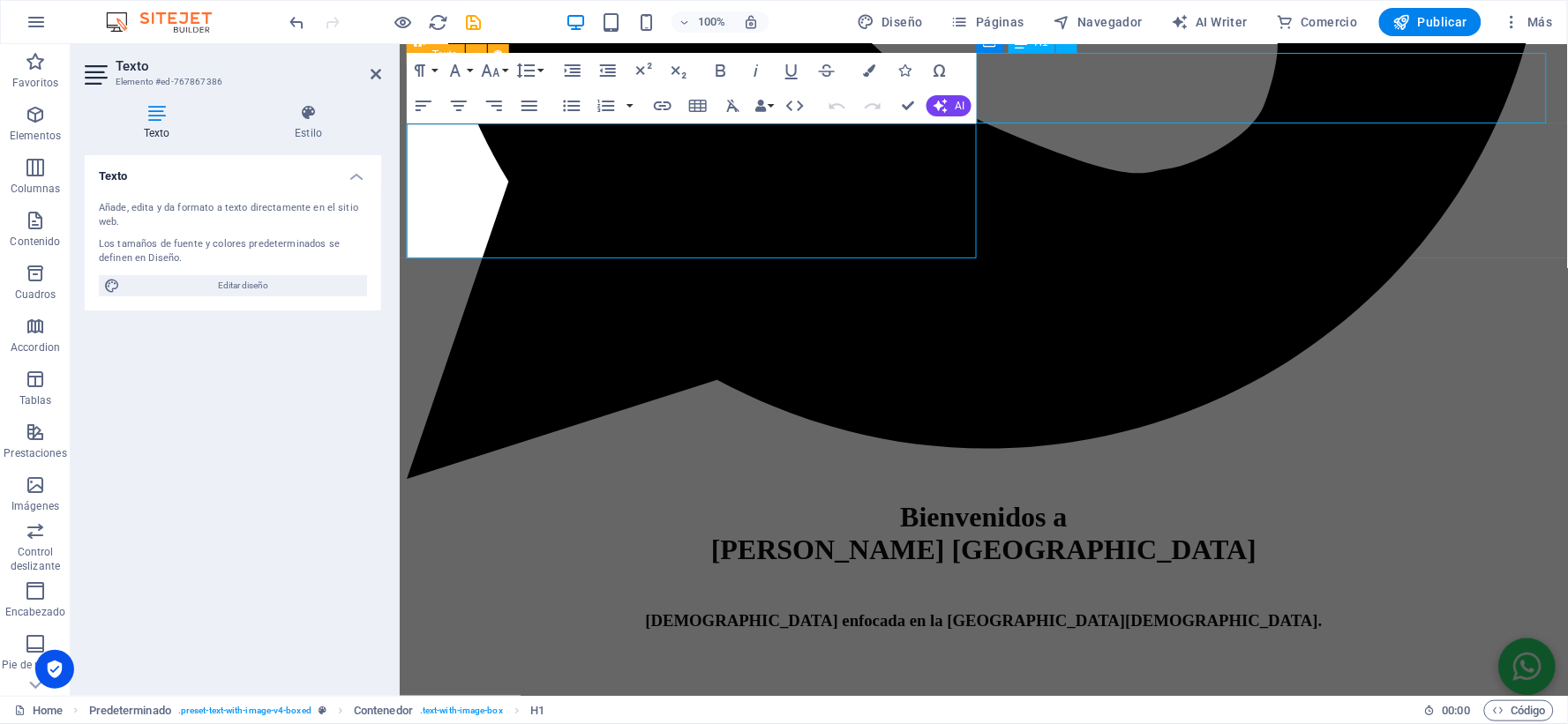 click on "Nuestra Visión" at bounding box center (983, 3267) 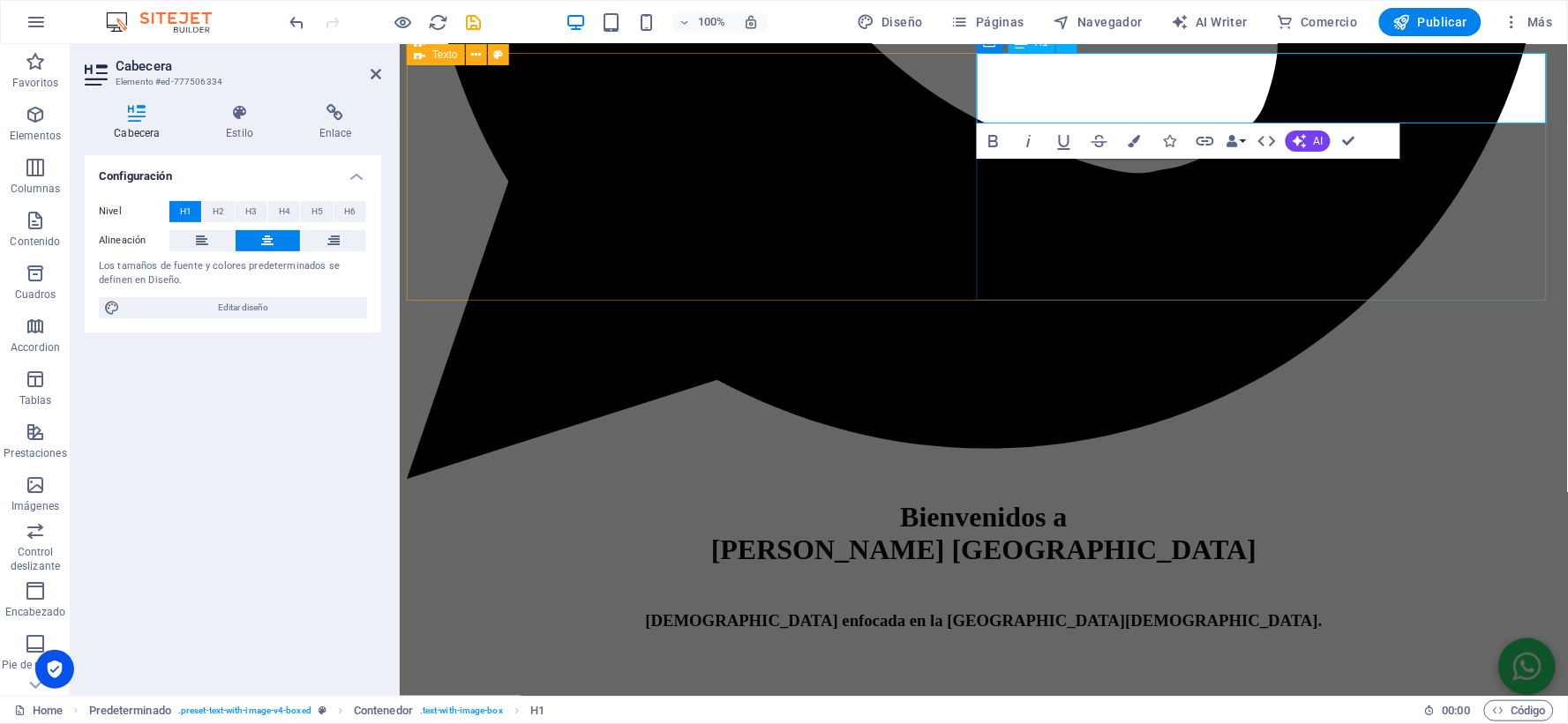 copy on "Nuestra Visión" 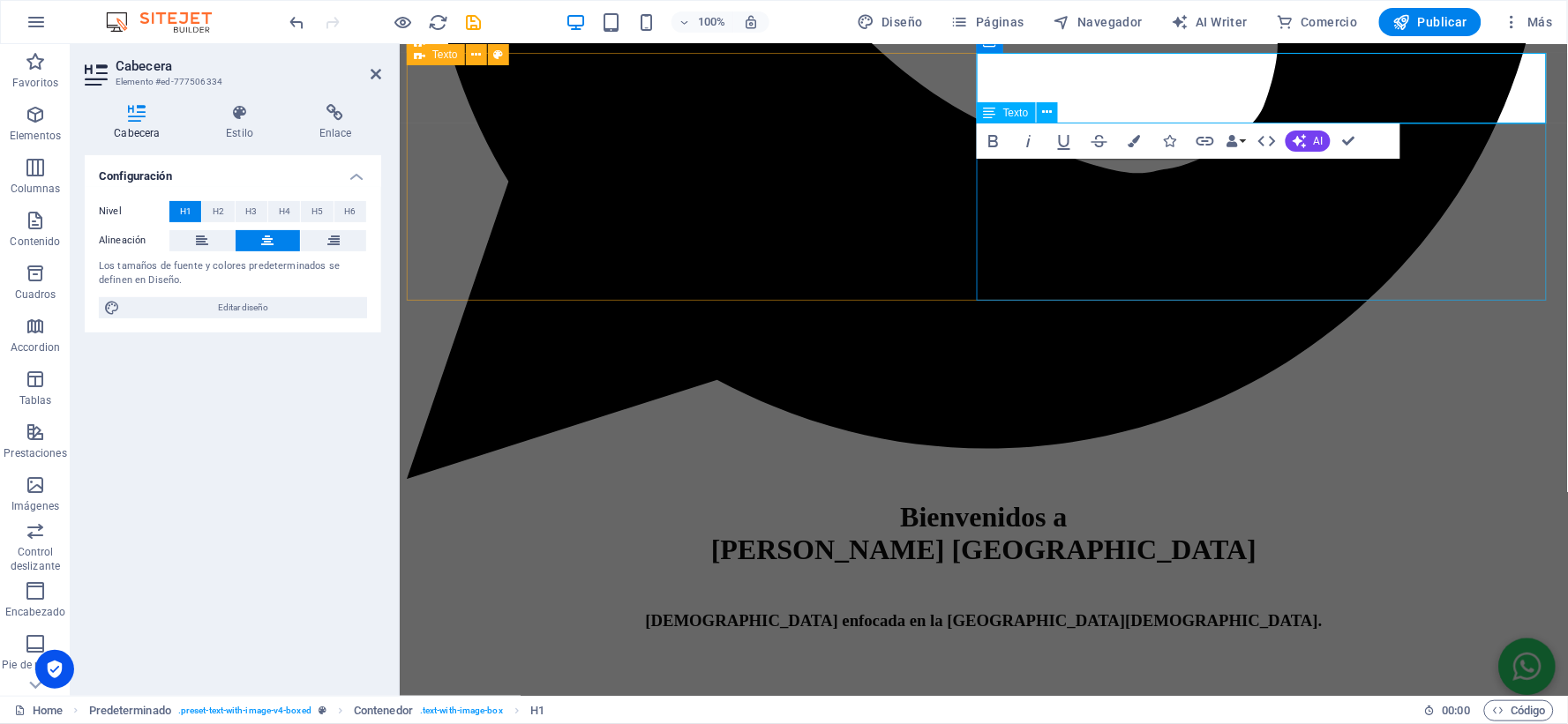 click on "Para ser una [DEMOGRAPHIC_DATA] fuerte, necesitamos familias fuertes, fundamentadas en las [DEMOGRAPHIC_DATA] de Las Escrituras.  Reconocemos que no hay matrimonios perfectos, pero al ser discípulo [PERSON_NAME][DEMOGRAPHIC_DATA] y en una permanente e íntima relación con nuestro [PERSON_NAME], rogamos a nuestro Señor que nos ayude a ser el esposo, esposa, padre o madre que debemos ser conforme a Las Escrituras.  Rogaremos a nuestro [PERSON_NAME] que nos ayude a caminar en integridad de corazón, fieles al cónyuge, fieles a la familia definida por [DEMOGRAPHIC_DATA], y con un buen testimonio público, llevando el mensaje de la [DEMOGRAPHIC_DATA] donde quiera que estemos para la [PERSON_NAME][DEMOGRAPHIC_DATA]." at bounding box center (983, 3349) 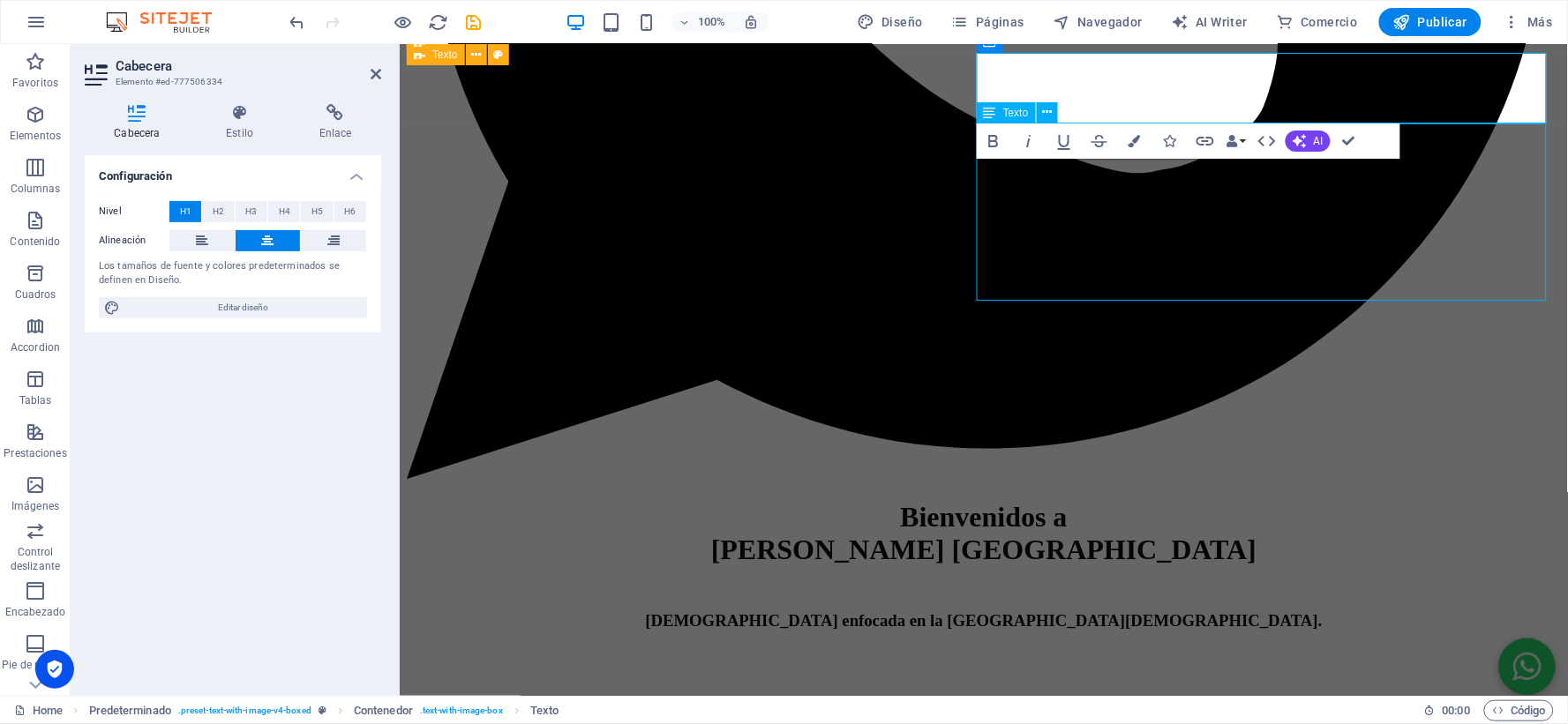 scroll, scrollTop: 1367, scrollLeft: 0, axis: vertical 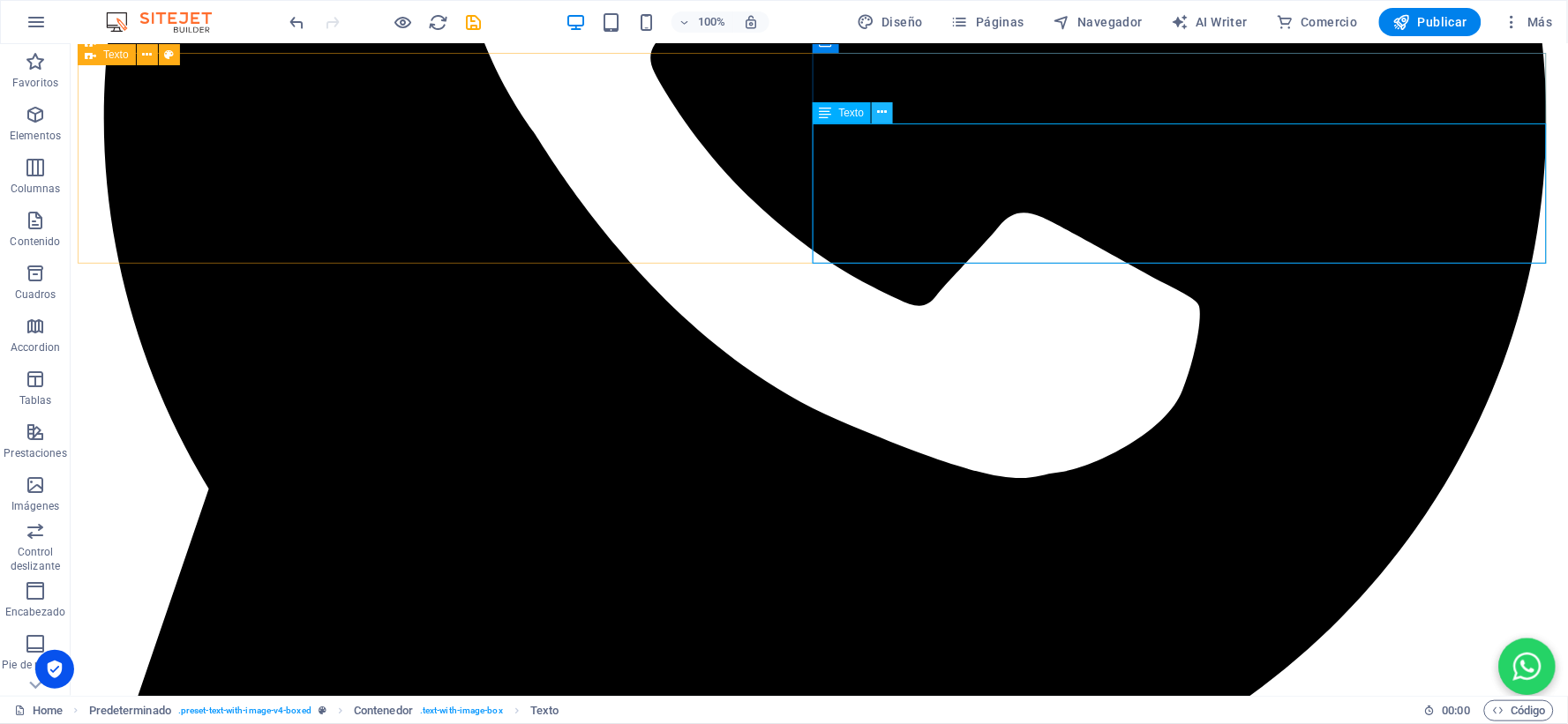 click at bounding box center (882, 112) 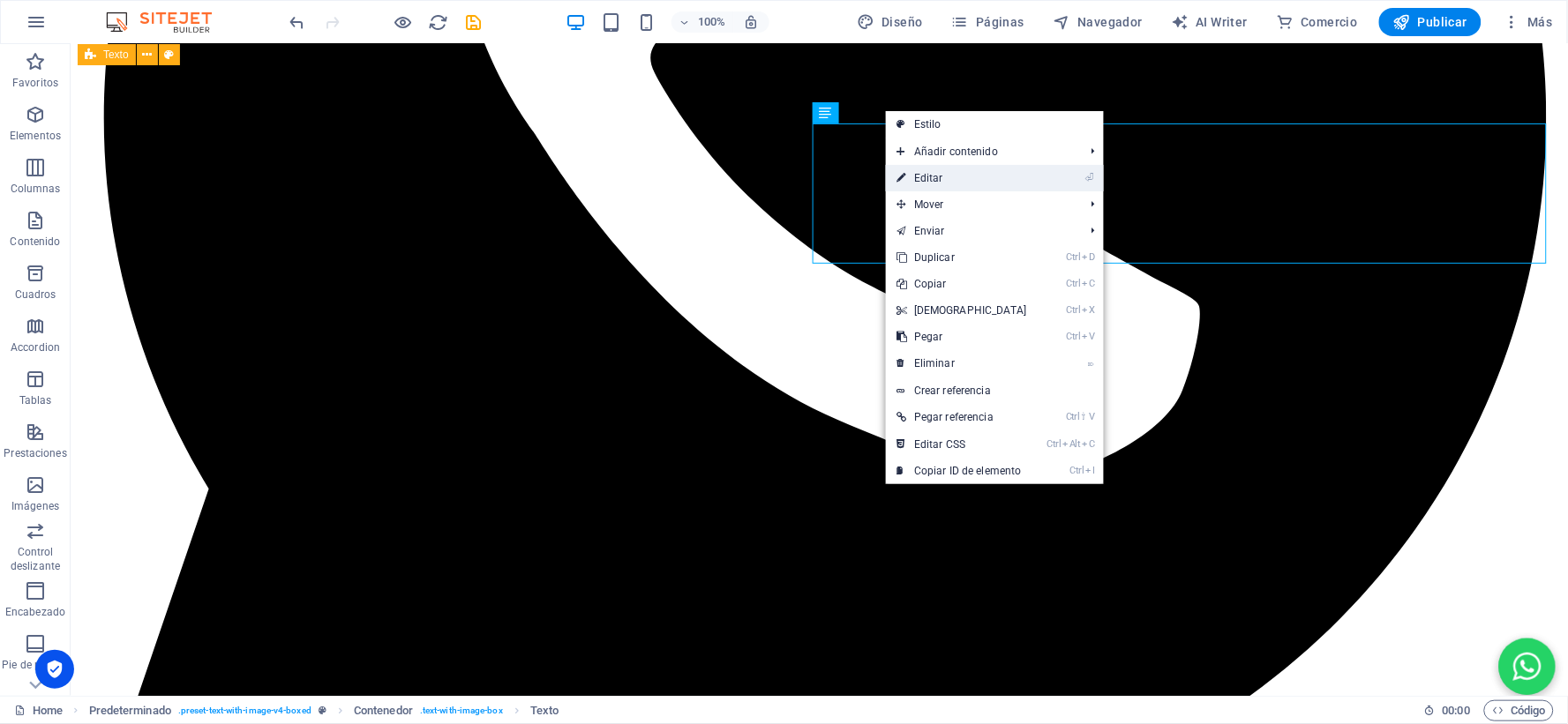 click on "⏎  Editar" at bounding box center [962, 178] 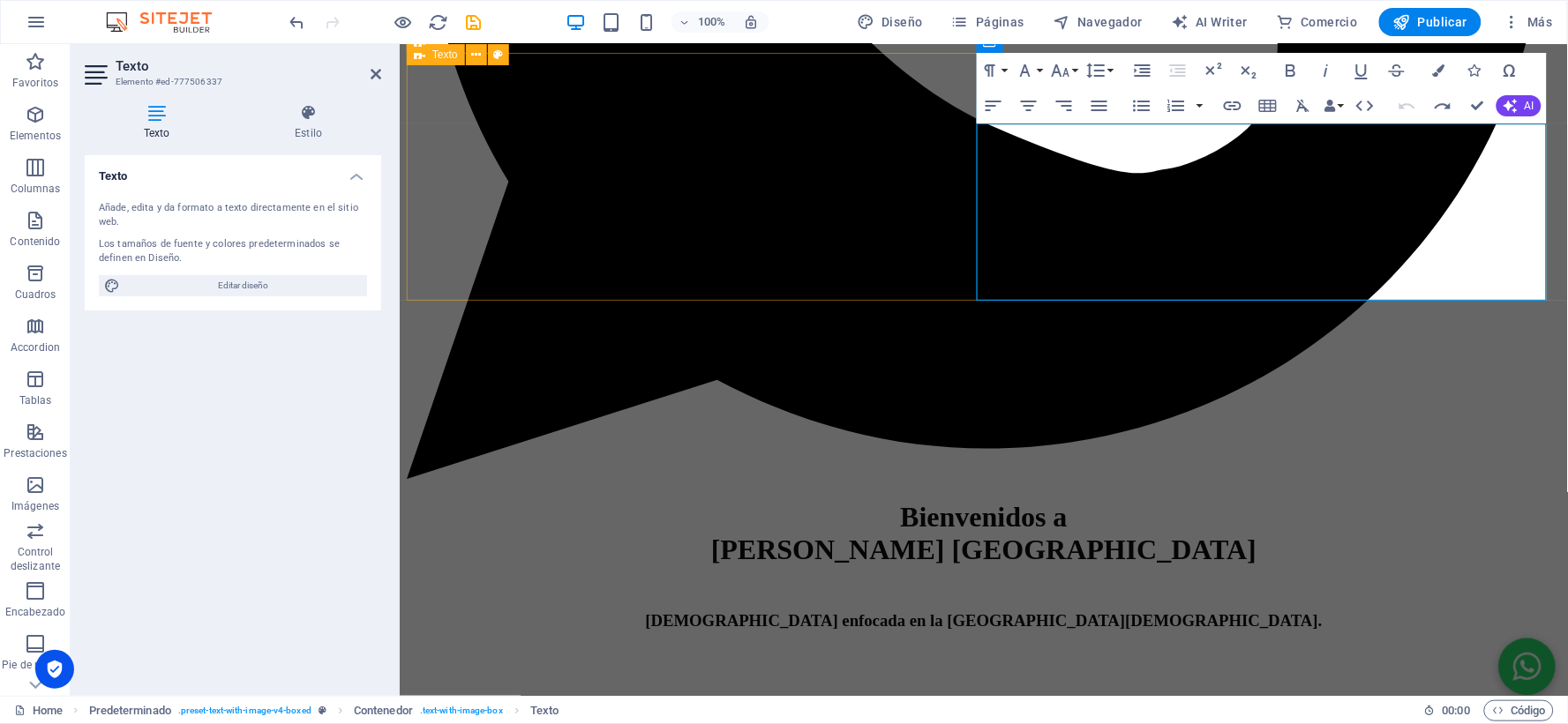 click on "Para ser una [DEMOGRAPHIC_DATA] fuerte, necesitamos familias fuertes, fundamentadas en las [DEMOGRAPHIC_DATA] de Las Escrituras.  Reconocemos que no hay matrimonios perfectos, pero al ser discípulo [PERSON_NAME][DEMOGRAPHIC_DATA] y en una permanente e íntima relación con nuestro [PERSON_NAME], rogamos a nuestro Señor que nos ayude a ser el esposo, esposa, padre o madre que debemos ser conforme a Las Escrituras.  Rogaremos a nuestro [PERSON_NAME] que nos ayude a caminar en integridad de corazón, fieles al cónyuge, fieles a la familia definida por [DEMOGRAPHIC_DATA], y con un buen testimonio público, llevando el mensaje de la [DEMOGRAPHIC_DATA] donde quiera que estemos para la [PERSON_NAME][DEMOGRAPHIC_DATA]." at bounding box center (992, 3349) 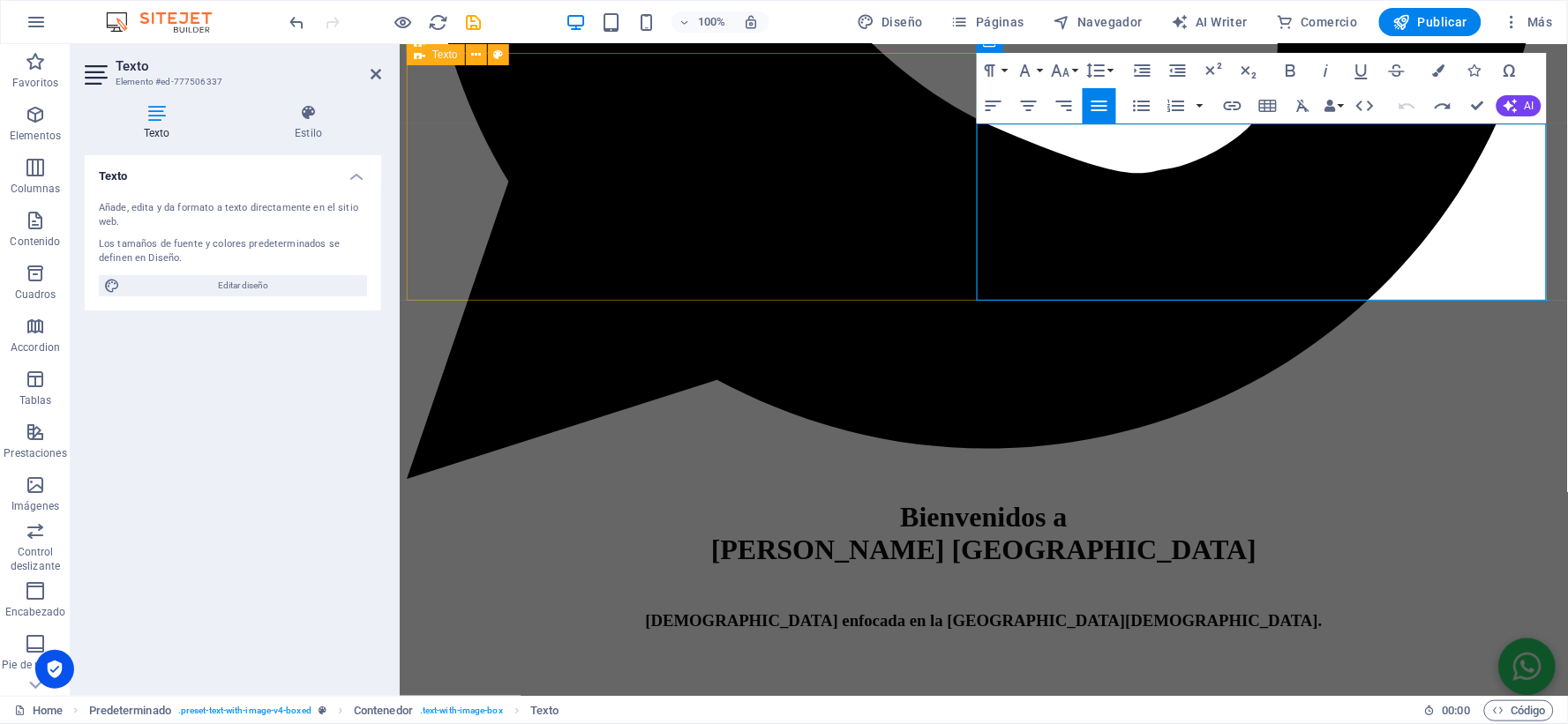 click on "Para ser una [DEMOGRAPHIC_DATA] fuerte, necesitamos familias fuertes, fundamentadas en las [DEMOGRAPHIC_DATA] de Las Escrituras.  Reconocemos que no hay matrimonios perfectos, pero al ser discípulo [PERSON_NAME][DEMOGRAPHIC_DATA] y en una permanente e íntima relación con nuestro [PERSON_NAME], rogamos a nuestro Señor que nos ayude a ser el esposo, esposa, padre o madre que debemos ser conforme a Las Escrituras.  Rogaremos a nuestro [PERSON_NAME] que nos ayude a caminar en integridad de corazón, fieles al cónyuge, fieles a la familia definida por [DEMOGRAPHIC_DATA], y con un buen testimonio público, llevando el mensaje de la [DEMOGRAPHIC_DATA] donde quiera que estemos para la [PERSON_NAME][DEMOGRAPHIC_DATA]." at bounding box center (992, 3349) 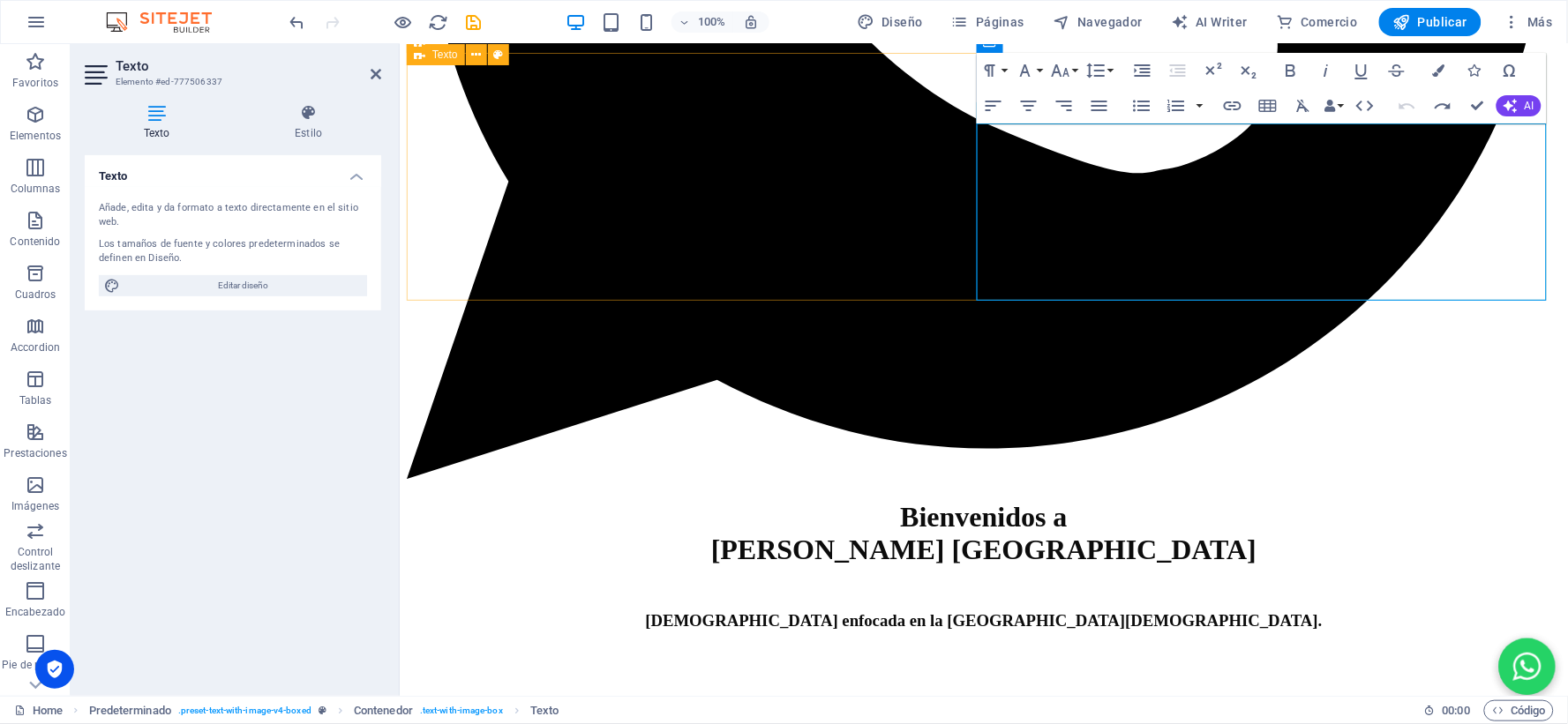click on "Para ser una [DEMOGRAPHIC_DATA] fuerte, necesitamos familias fuertes, fundamentadas en las [DEMOGRAPHIC_DATA] de Las Escrituras.  Reconocemos que no hay matrimonios perfectos, pero al ser discípulo [PERSON_NAME][DEMOGRAPHIC_DATA] y en una permanente e íntima relación con nuestro [PERSON_NAME], rogamos a nuestro Señor que nos ayude a ser el esposo, esposa, padre o madre que debemos ser conforme a Las Escrituras.  Rogaremos a nuestro [PERSON_NAME] que nos ayude a caminar en integridad de corazón, fieles al cónyuge, fieles a la familia definida por [DEMOGRAPHIC_DATA], y con un buen testimonio público, llevando el mensaje de la [DEMOGRAPHIC_DATA] donde quiera que estemos para la [PERSON_NAME][DEMOGRAPHIC_DATA]." at bounding box center (992, 3349) 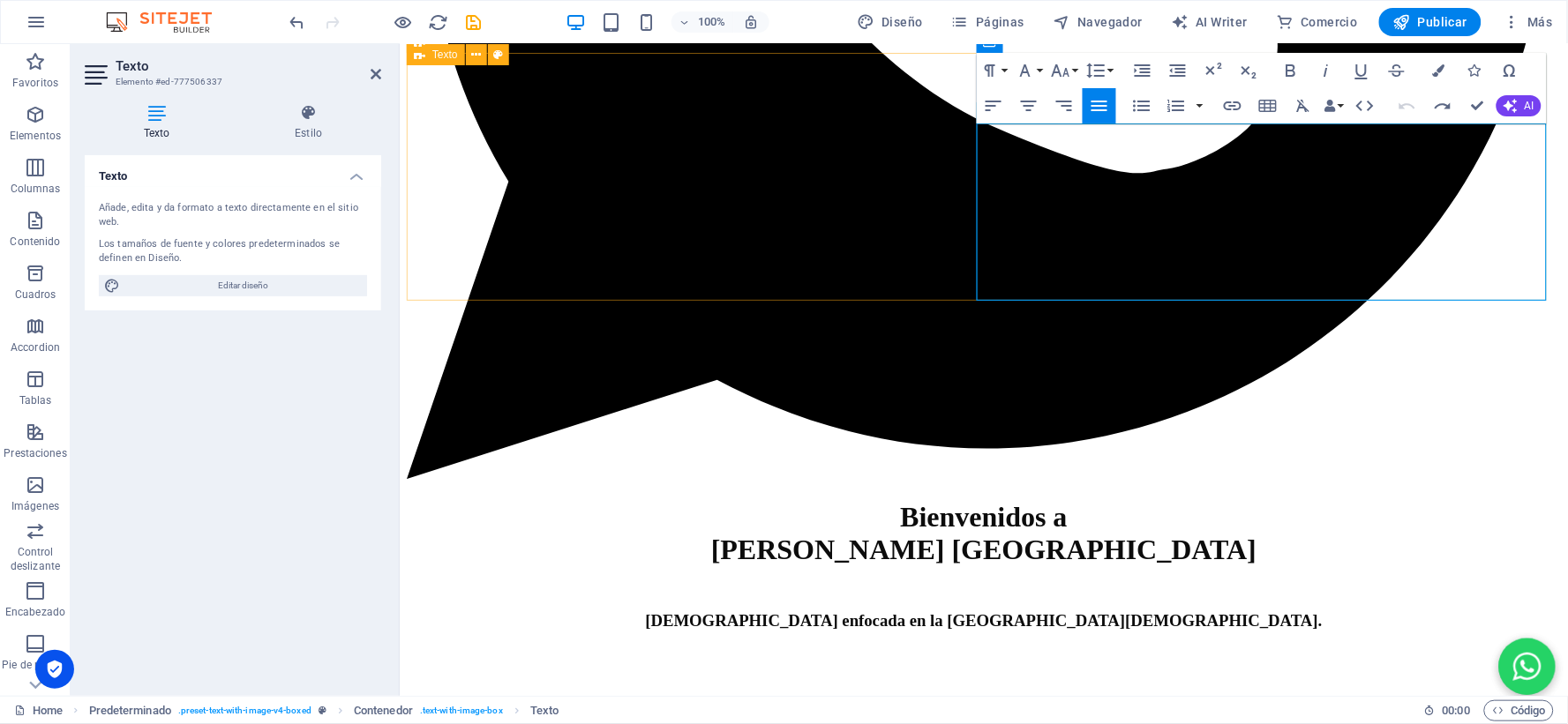 click on "Para ser una [DEMOGRAPHIC_DATA] fuerte, necesitamos familias fuertes, fundamentadas en las [DEMOGRAPHIC_DATA] de Las Escrituras.  Reconocemos que no hay matrimonios perfectos, pero al ser discípulo [PERSON_NAME][DEMOGRAPHIC_DATA] y en una permanente e íntima relación con nuestro [PERSON_NAME], rogamos a nuestro Señor que nos ayude a ser el esposo, esposa, padre o madre que debemos ser conforme a Las Escrituras.  Rogaremos a nuestro [PERSON_NAME] que nos ayude a caminar en integridad de corazón, fieles al cónyuge, fieles a la familia definida por [DEMOGRAPHIC_DATA], y con un buen testimonio público, llevando el mensaje de la [DEMOGRAPHIC_DATA] donde quiera que estemos para la [PERSON_NAME][DEMOGRAPHIC_DATA]." at bounding box center (992, 3349) 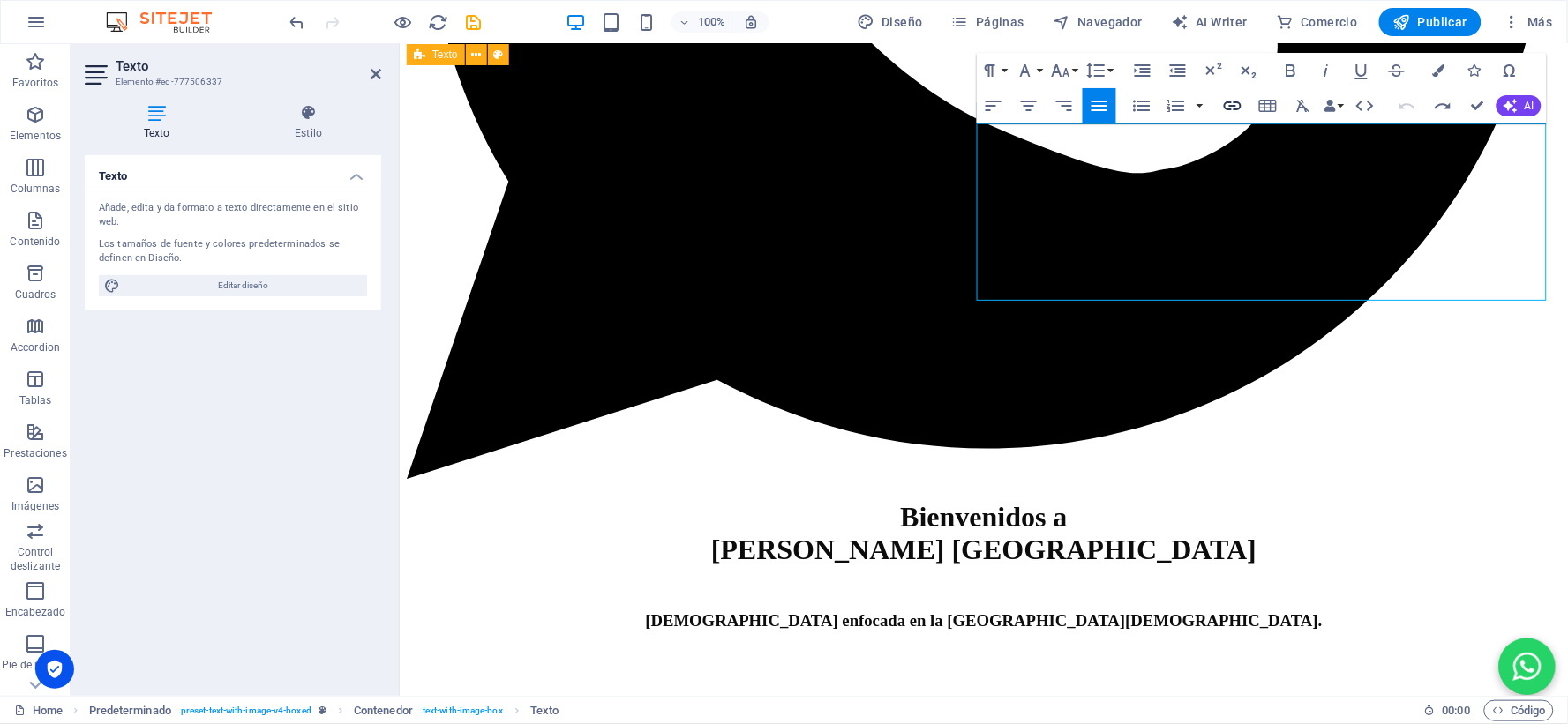 click 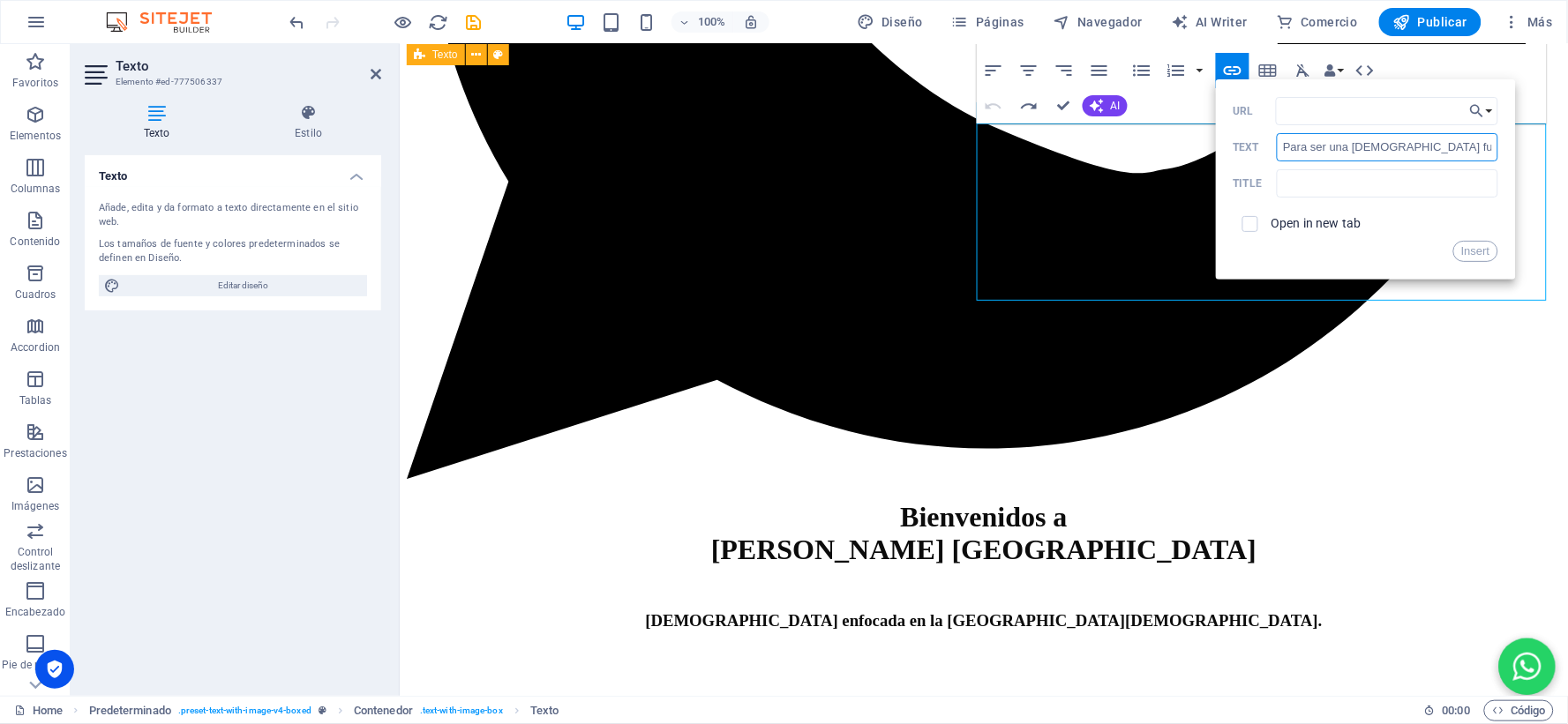 click on "Para ser una [DEMOGRAPHIC_DATA] fuerte, necesitamos familias fuertes, fundamentadas en las [DEMOGRAPHIC_DATA] de Las Escrituras.  Reconocemos que no hay matrimonios perfectos, pero al ser discípulo [PERSON_NAME][DEMOGRAPHIC_DATA] y en una permanente e íntima relación con nuestro [PERSON_NAME], rogamos a nuestro Señor que nos ayude a ser el esposo, esposa, padre o madre que debemos ser conforme a Las Escrituras.  Rogaremos a nuestro [PERSON_NAME] que nos ayude a caminar en integridad de corazón, fieles al cónyuge, fieles a la familia definida por [DEMOGRAPHIC_DATA], y con un buen testimonio público, llevando el mensaje de la [DEMOGRAPHIC_DATA] donde quiera que estemos para la [PERSON_NAME][DEMOGRAPHIC_DATA]." at bounding box center [1387, 147] 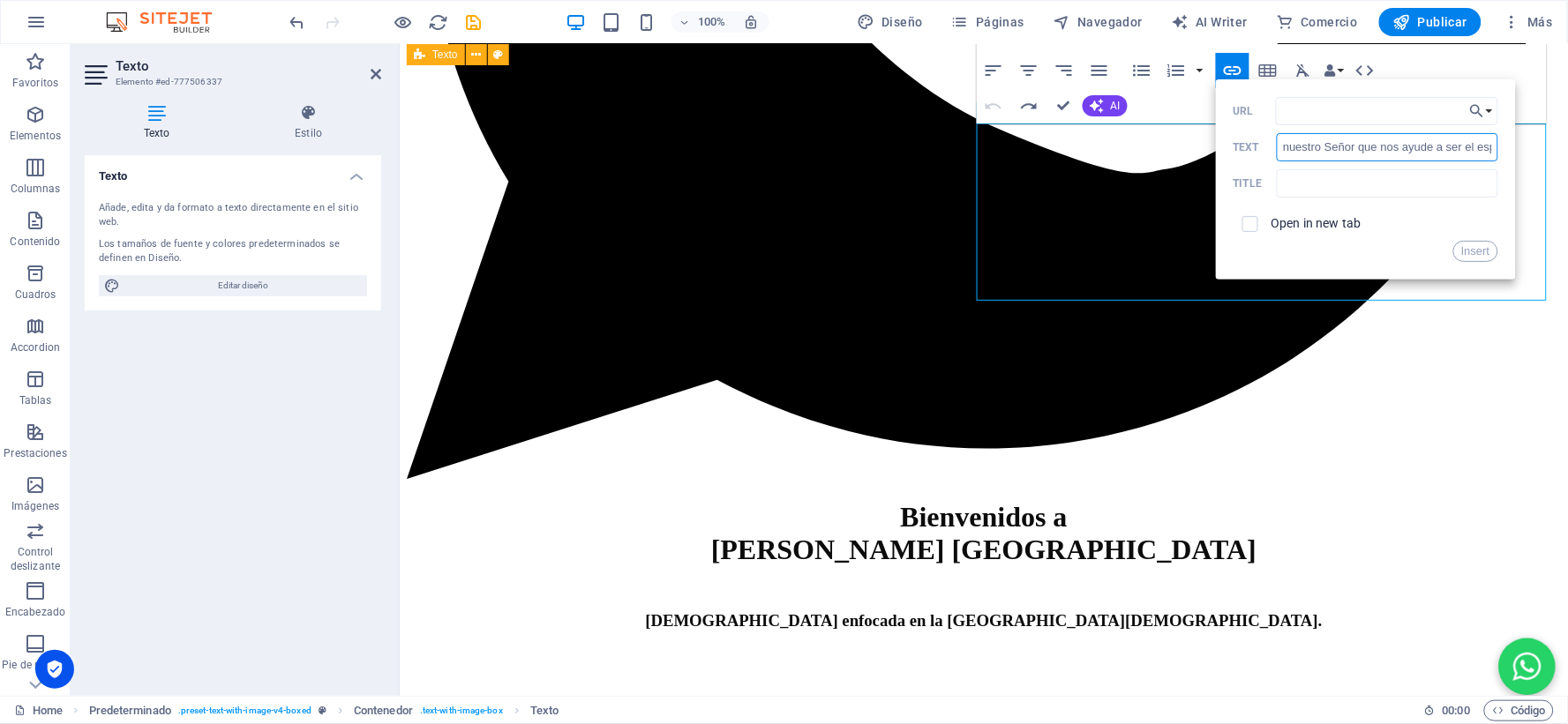 type on "nuestro Señor que nos ayude a ser el esposo, esposa, padre o madre que debemos ser conforme a Las Escrituras.  Rogaremos a nuestro [PERSON_NAME] que nos ayude a caminar en integridad de corazón, fieles al cónyuge, fieles a la familia definida por [DEMOGRAPHIC_DATA], y con un buen testimonio público, llevando el mensaje de la [DEMOGRAPHIC_DATA] donde quiera que estemos para la [PERSON_NAME][DEMOGRAPHIC_DATA]." 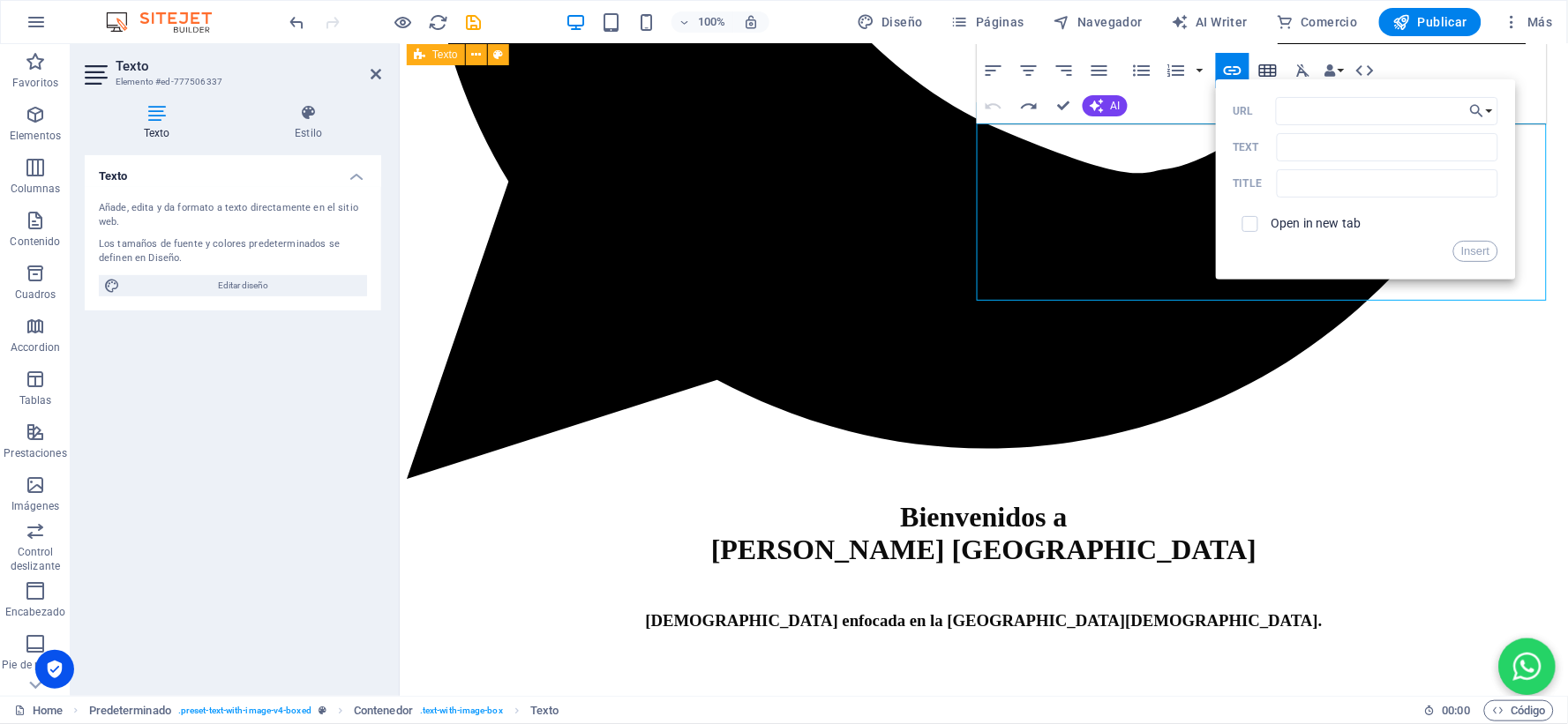 click 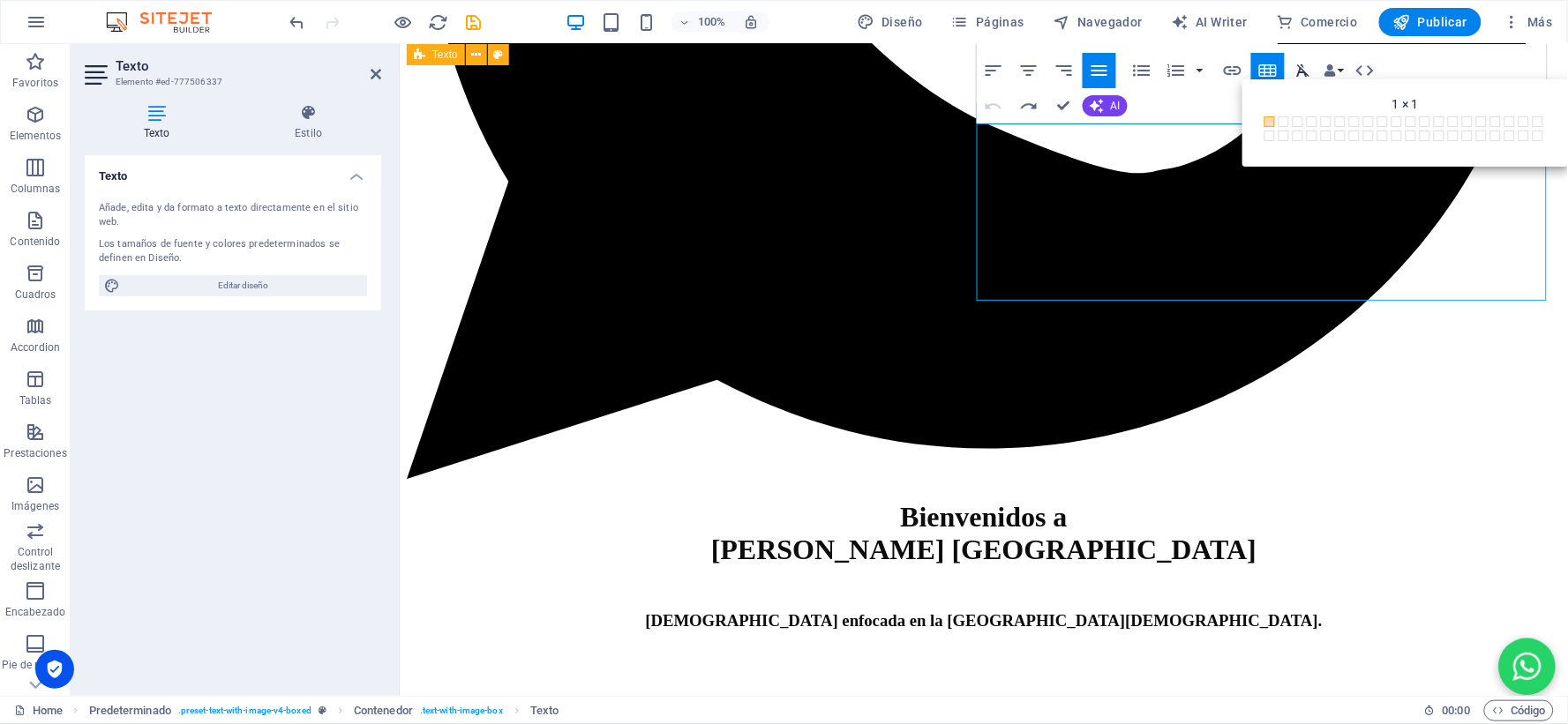 click 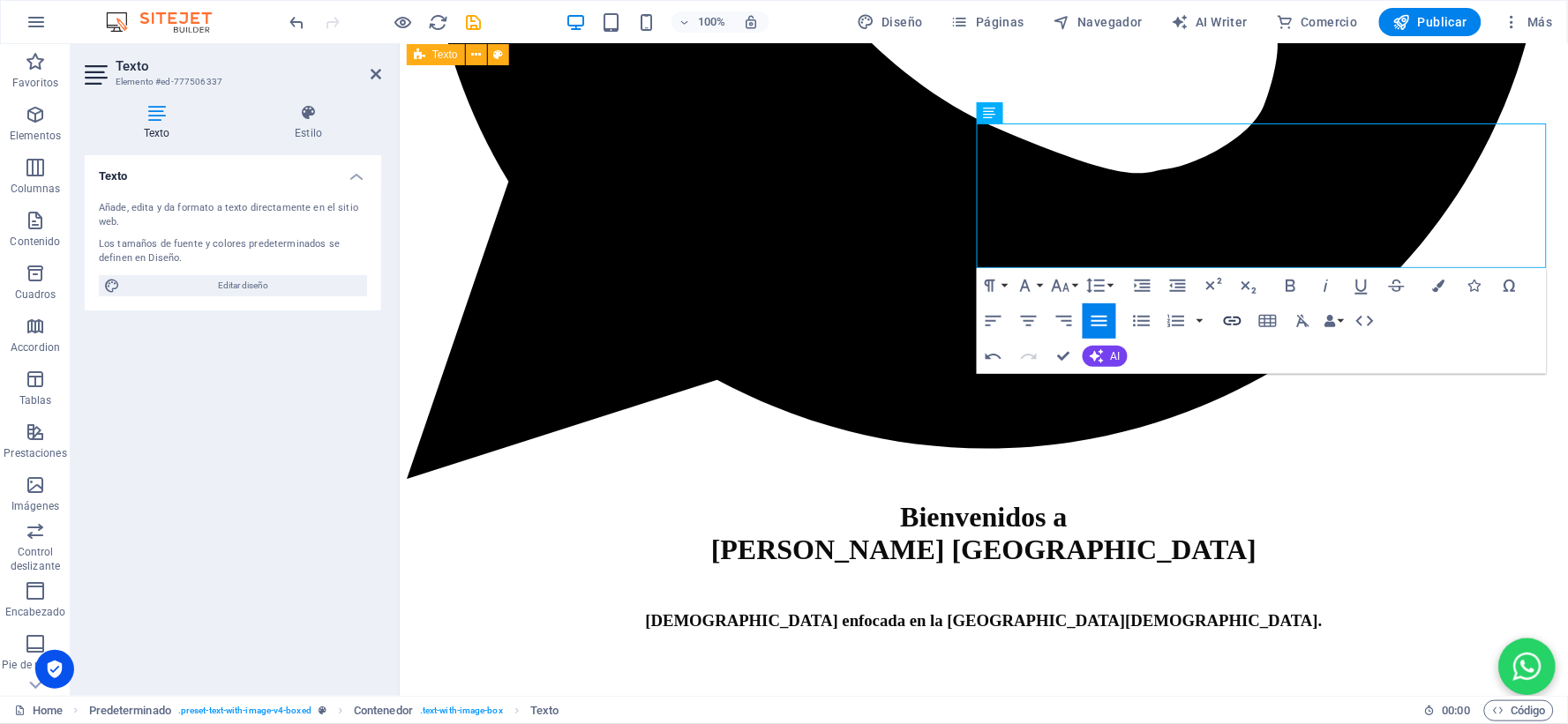 type on "Para ser una [DEMOGRAPHIC_DATA] fuerte, necesitamos familias fuertes, fundamentadas en las [DEMOGRAPHIC_DATA] de Las Escrituras.  Reconocemos que no hay matrimonios perfectos, pero al ser discípulo [PERSON_NAME][DEMOGRAPHIC_DATA] y en una permanente e íntima relación con nuestro [PERSON_NAME], rogamos a nuestro Señor que nos ayude a ser el esposo, esposa, padre o madre que debemos ser conforme a Las Escrituras.  Rogaremos a nuestro [PERSON_NAME] que nos ayude a caminar en integridad de corazón, fieles al cónyuge, fieles a la familia definida por [DEMOGRAPHIC_DATA], y con un buen testimonio público, llevando el mensaje de la [DEMOGRAPHIC_DATA] donde quiera que estemos para la [PERSON_NAME][DEMOGRAPHIC_DATA]." 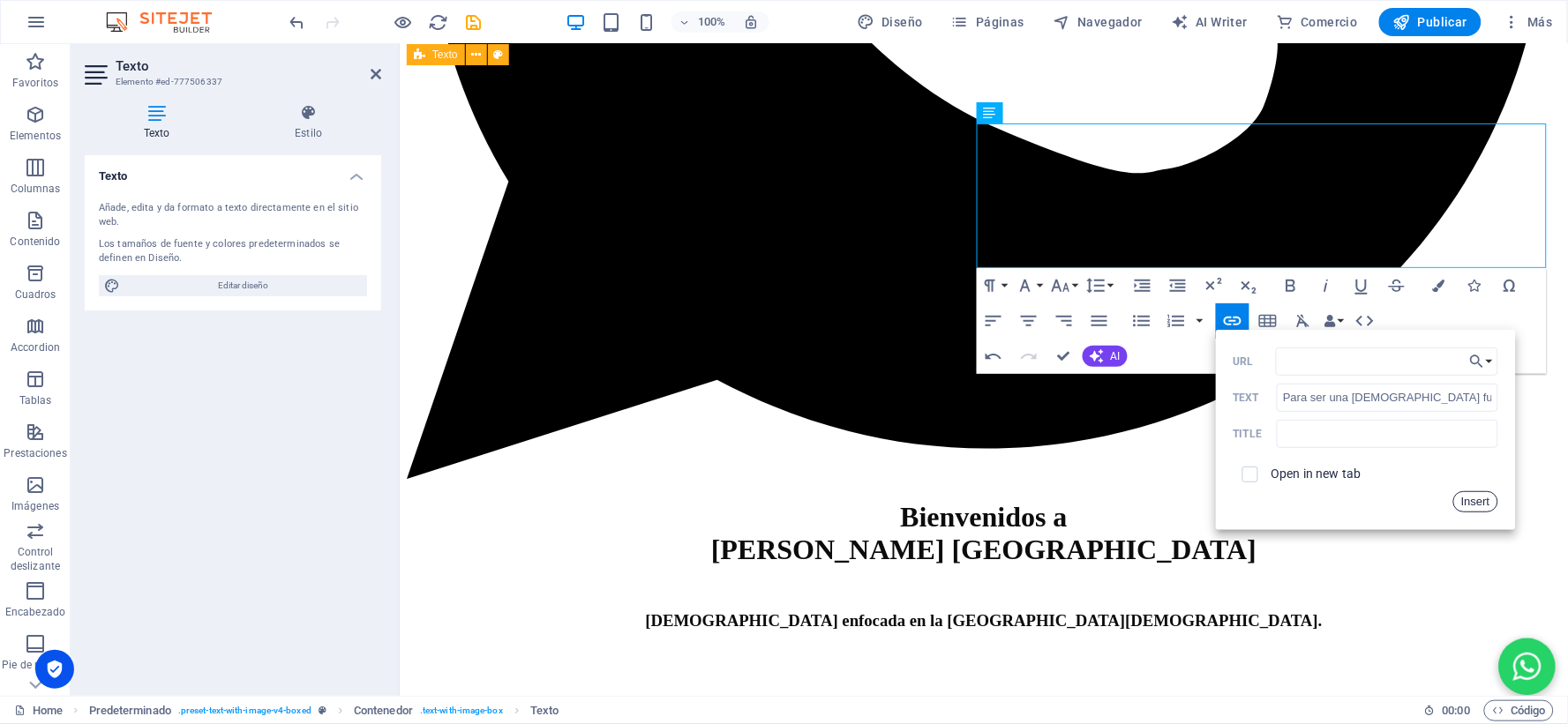 click on "Insert" at bounding box center [1475, 502] 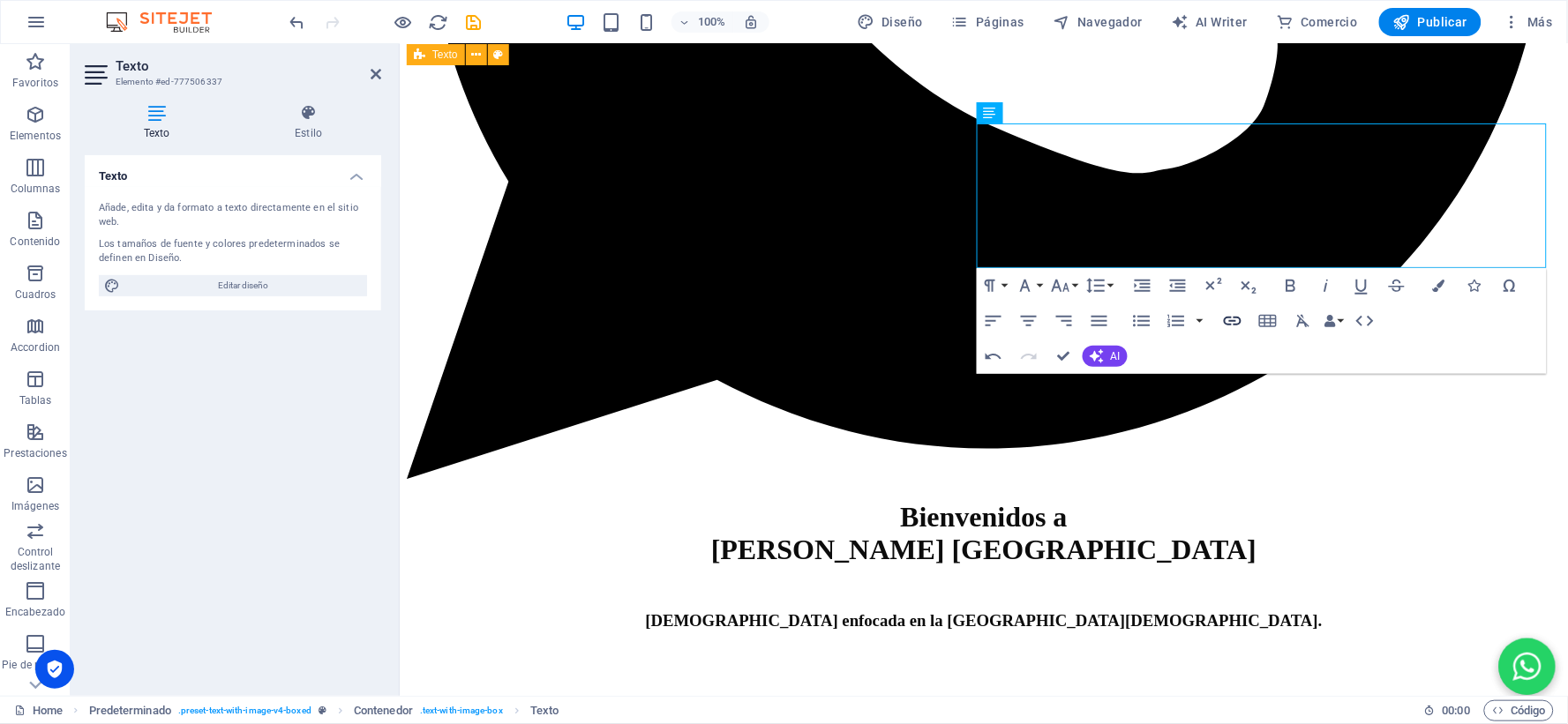 click 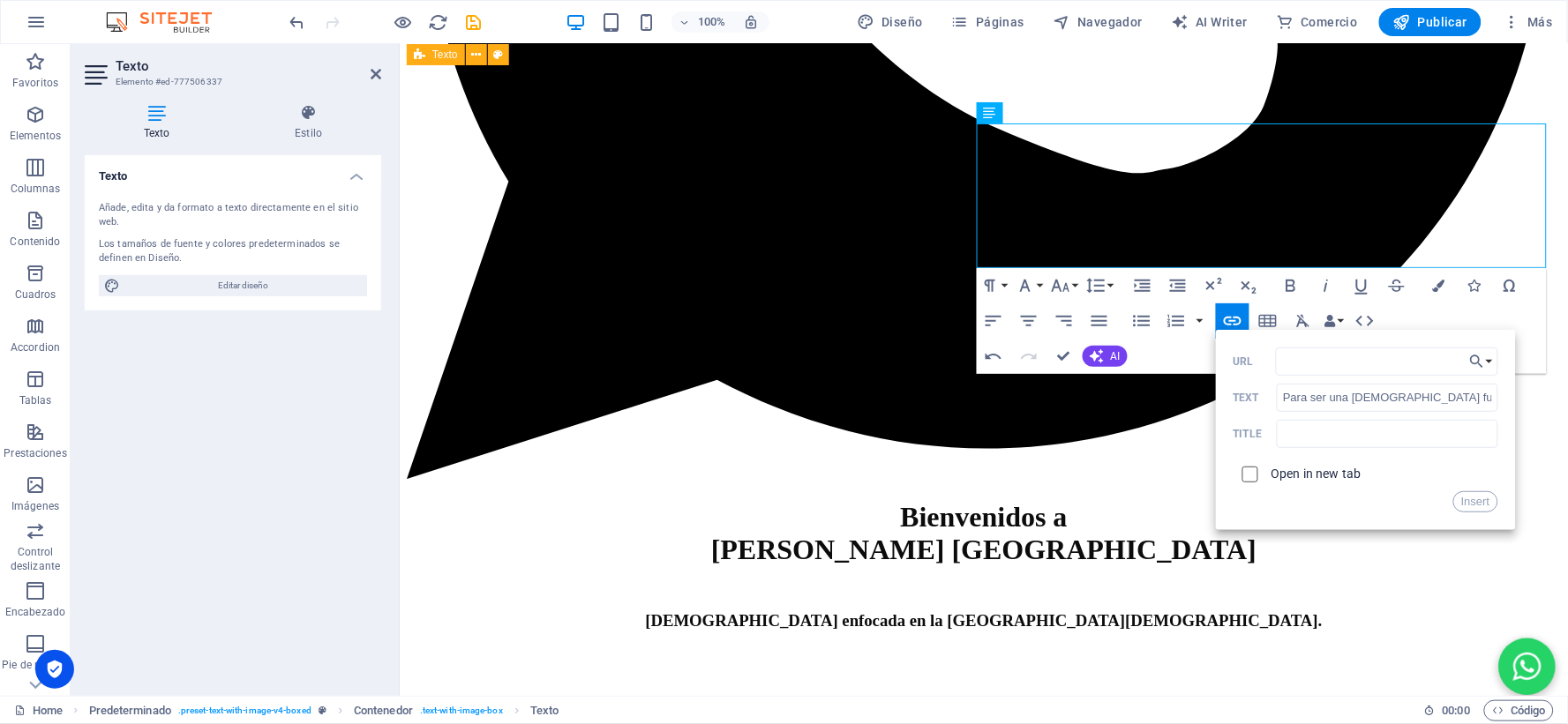 click at bounding box center (1248, 472) 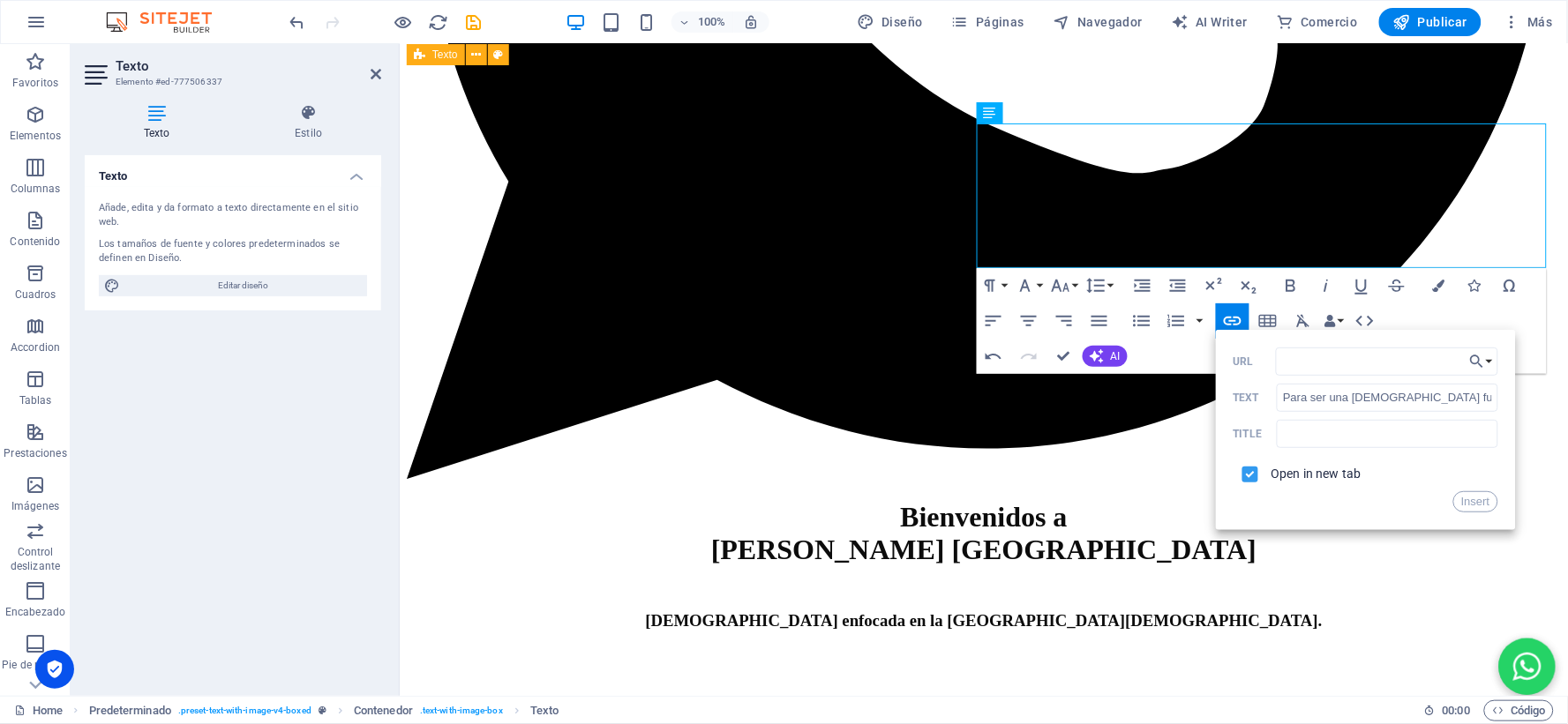 click at bounding box center [1248, 472] 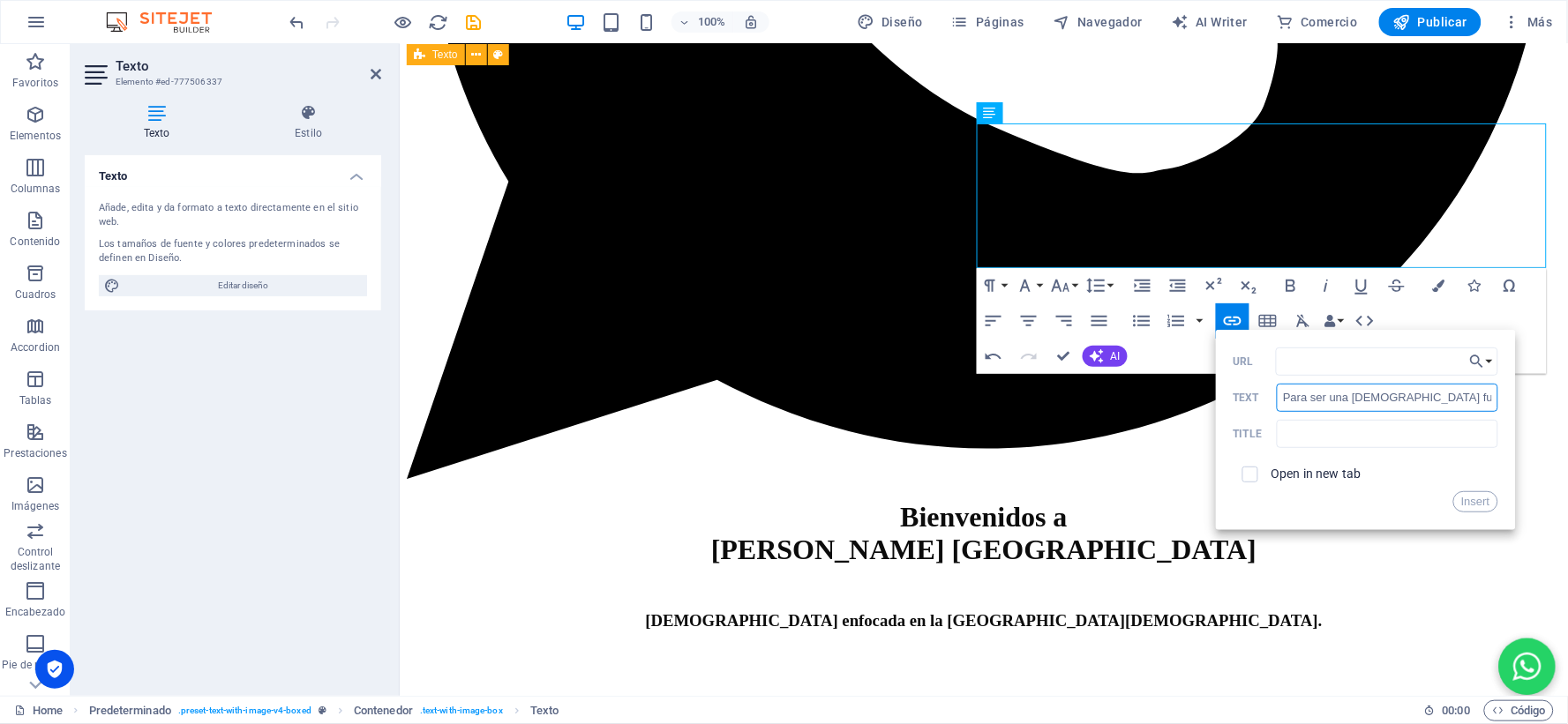 click on "Para ser una [DEMOGRAPHIC_DATA] fuerte, necesitamos familias fuertes, fundamentadas en las [DEMOGRAPHIC_DATA] de Las Escrituras.  Reconocemos que no hay matrimonios perfectos, pero al ser discípulo [PERSON_NAME][DEMOGRAPHIC_DATA] y en una permanente e íntima relación con nuestro [PERSON_NAME], rogamos a nuestro Señor que nos ayude a ser el esposo, esposa, padre o madre que debemos ser conforme a Las Escrituras.  Rogaremos a nuestro [PERSON_NAME] que nos ayude a caminar en integridad de corazón, fieles al cónyuge, fieles a la familia definida por [DEMOGRAPHIC_DATA], y con un buen testimonio público, llevando el mensaje de la [DEMOGRAPHIC_DATA] donde quiera que estemos para la [PERSON_NAME][DEMOGRAPHIC_DATA]." at bounding box center (1387, 398) 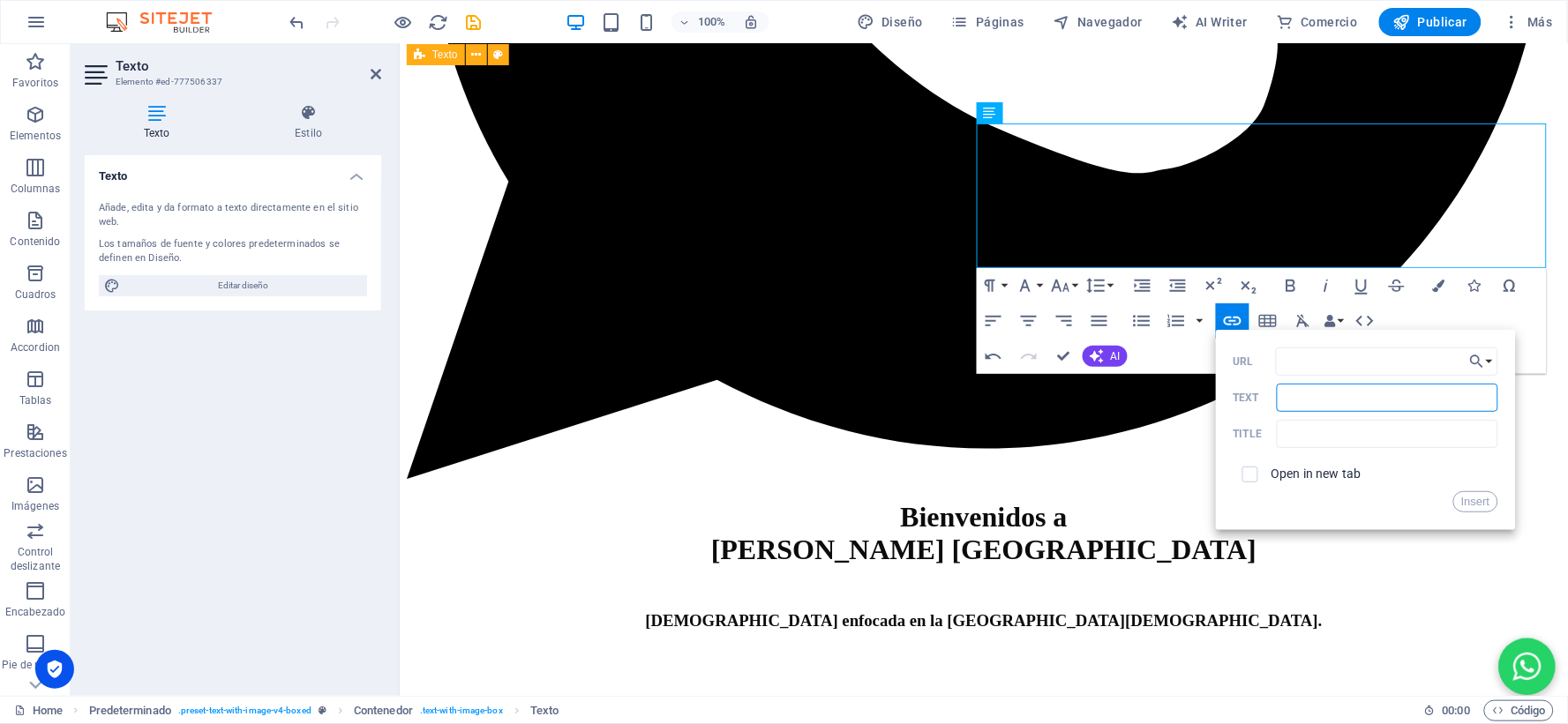 type 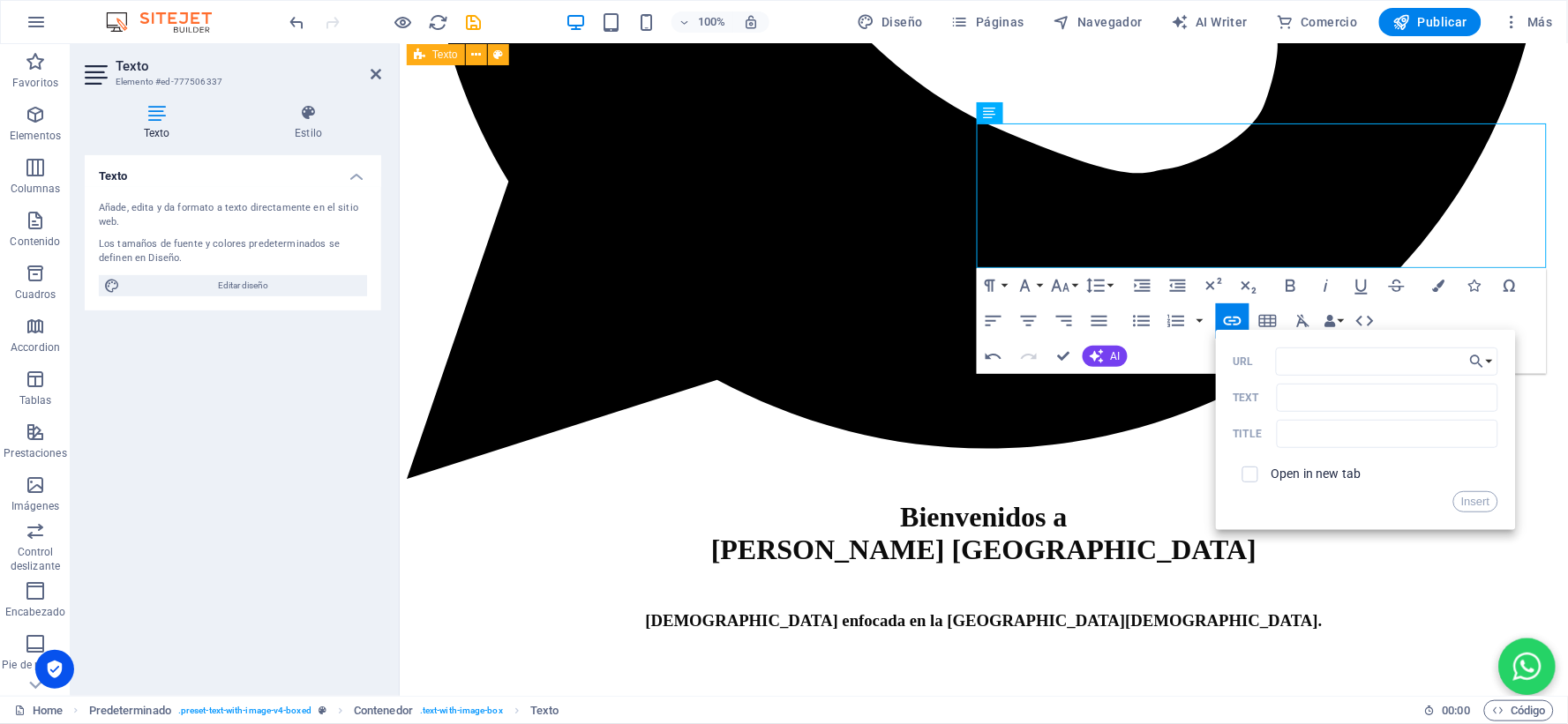 click on "Open in new tab" at bounding box center [1366, 474] 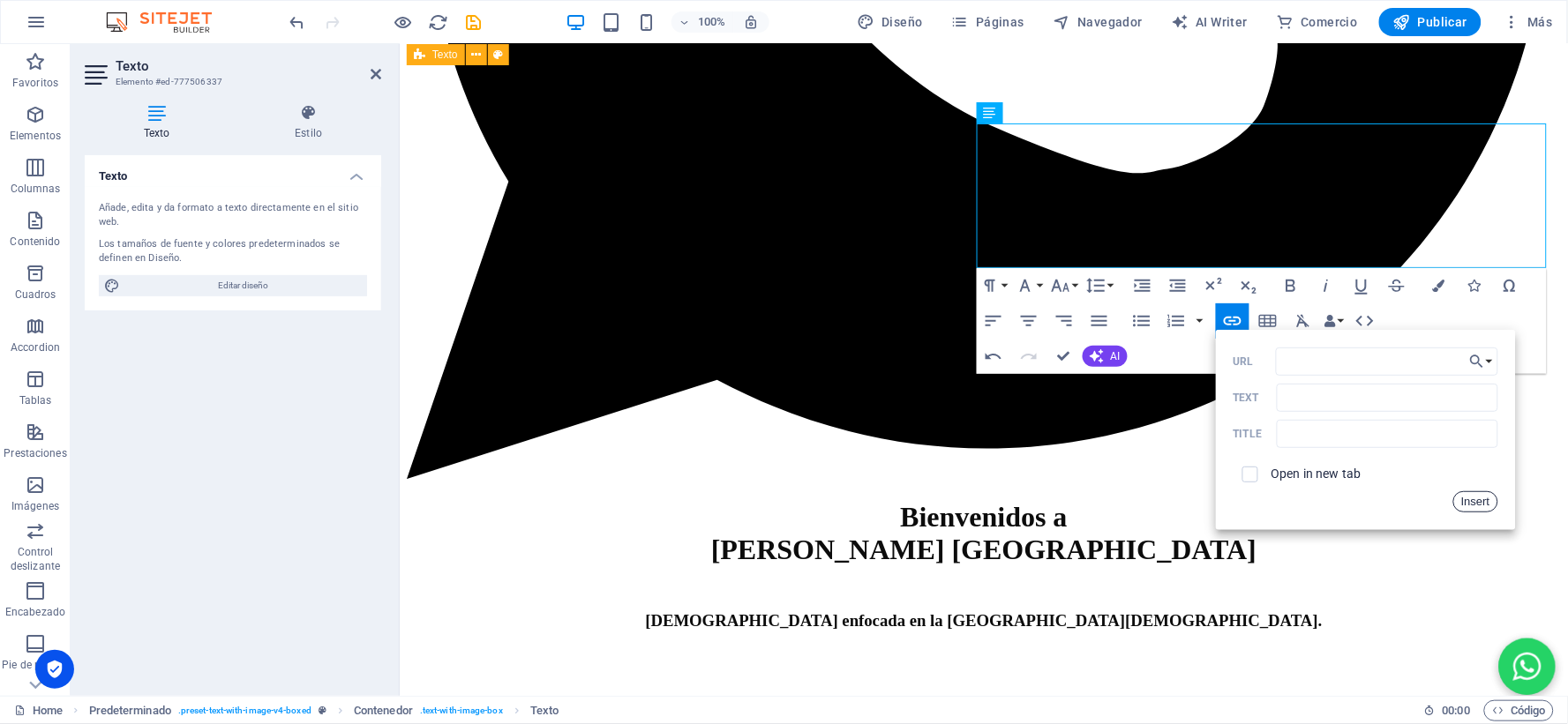 click on "Insert" at bounding box center [1475, 502] 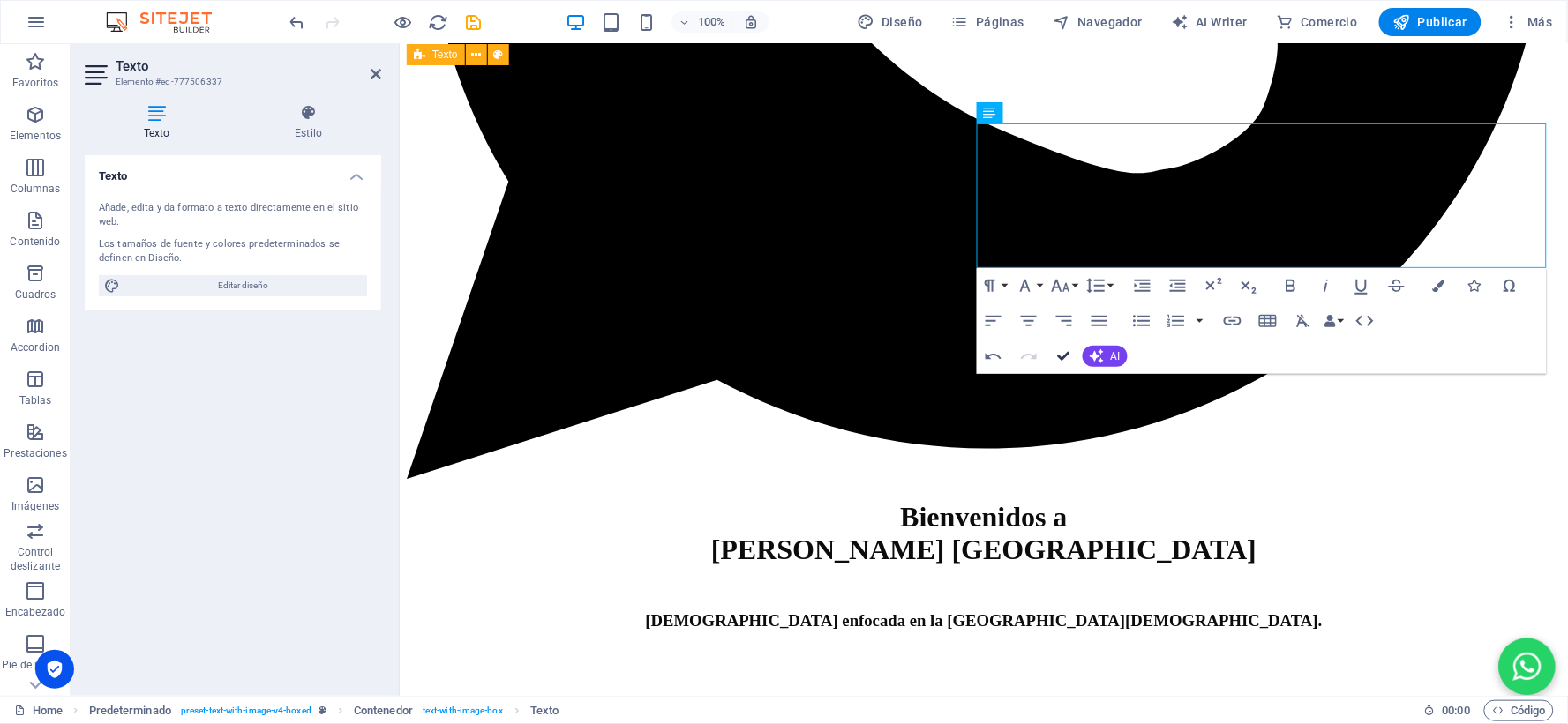 scroll, scrollTop: 1367, scrollLeft: 0, axis: vertical 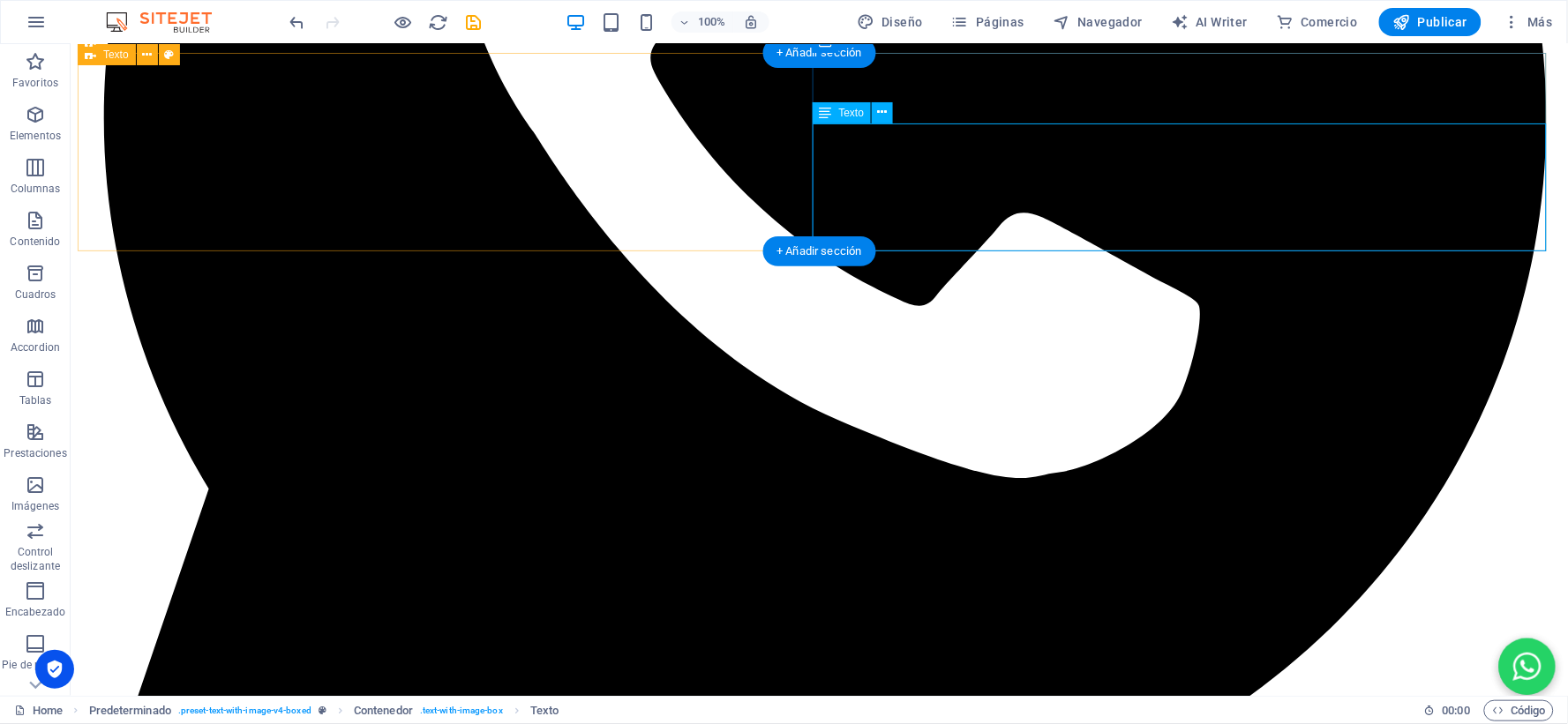 click on "Para ser una [DEMOGRAPHIC_DATA] fuerte, necesitamos familias fuertes, fundamentadas en las [DEMOGRAPHIC_DATA] de Las Escrituras.  Reconocemos que no hay matrimonios perfectos, pero al ser discípulo [PERSON_NAME][DEMOGRAPHIC_DATA] y en una permanente e íntima relación con nuestro [PERSON_NAME], rogamos a nuestro Señor que nos ayude a ser el esposo, esposa, padre o madre que debemos ser conforme a Las Escrituras.  Rogaremos a nuestro [PERSON_NAME] que nos ayude a caminar en integridad de corazón, fieles al cónyuge, fieles a la familia definida por [DEMOGRAPHIC_DATA], y con un buen testimonio público, llevando el mensaje de la [DEMOGRAPHIC_DATA] donde quiera que estemos para la [PERSON_NAME][DEMOGRAPHIC_DATA]." at bounding box center (818, 3876) 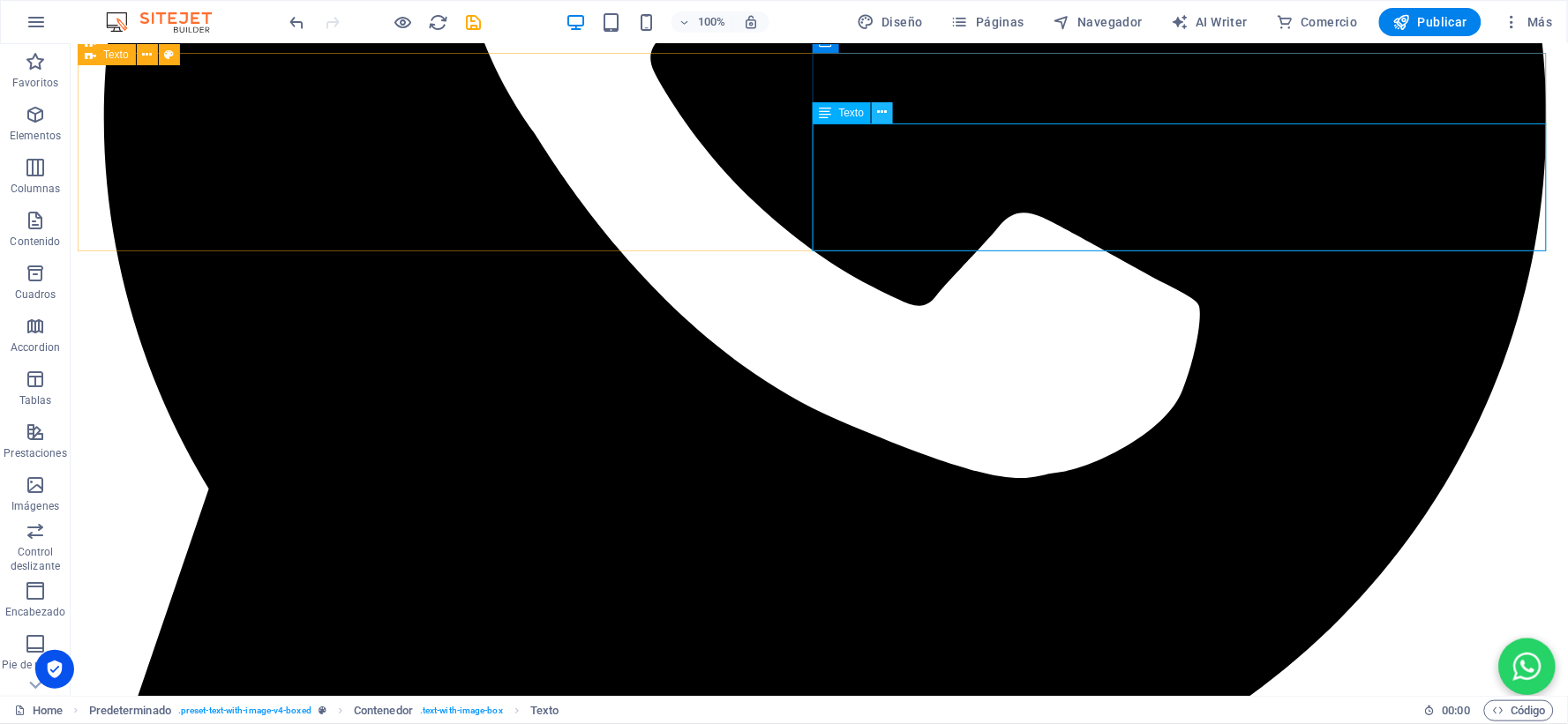 click at bounding box center [882, 112] 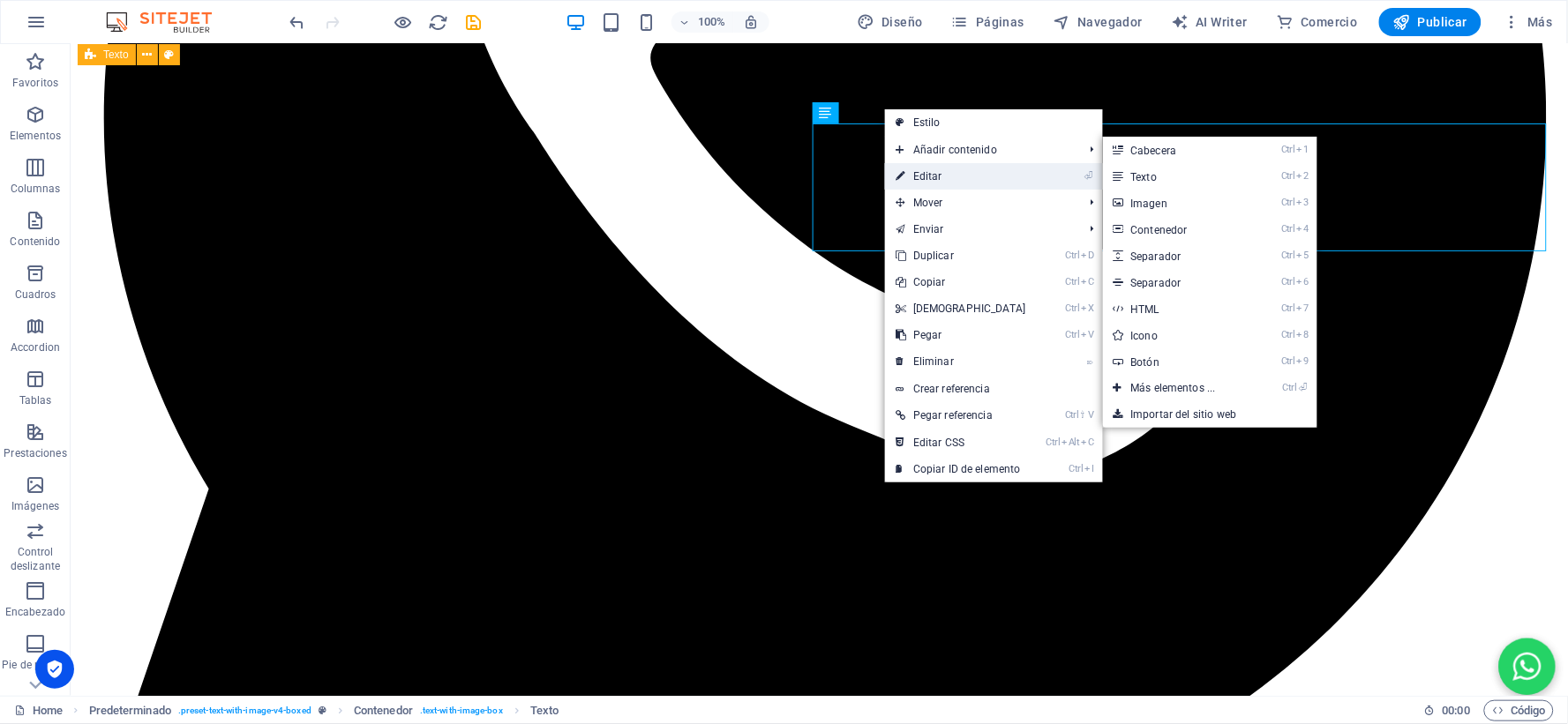 click on "⏎  Editar" at bounding box center (961, 176) 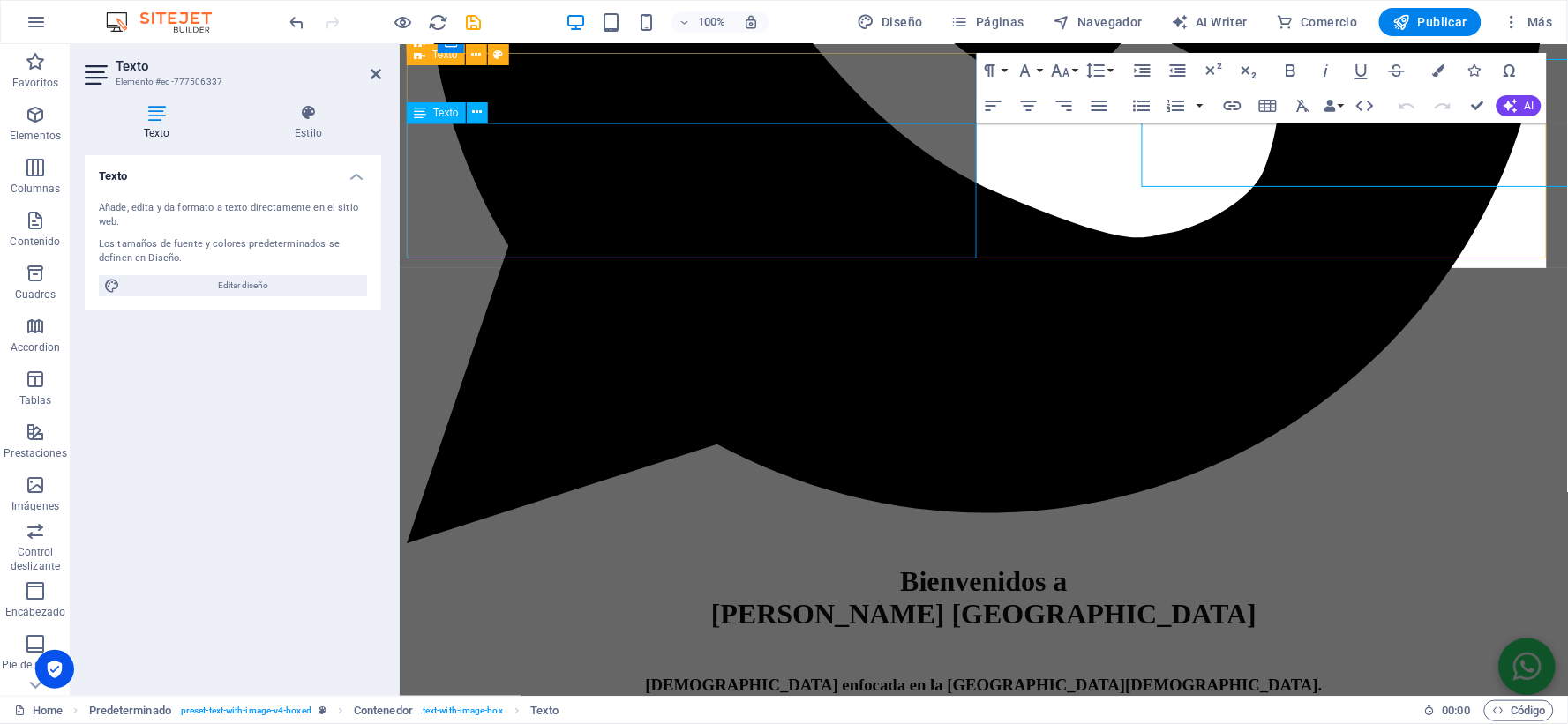 scroll, scrollTop: 1431, scrollLeft: 0, axis: vertical 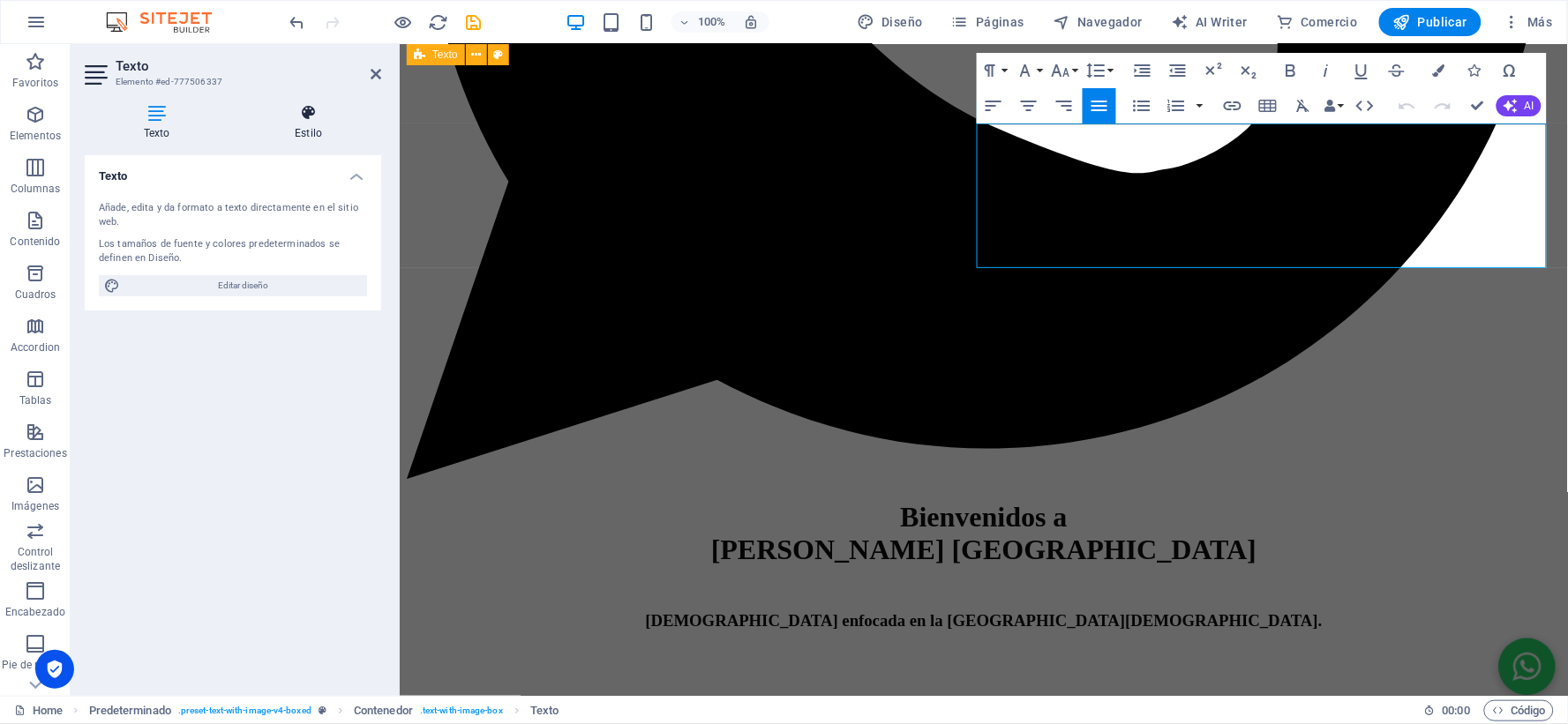 click at bounding box center [308, 113] 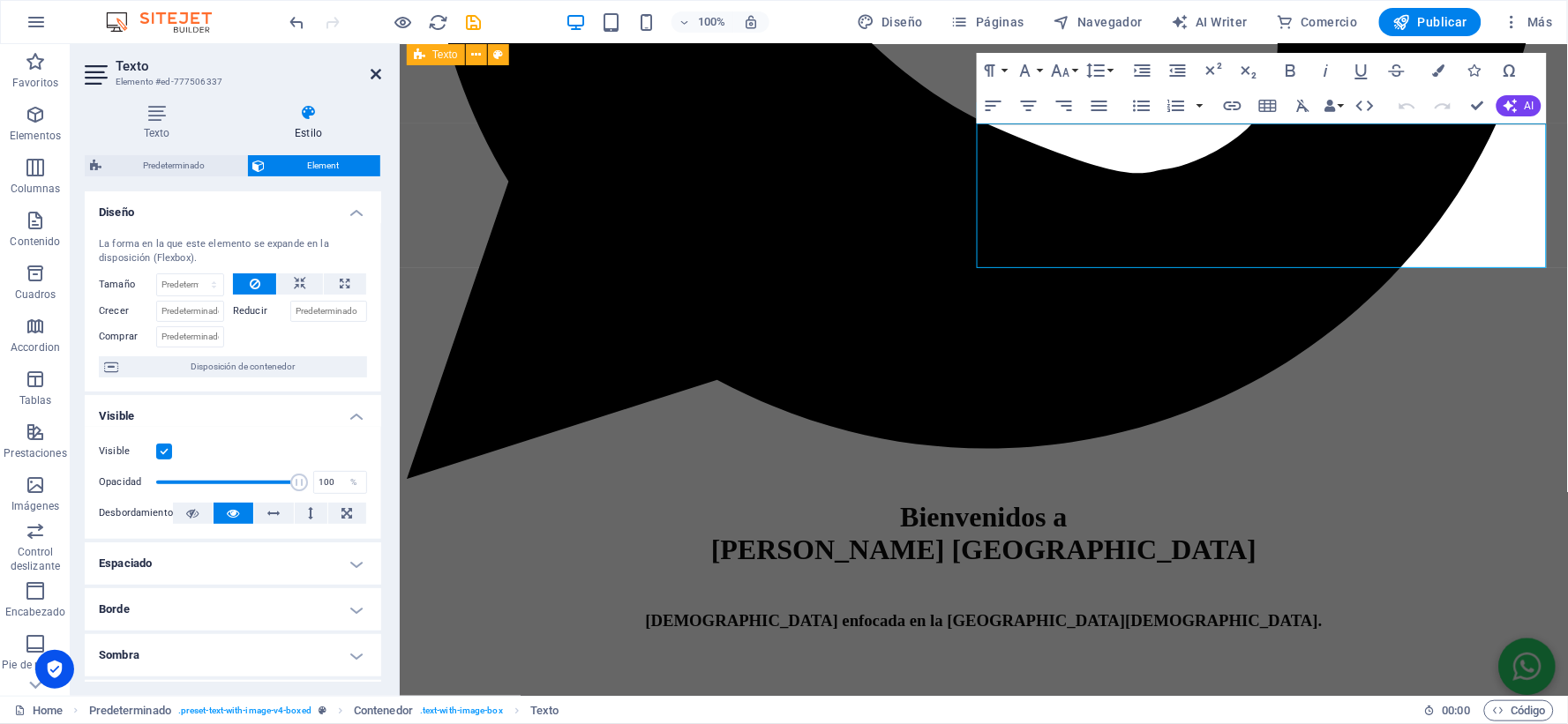 click at bounding box center [376, 74] 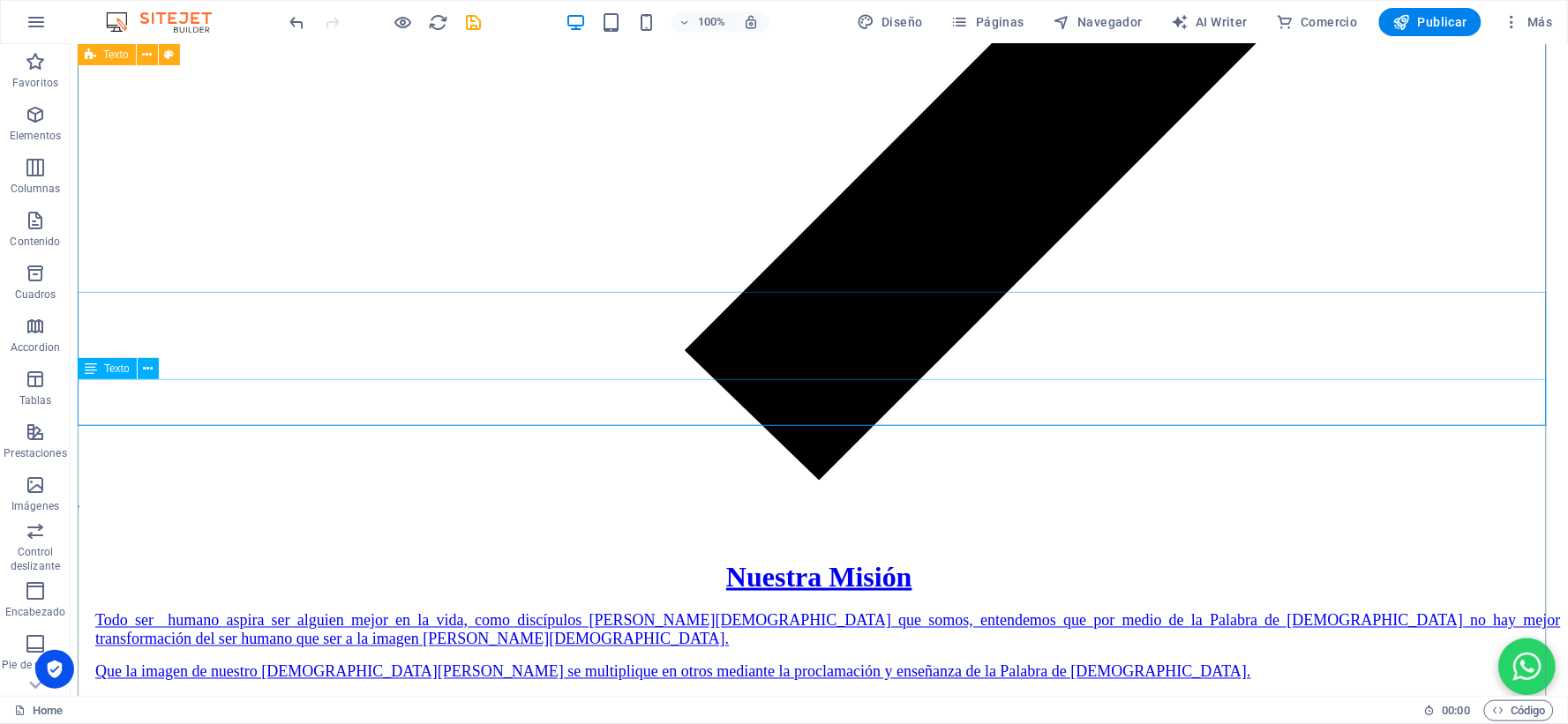 scroll, scrollTop: 4502, scrollLeft: 0, axis: vertical 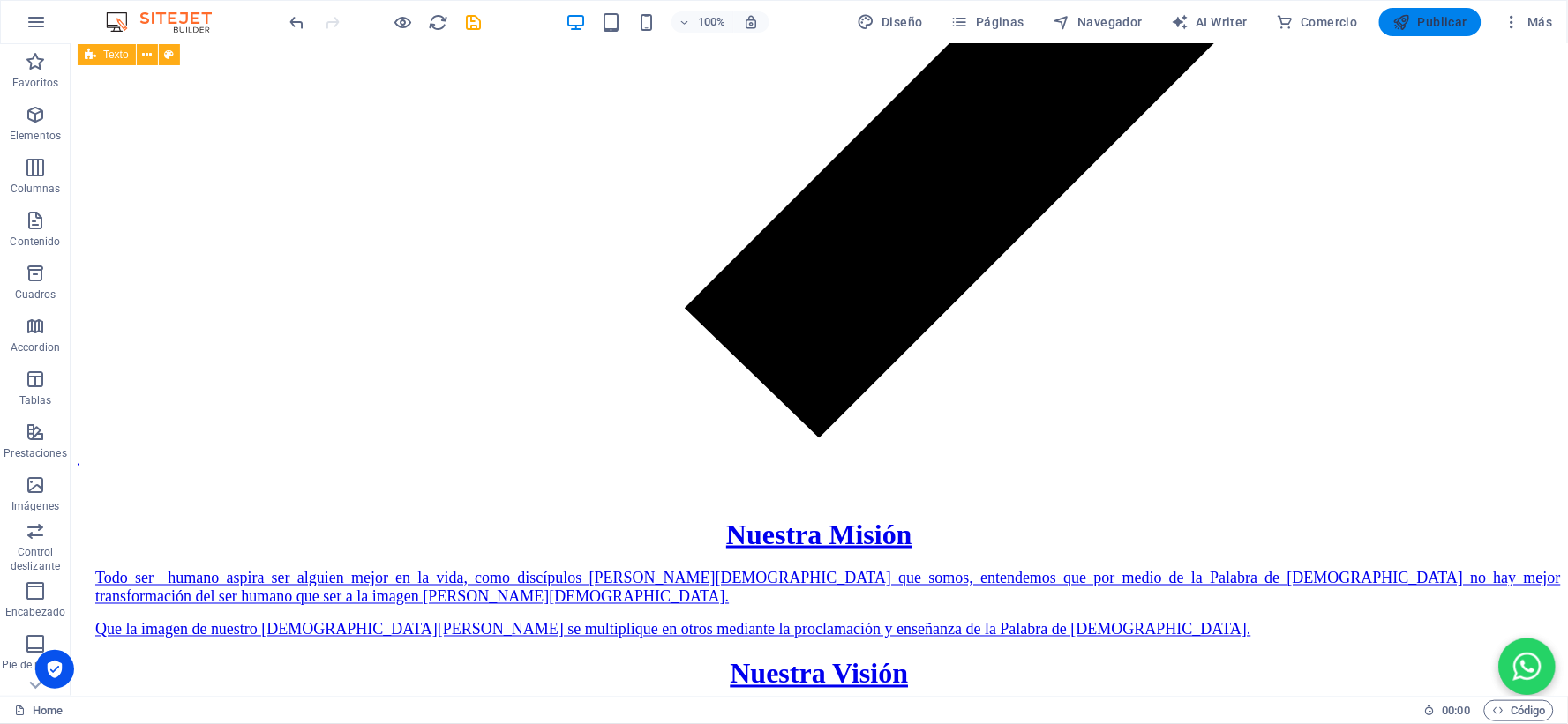 click at bounding box center (1402, 22) 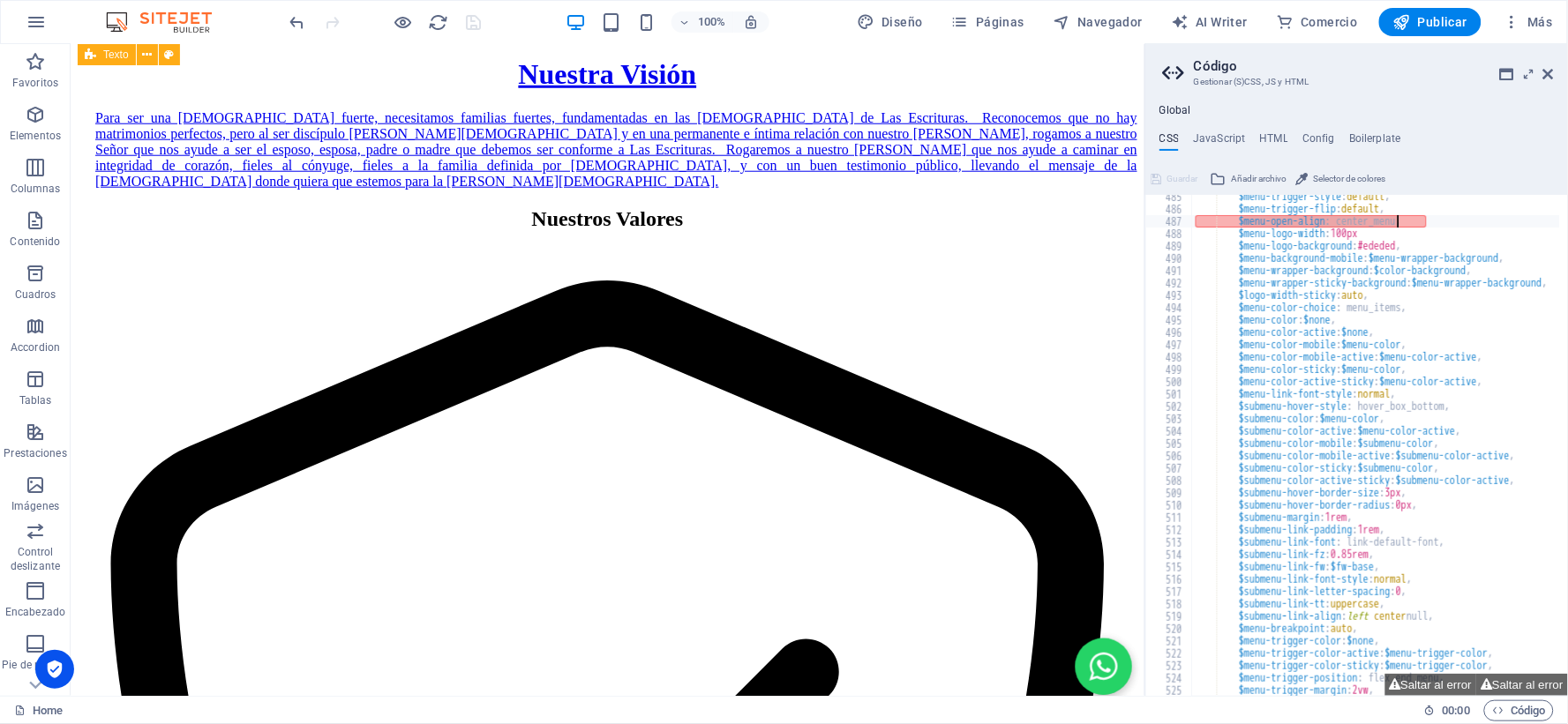 scroll, scrollTop: 3903, scrollLeft: 0, axis: vertical 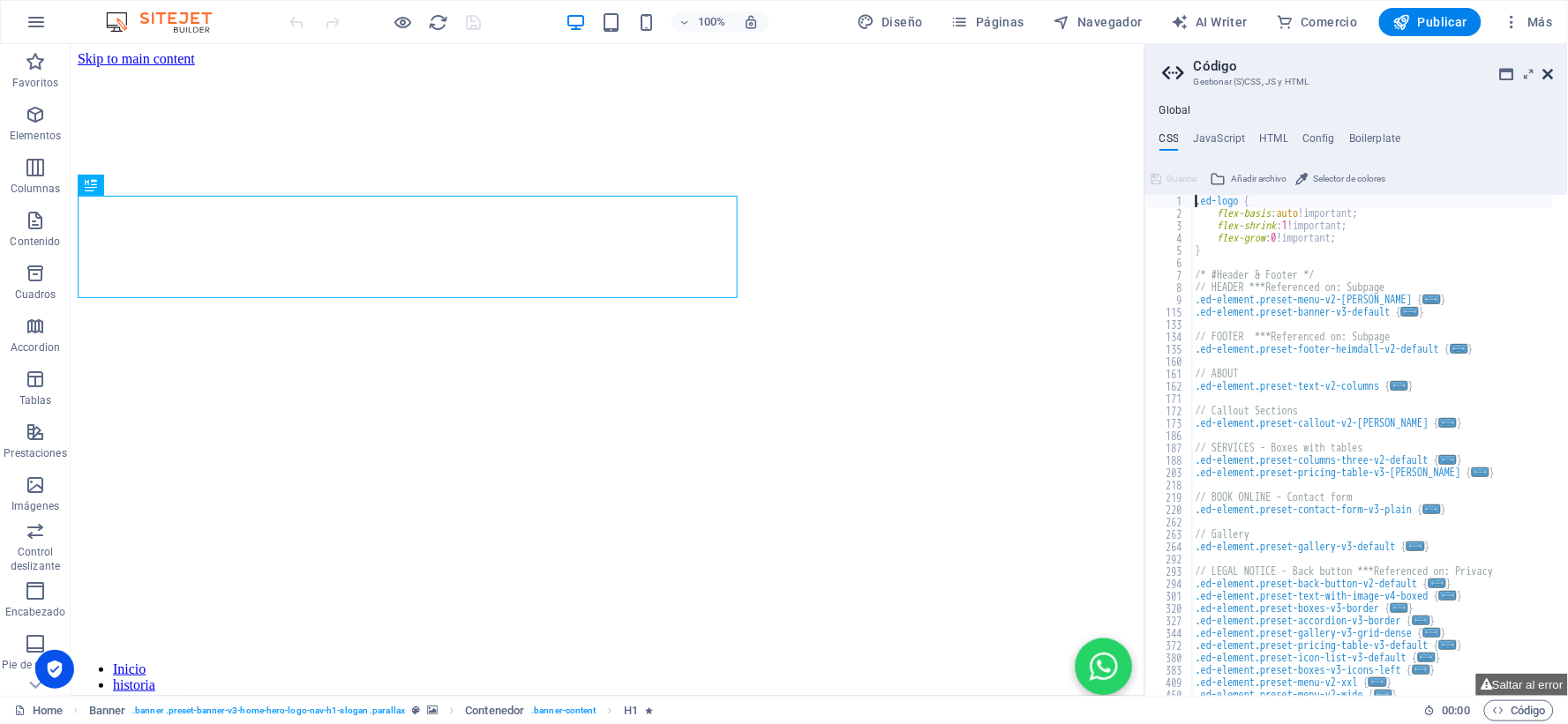 click at bounding box center [1549, 74] 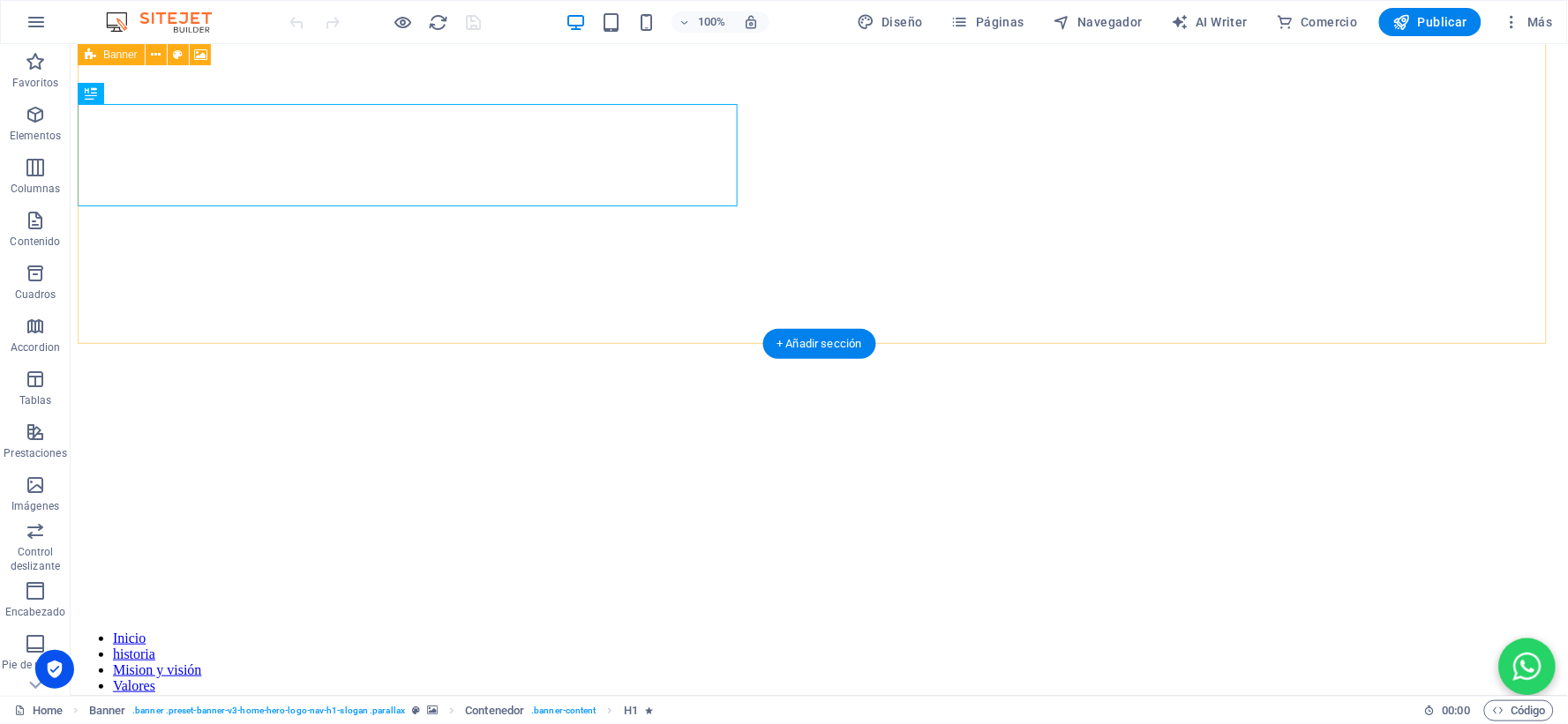 scroll, scrollTop: 0, scrollLeft: 0, axis: both 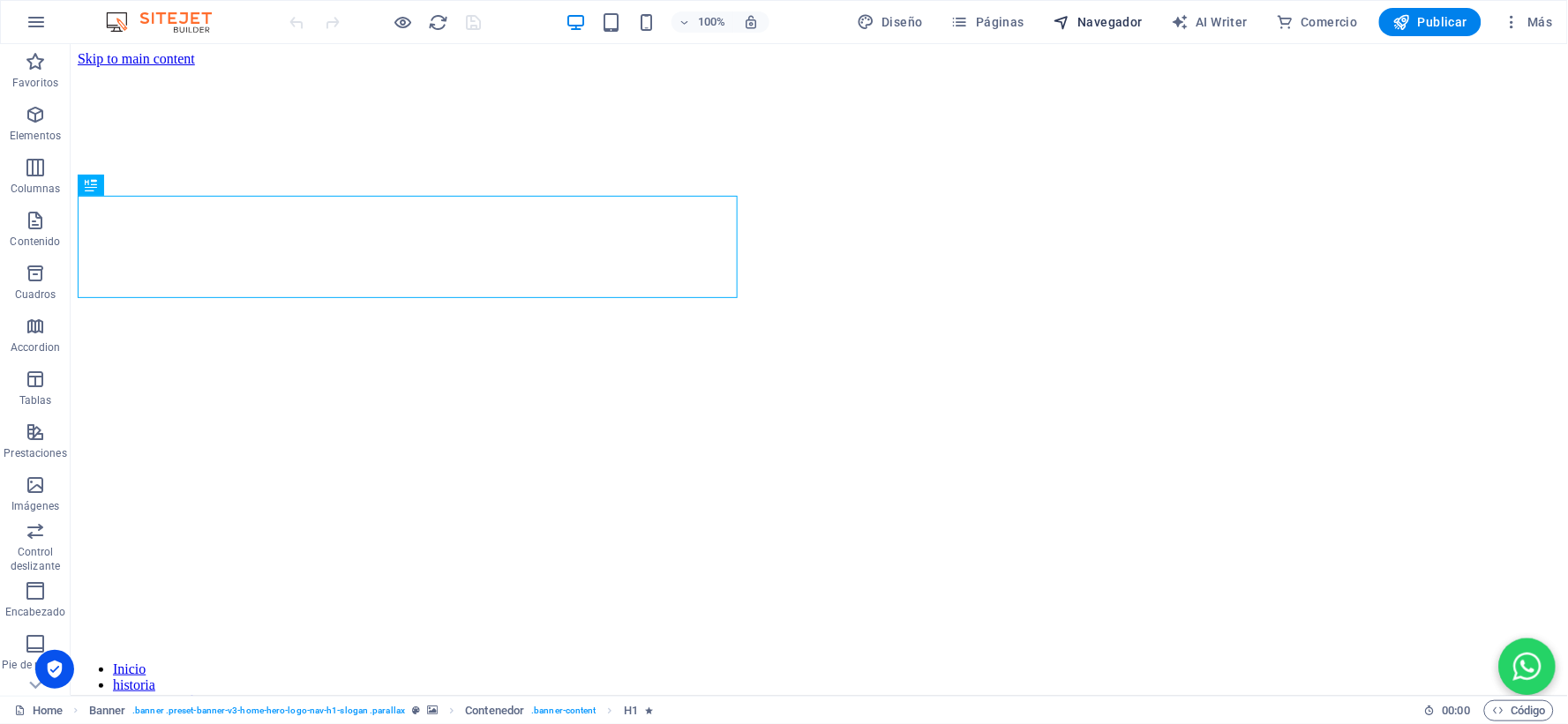 click on "Navegador" at bounding box center [1098, 22] 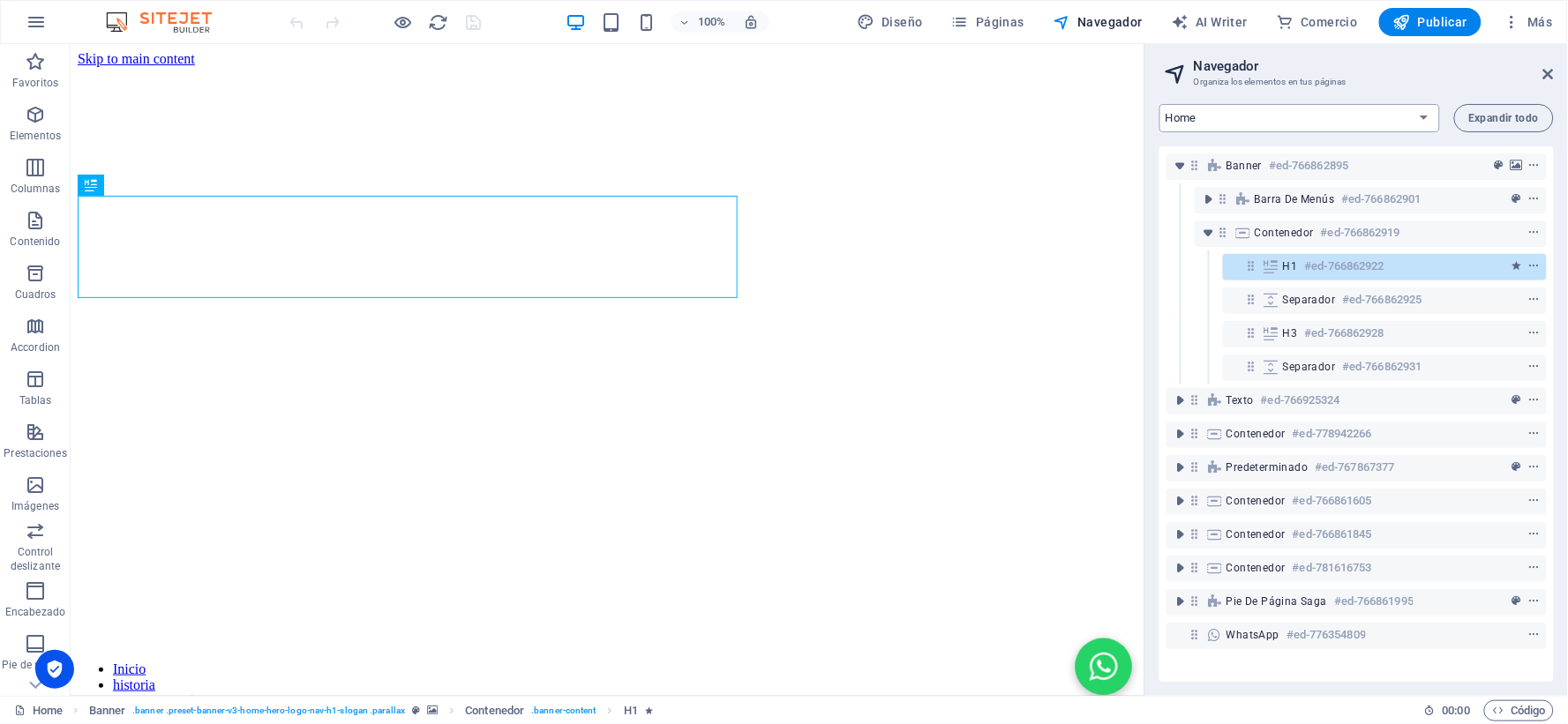 click on "Home  Nueva página  Subpage  Legal Notice  Privacy  New Collection: Single Page Layout  Real Estate: Single Page Layout  Blog: Single Page Layout" at bounding box center [1300, 118] 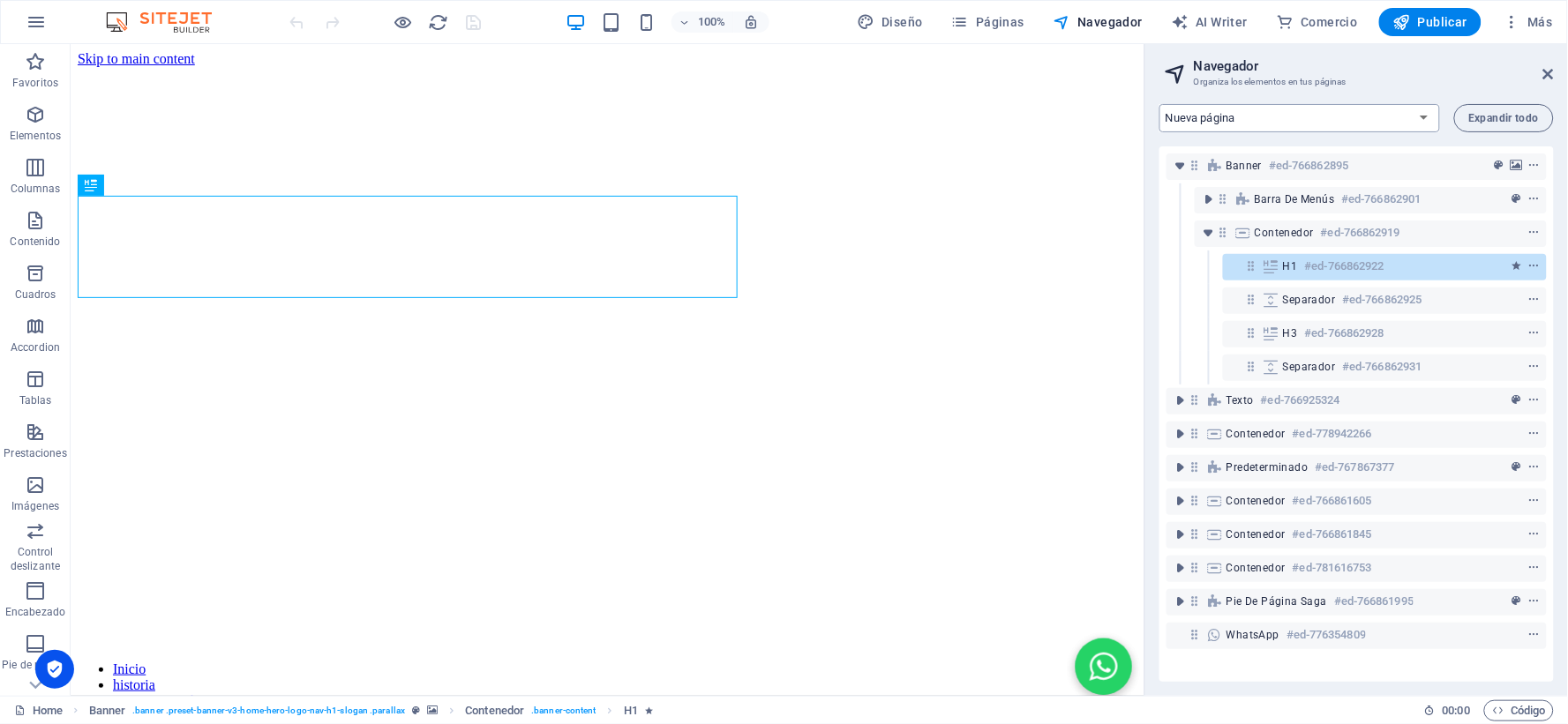 click on "Home  Nueva página  Subpage  Legal Notice  Privacy  New Collection: Single Page Layout  Real Estate: Single Page Layout  Blog: Single Page Layout" at bounding box center (1300, 118) 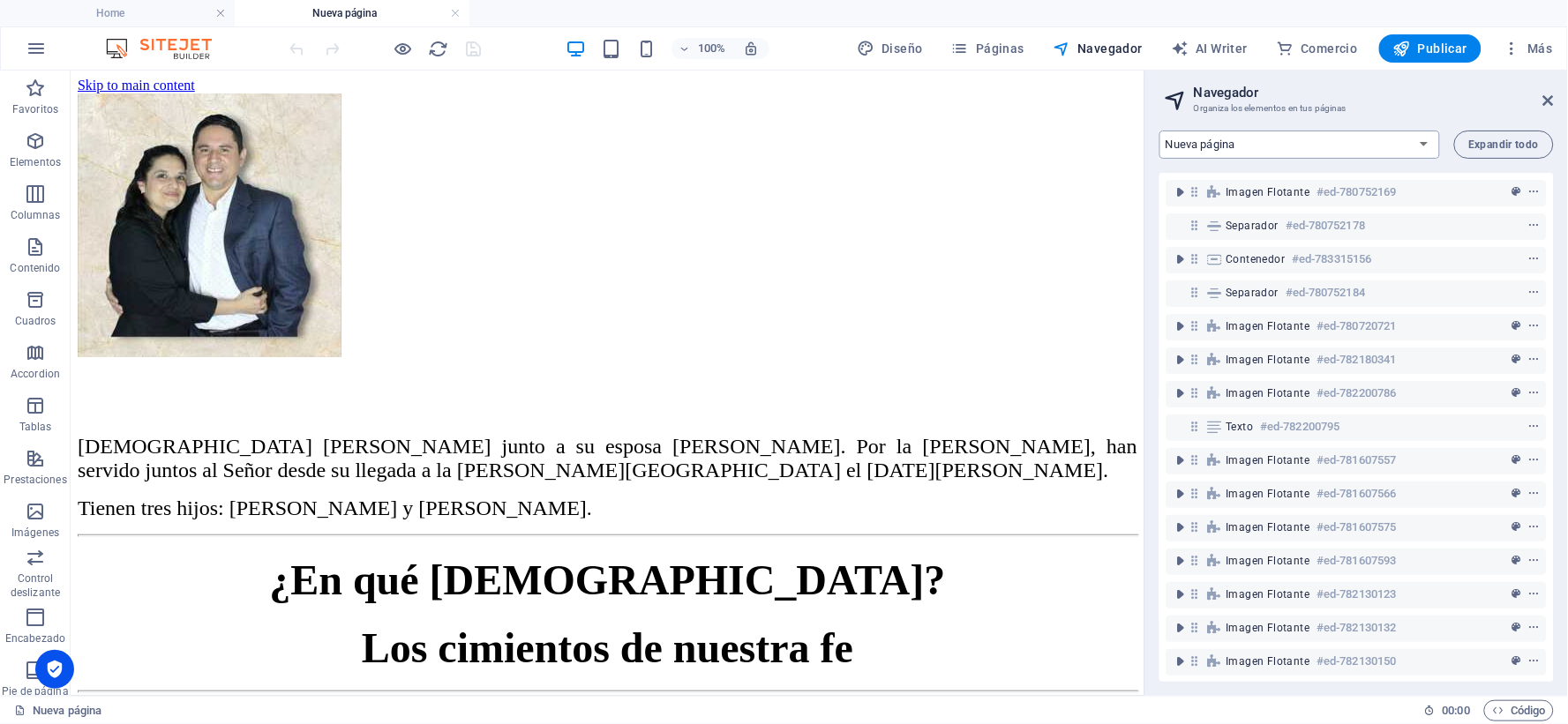 scroll, scrollTop: 0, scrollLeft: 0, axis: both 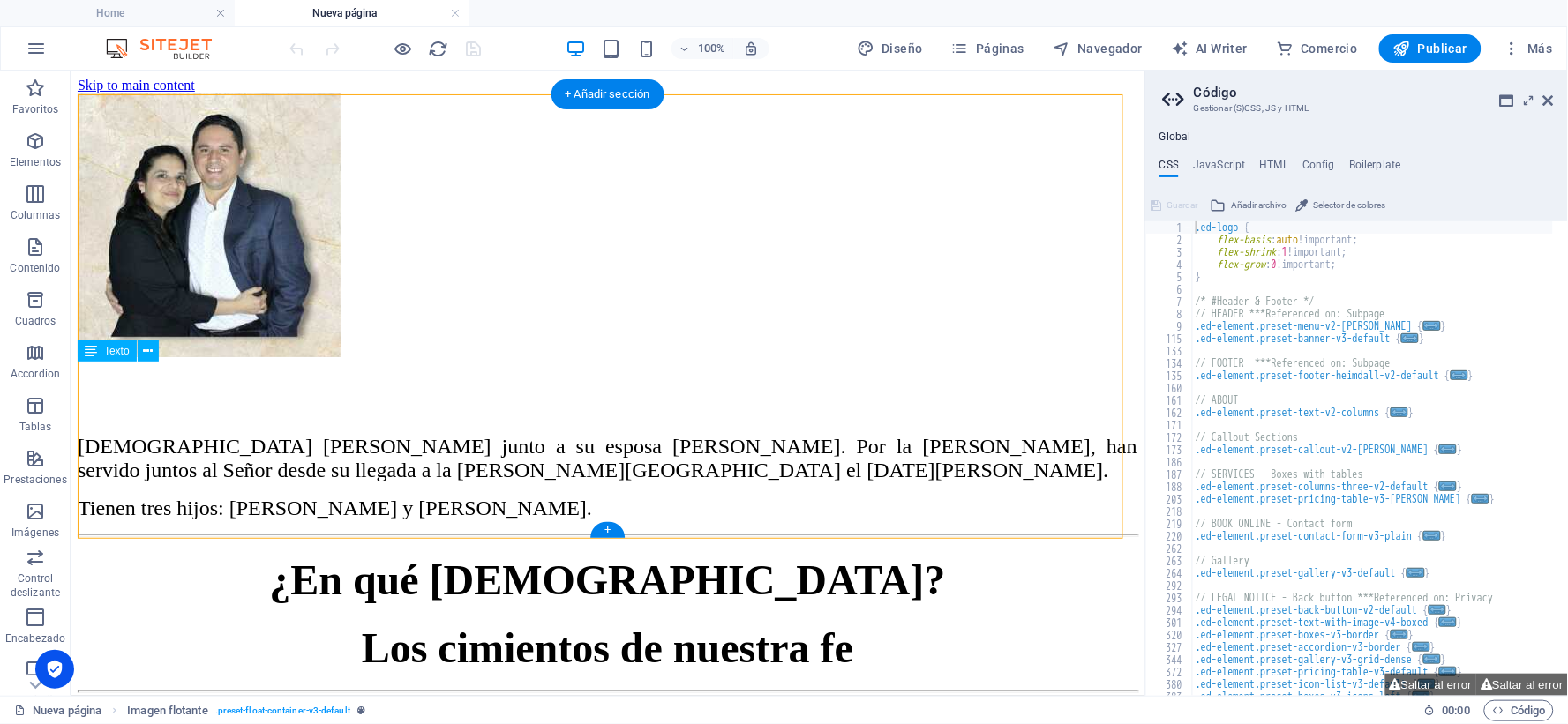drag, startPoint x: 76, startPoint y: 444, endPoint x: 408, endPoint y: 512, distance: 338.89231 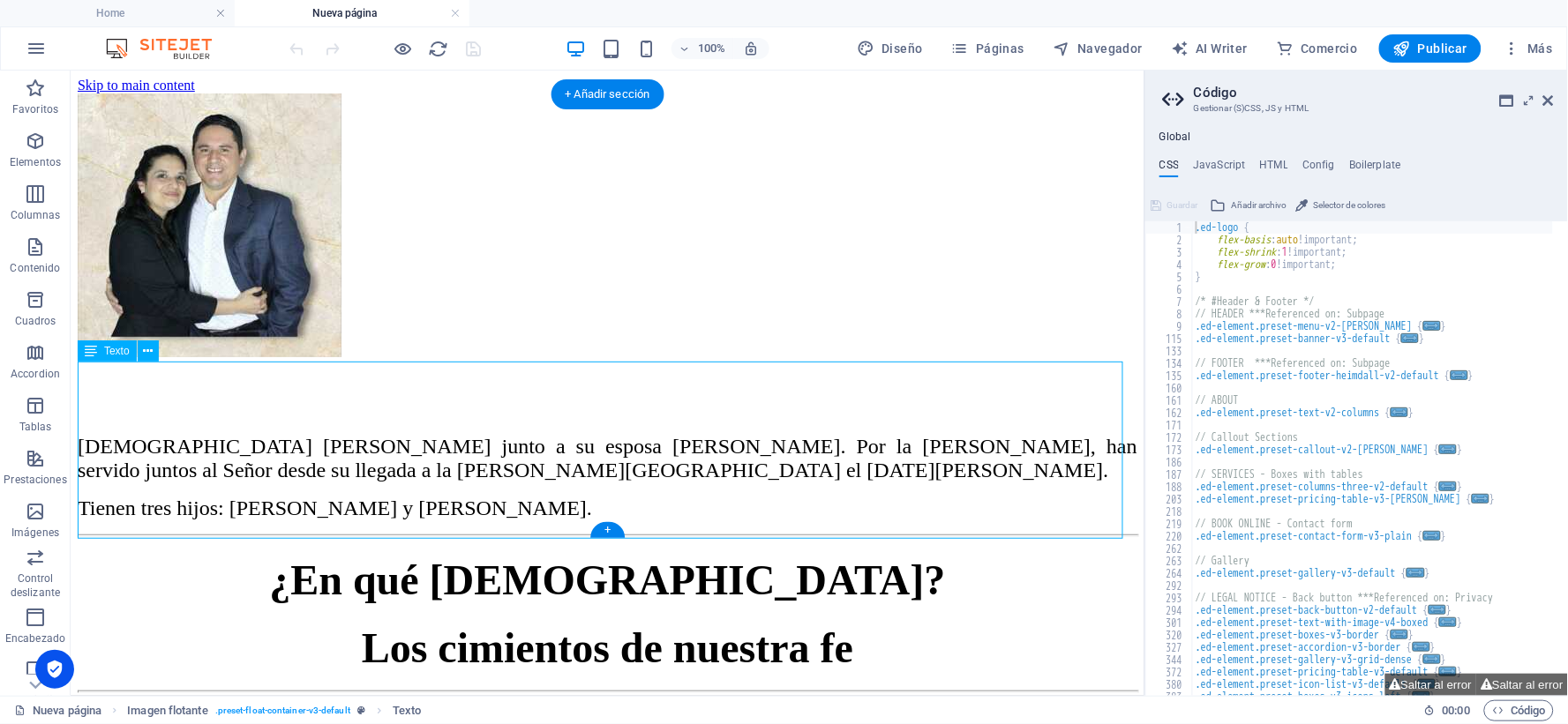 click on "Pastor Jaime García junto a su esposa Erika Acevedo. Por la gracia de Dios, han servido juntos al Señor desde su llegada a la iglesia Bautista El Faro el 10 de junio de 2001.  Tienen tres hijos: Ailyn, Abigail y Santiago." at bounding box center [606, 446] 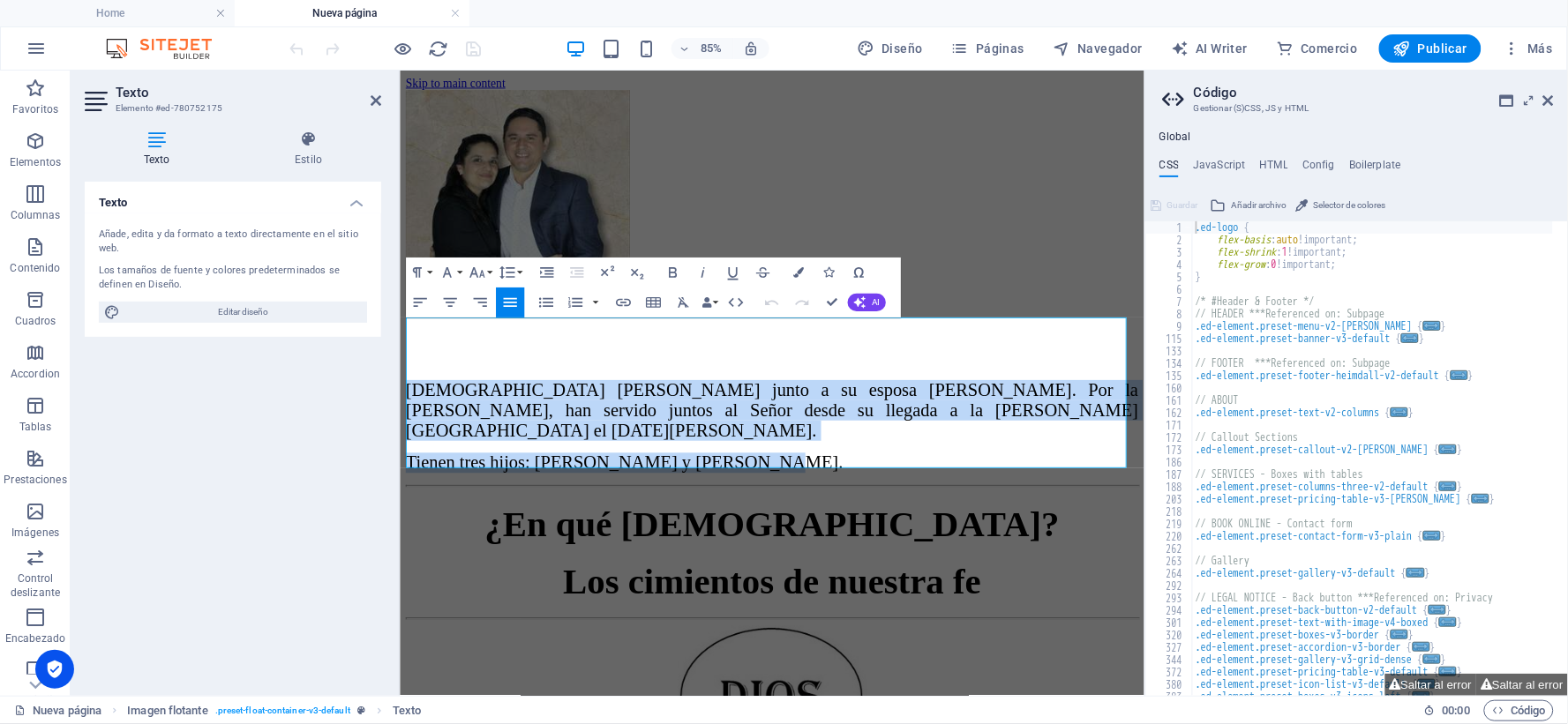 drag, startPoint x: 706, startPoint y: 515, endPoint x: 398, endPoint y: 447, distance: 315.41718 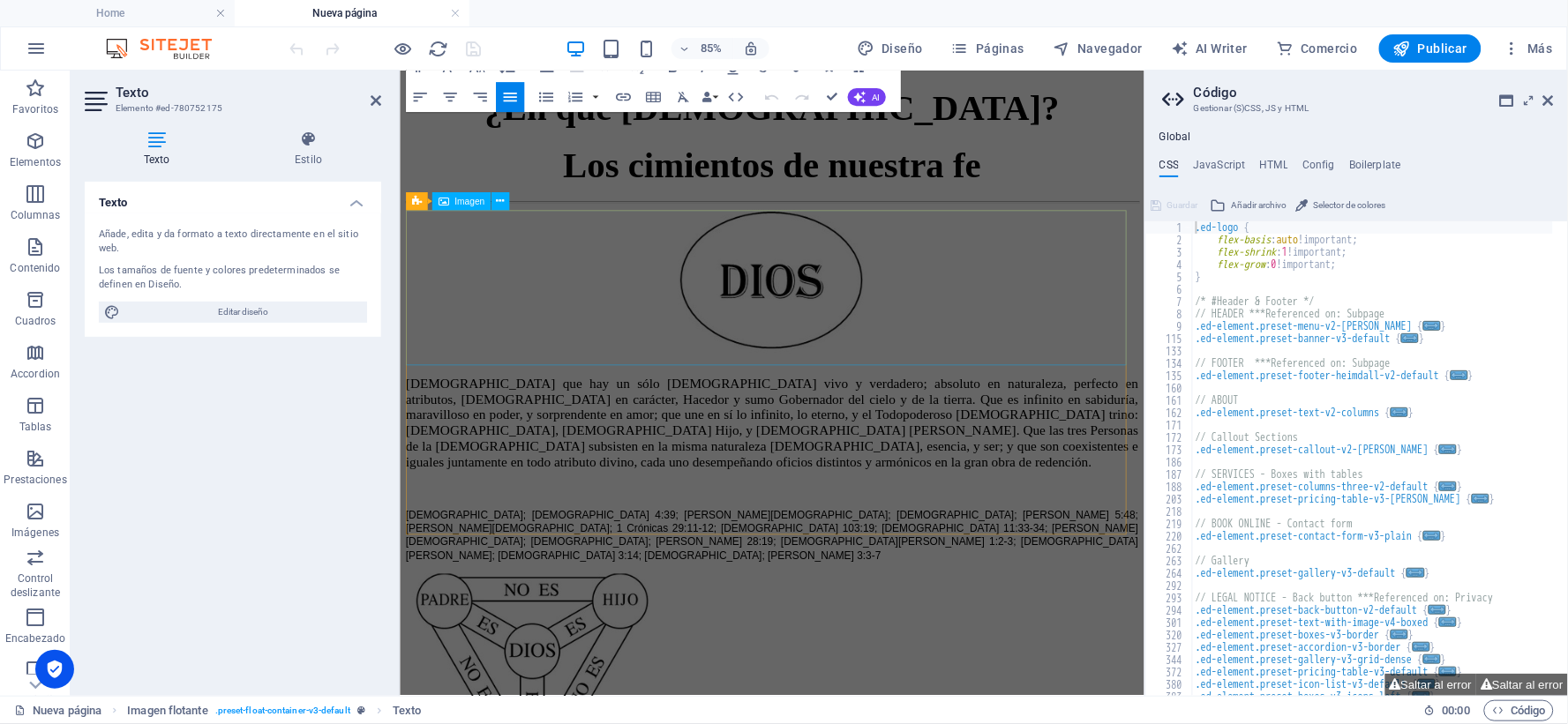 scroll, scrollTop: 98, scrollLeft: 0, axis: vertical 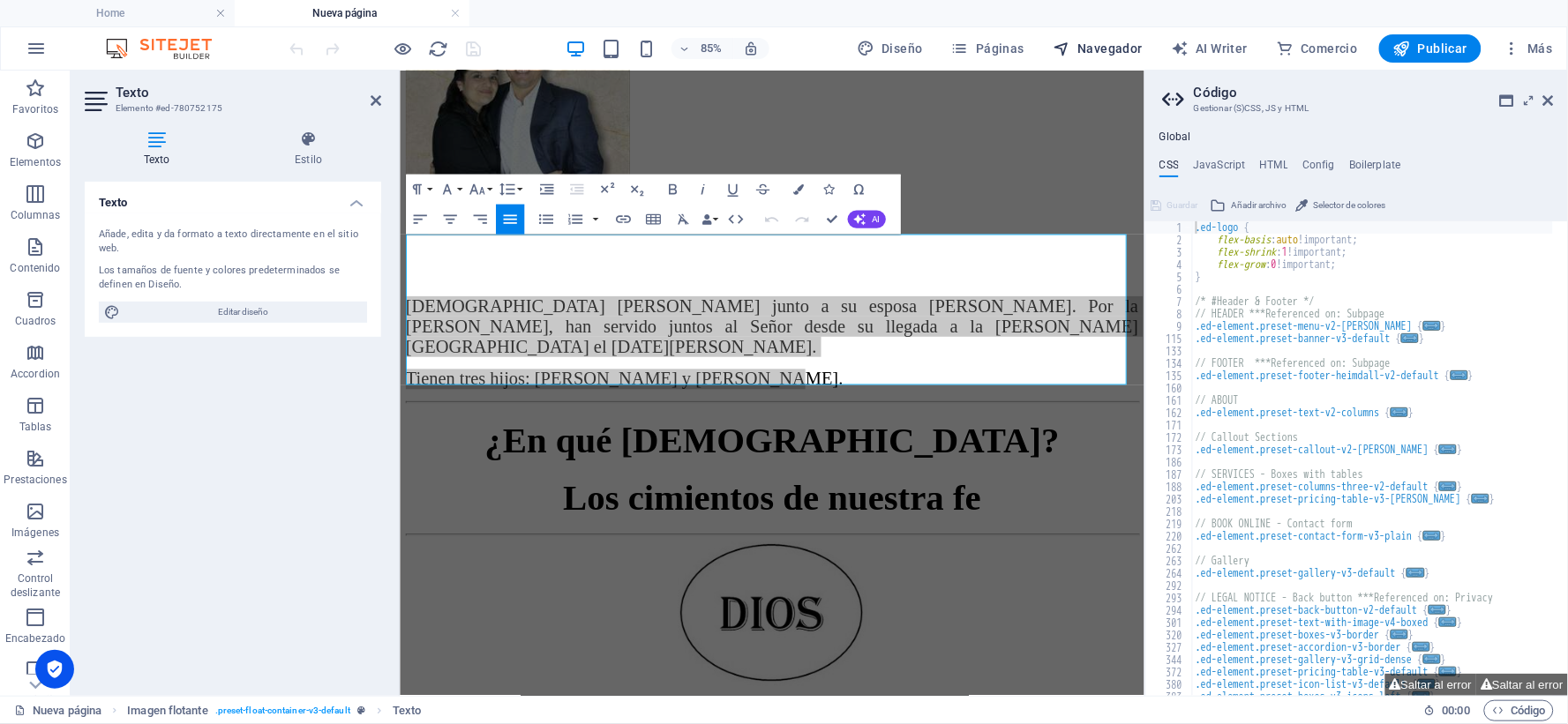 click on "Navegador" at bounding box center (1098, 49) 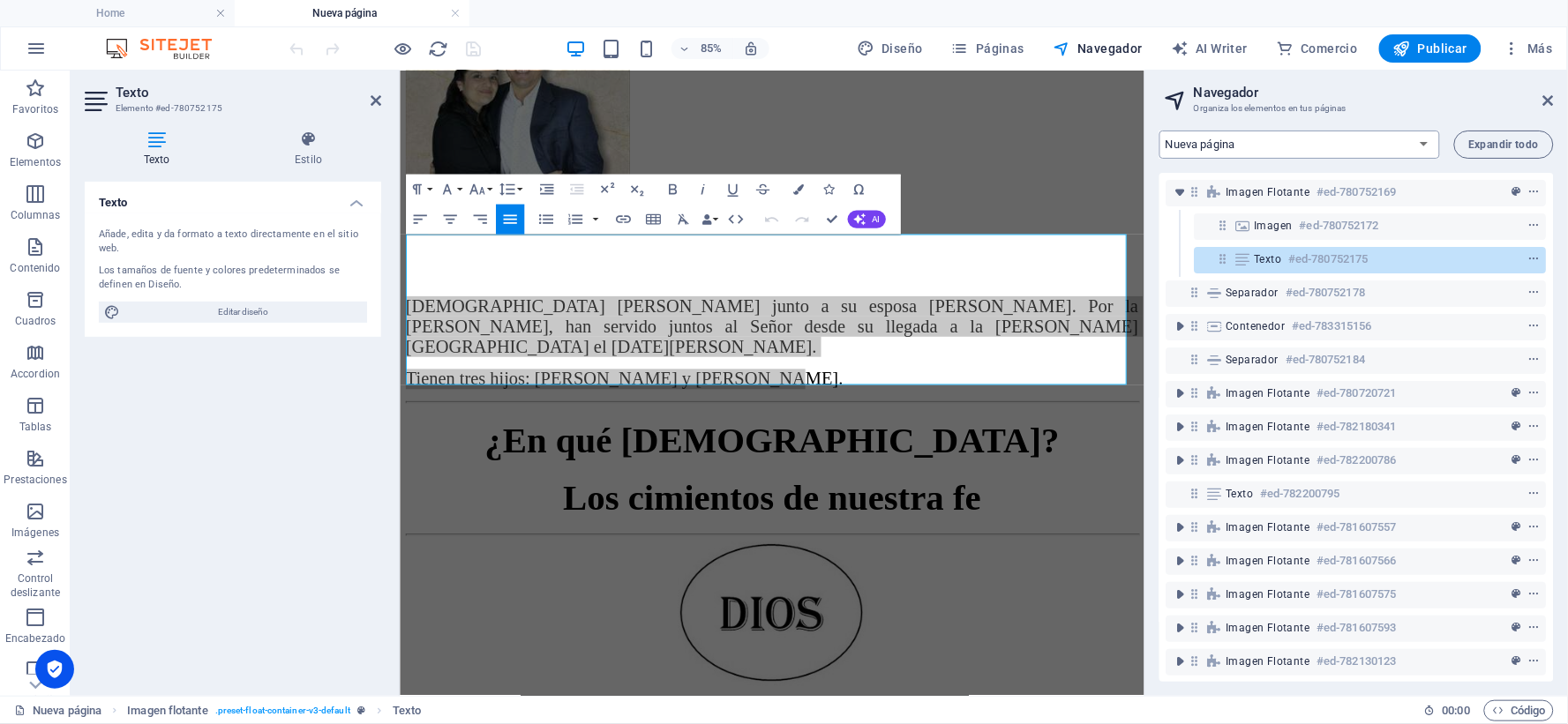 click on "Home  Nueva página  Subpage  Legal Notice  Privacy  New Collection: Single Page Layout  Real Estate: Single Page Layout  Blog: Single Page Layout" at bounding box center [1300, 145] 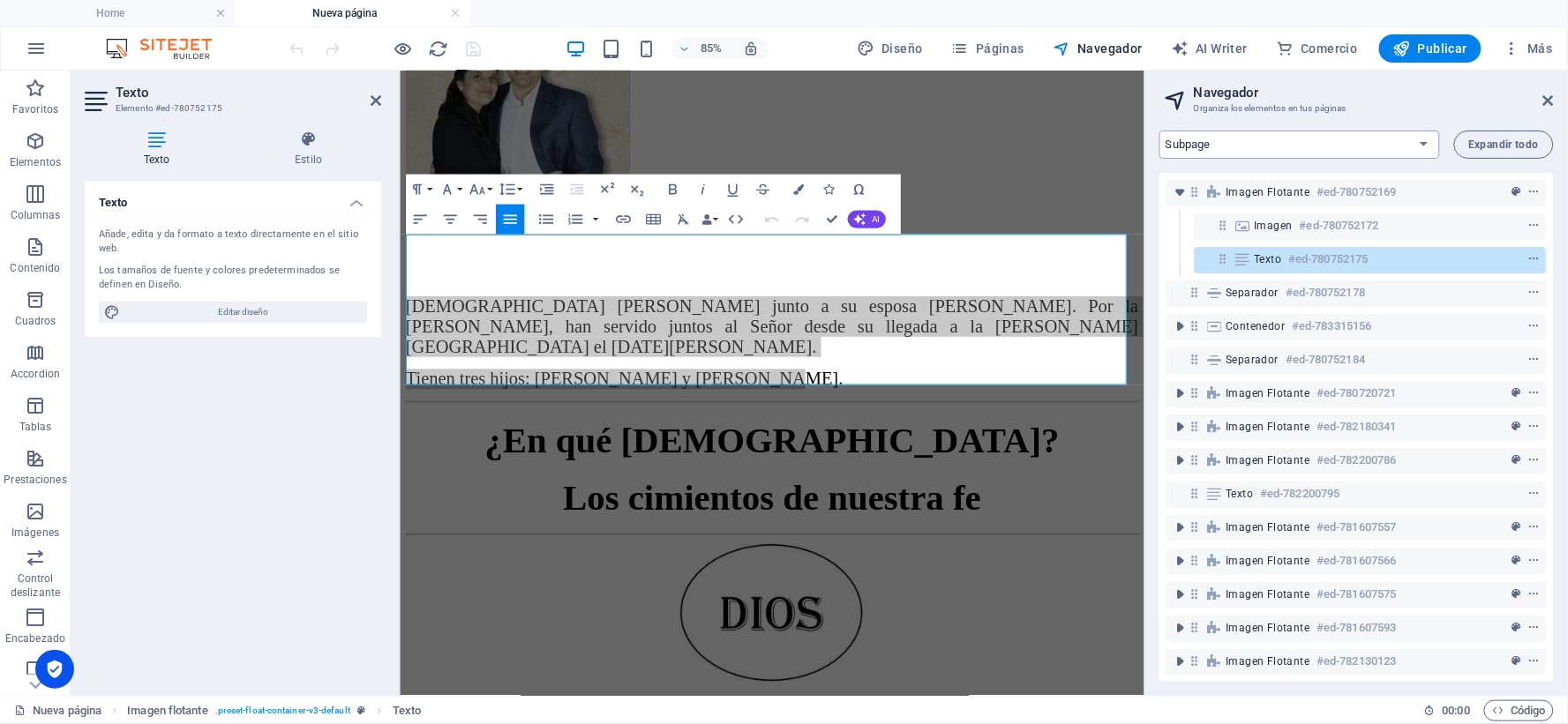 click on "Home  Nueva página  Subpage  Legal Notice  Privacy  New Collection: Single Page Layout  Real Estate: Single Page Layout  Blog: Single Page Layout" at bounding box center [1300, 145] 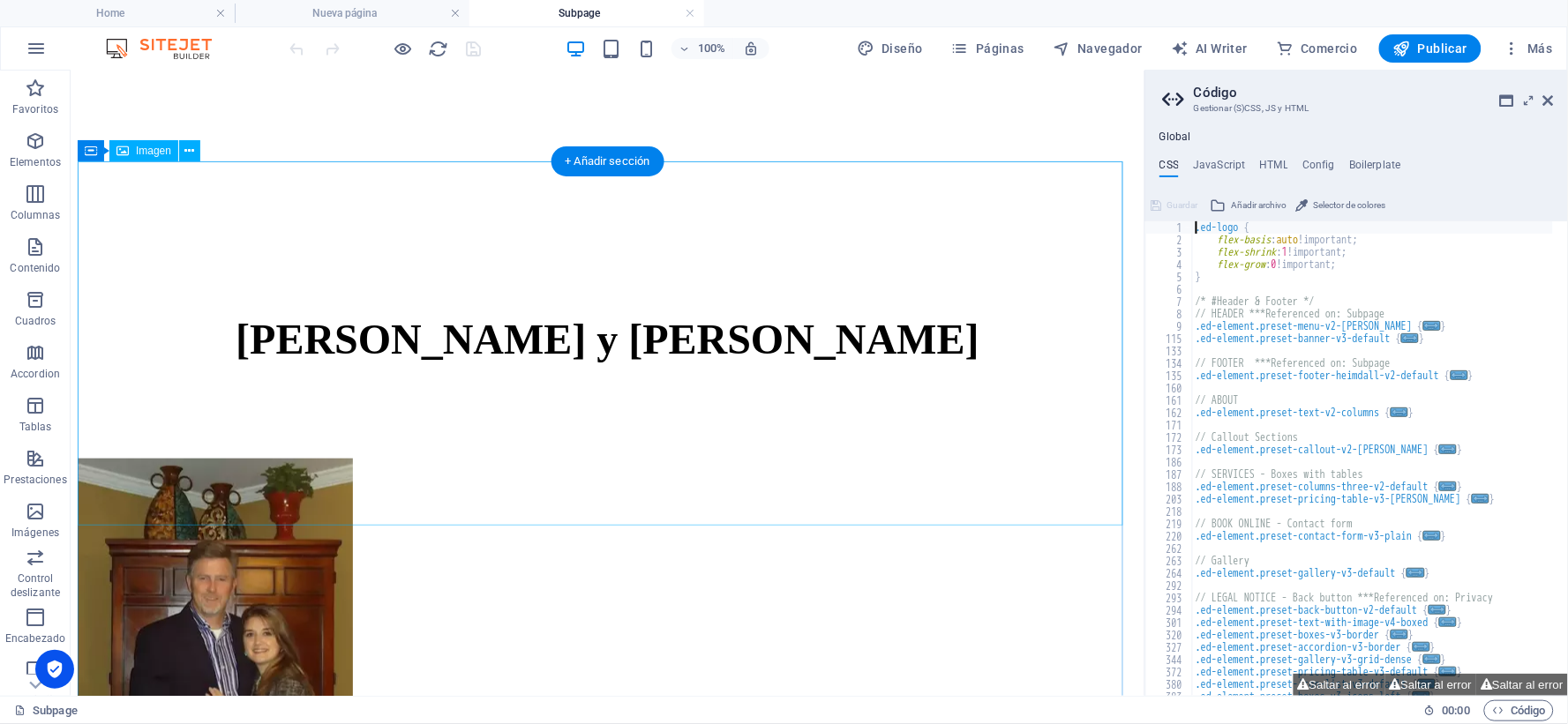 scroll, scrollTop: 392, scrollLeft: 0, axis: vertical 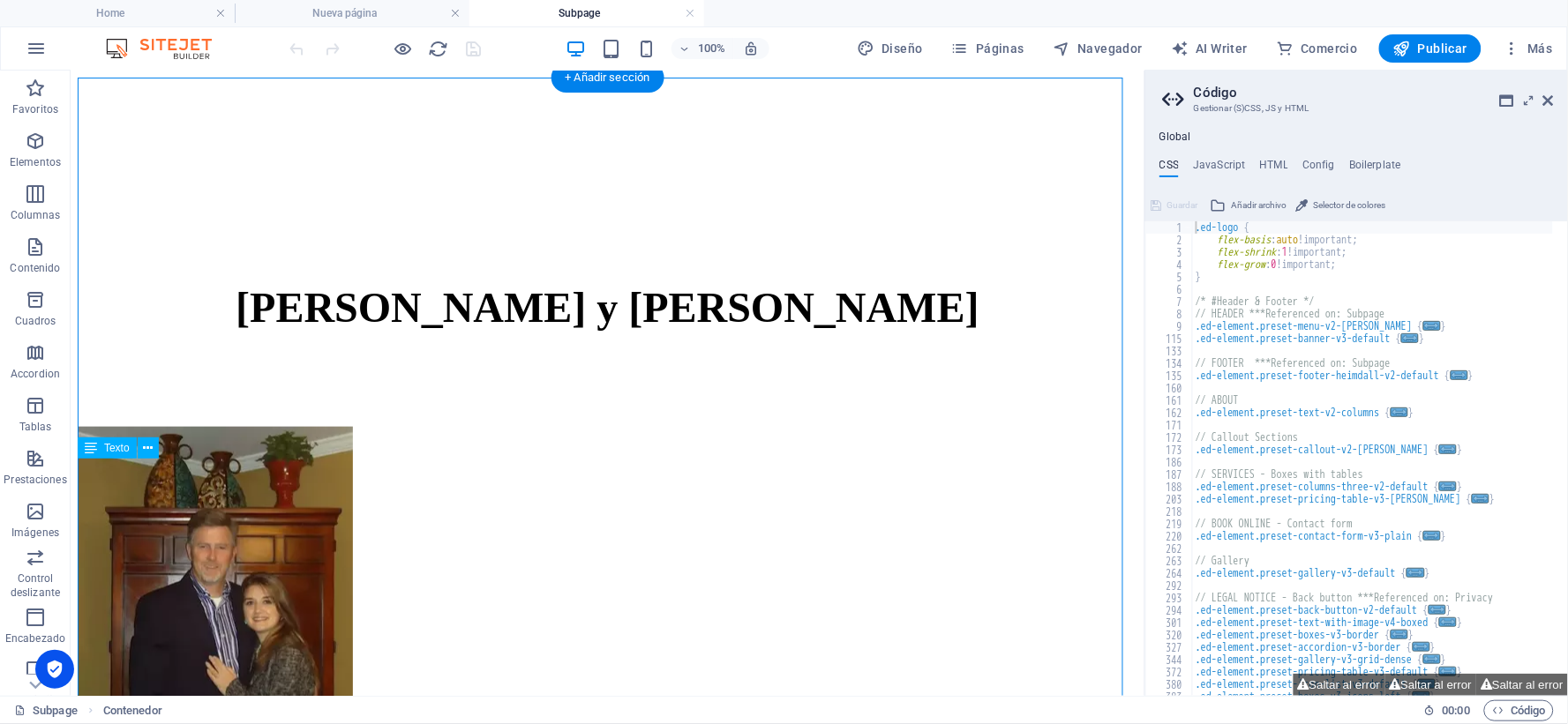 drag, startPoint x: 80, startPoint y: 481, endPoint x: 158, endPoint y: 591, distance: 134.84806 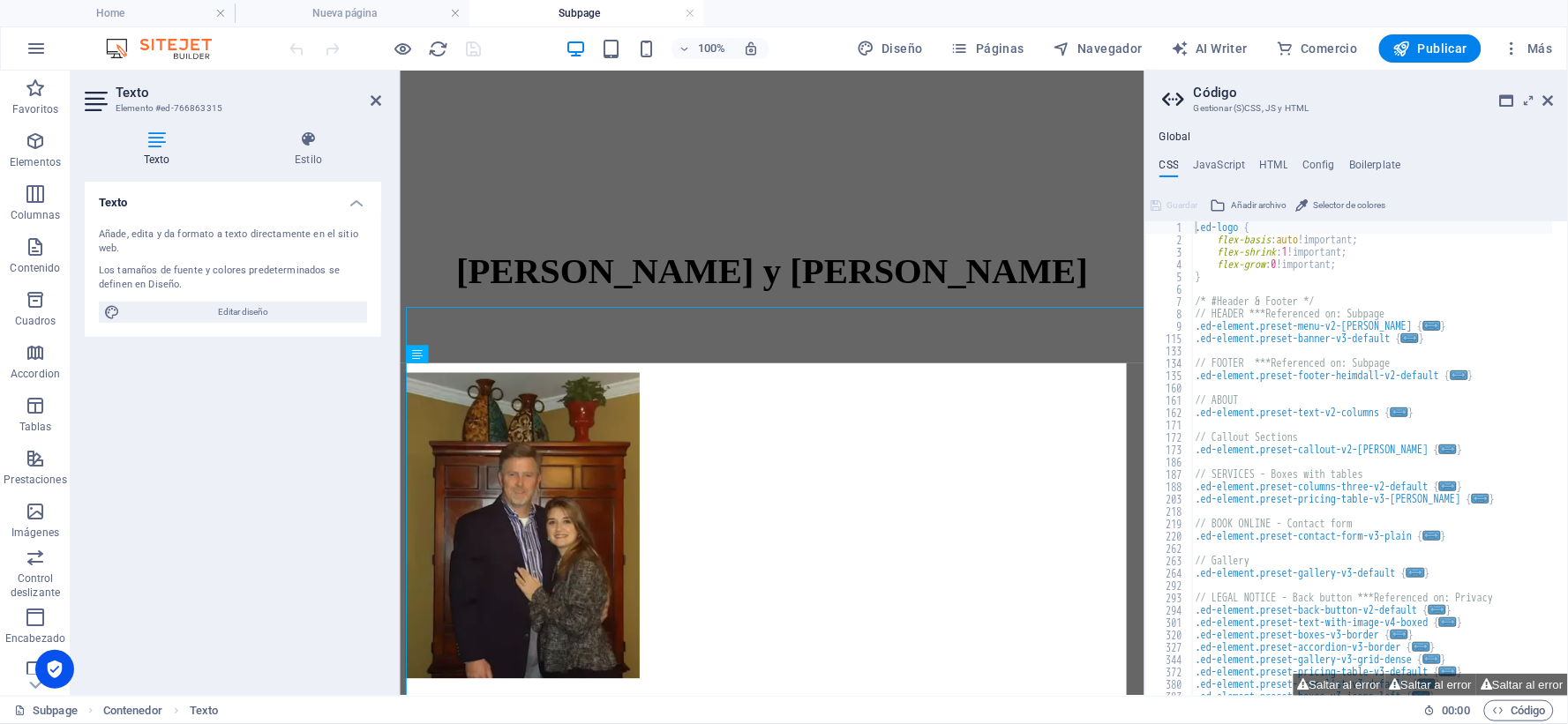 scroll, scrollTop: 501, scrollLeft: 0, axis: vertical 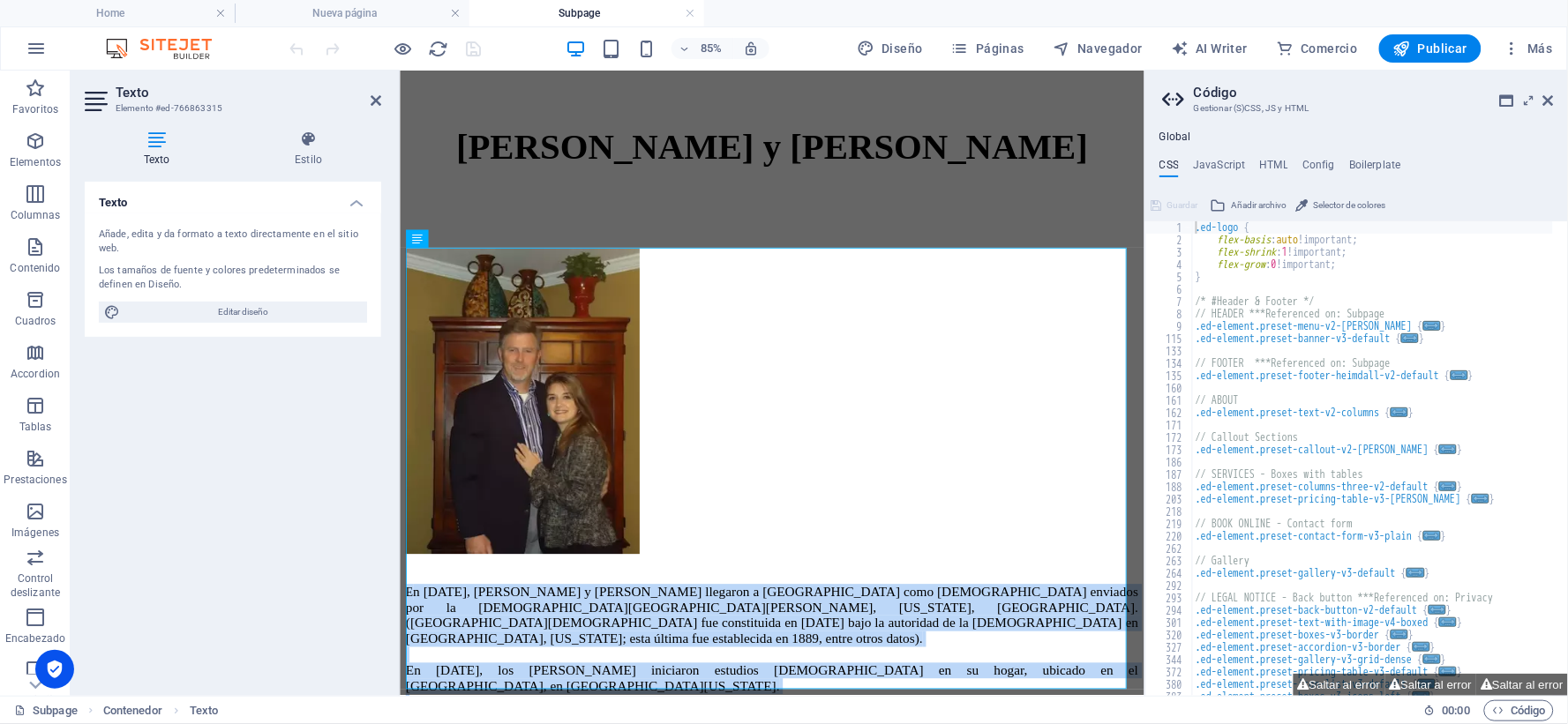 drag, startPoint x: 409, startPoint y: 434, endPoint x: 1279, endPoint y: 795, distance: 941.9241 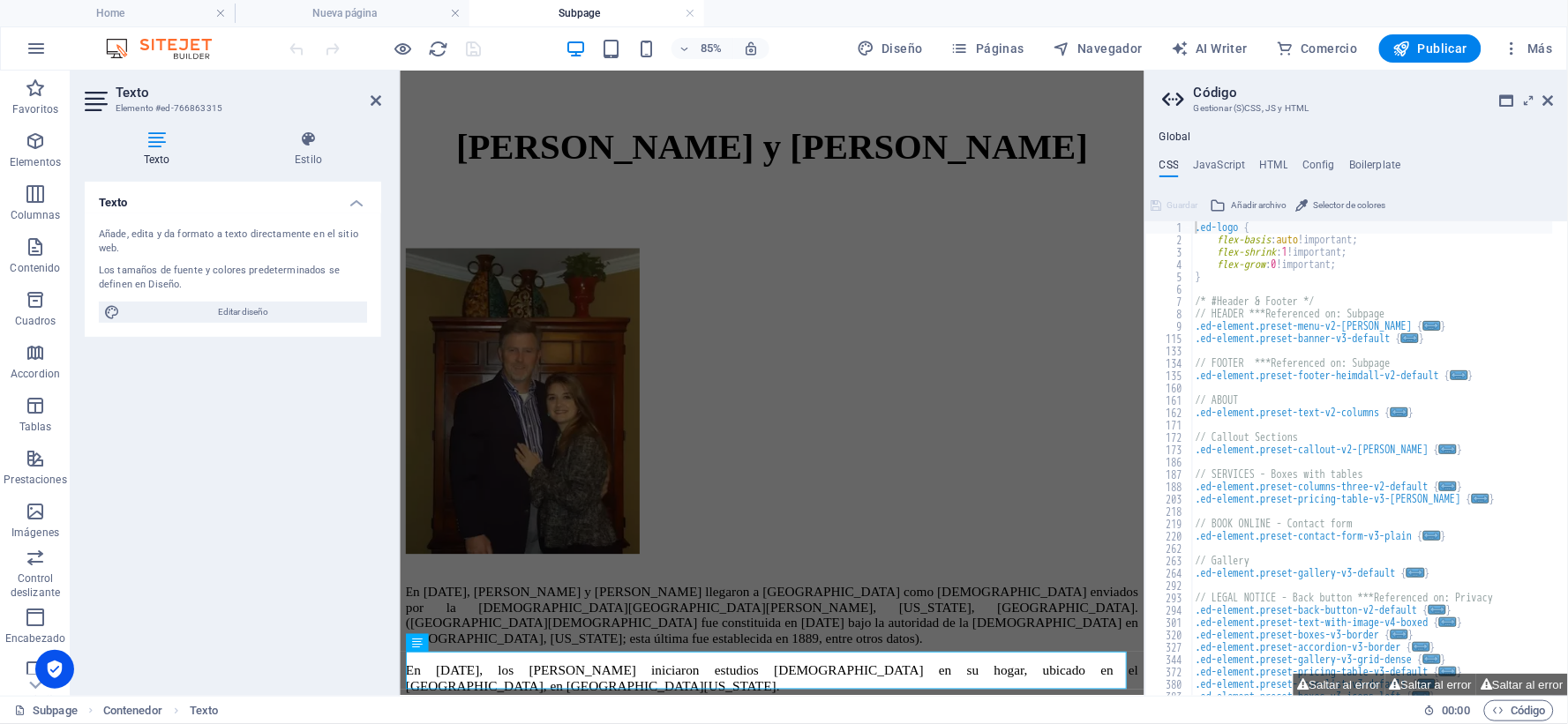 scroll, scrollTop: 162, scrollLeft: 0, axis: vertical 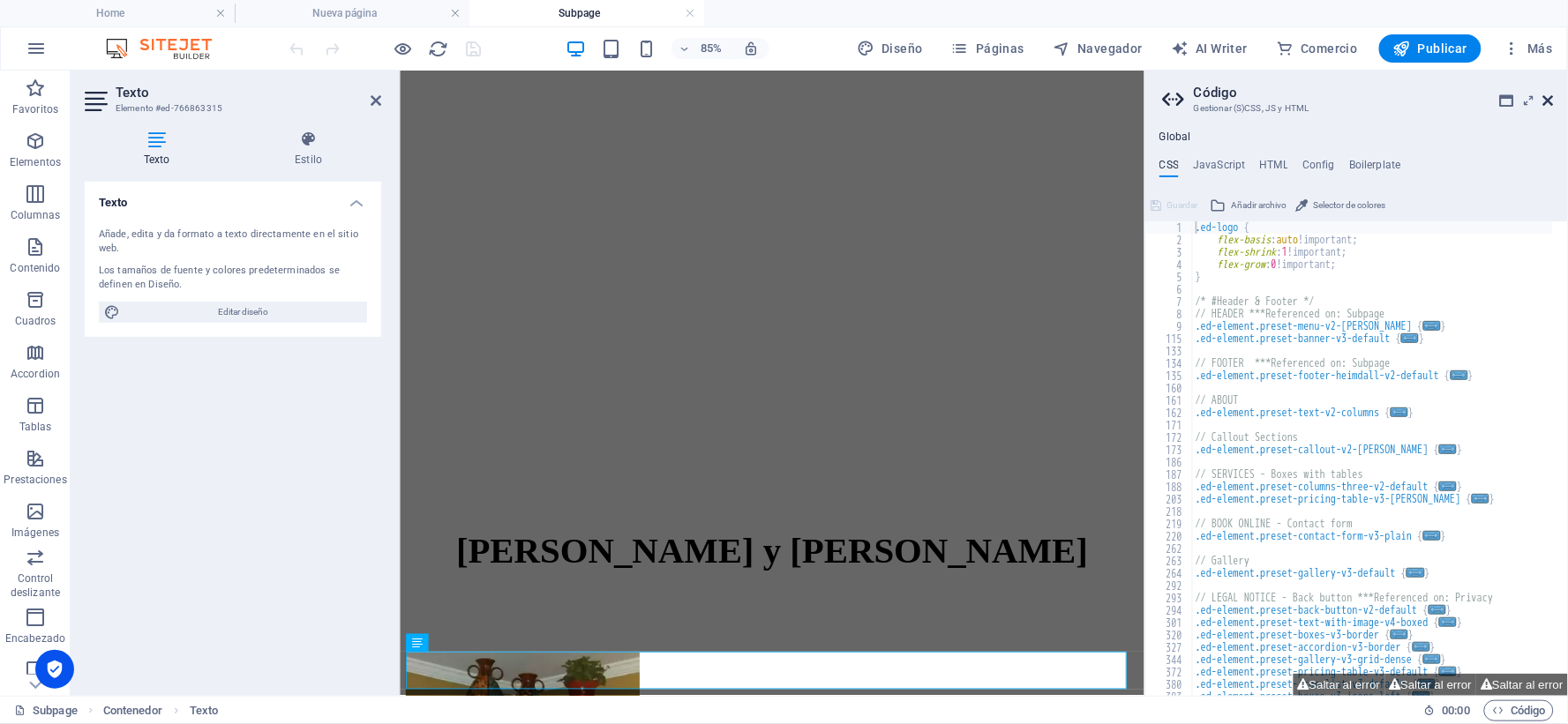 click at bounding box center (1549, 101) 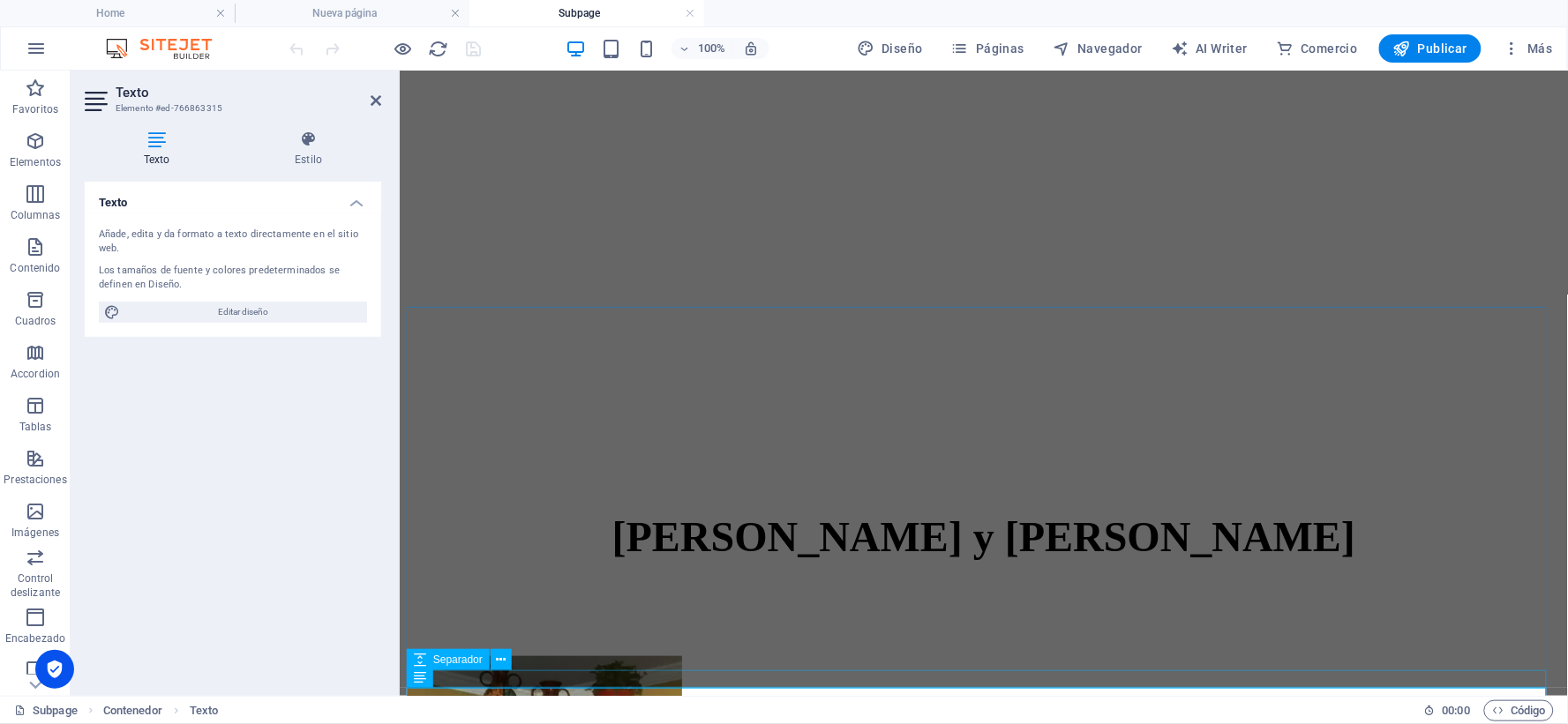 scroll, scrollTop: 206, scrollLeft: 0, axis: vertical 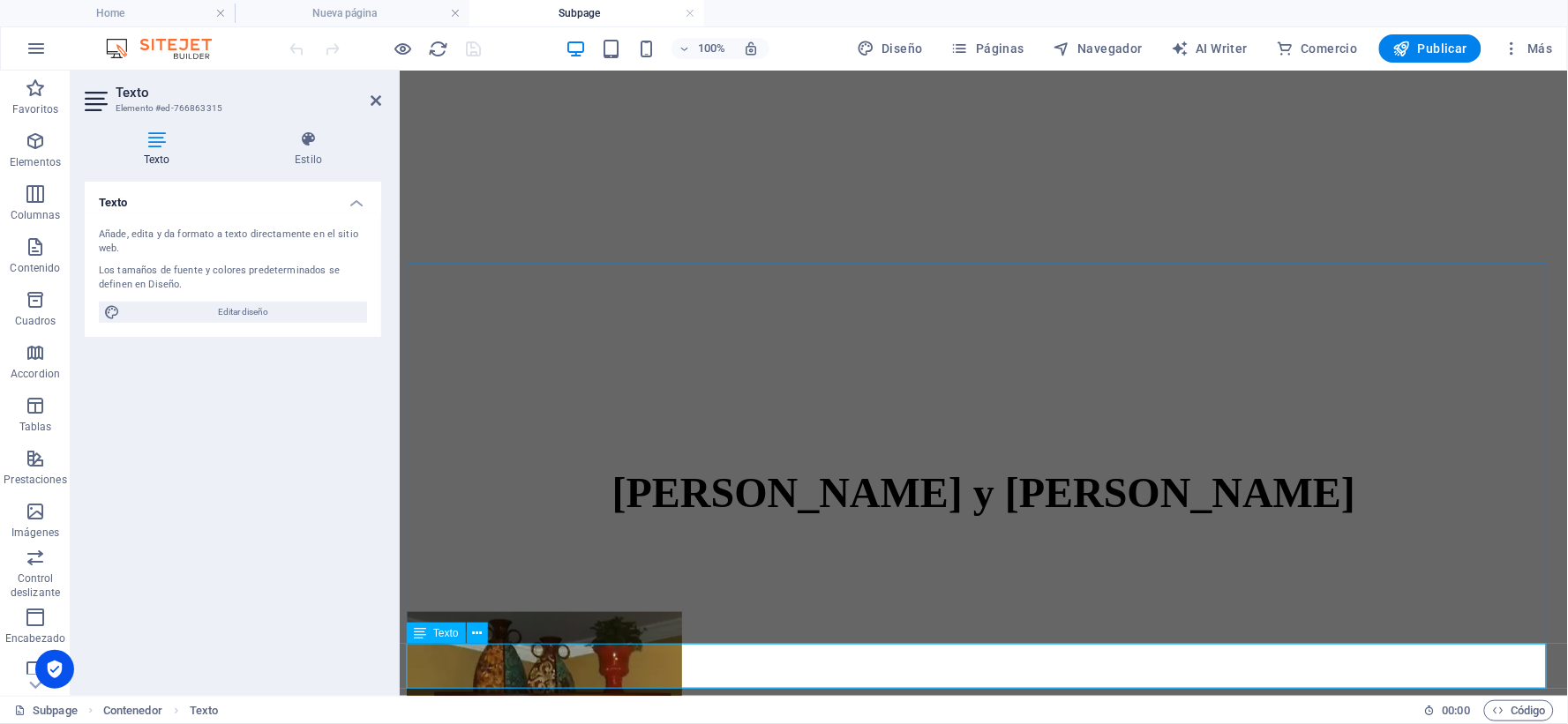 click at bounding box center [983, 1014] 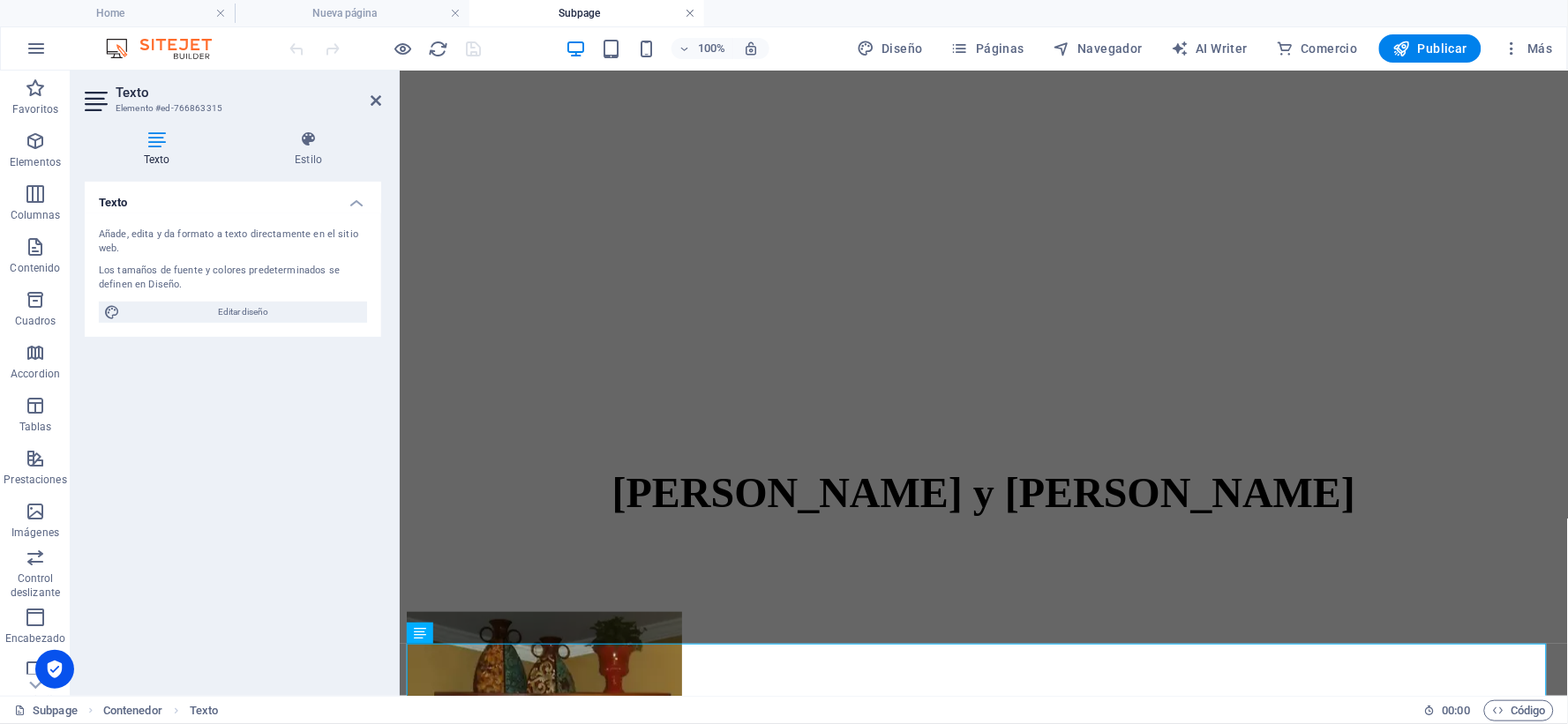 click at bounding box center [690, 13] 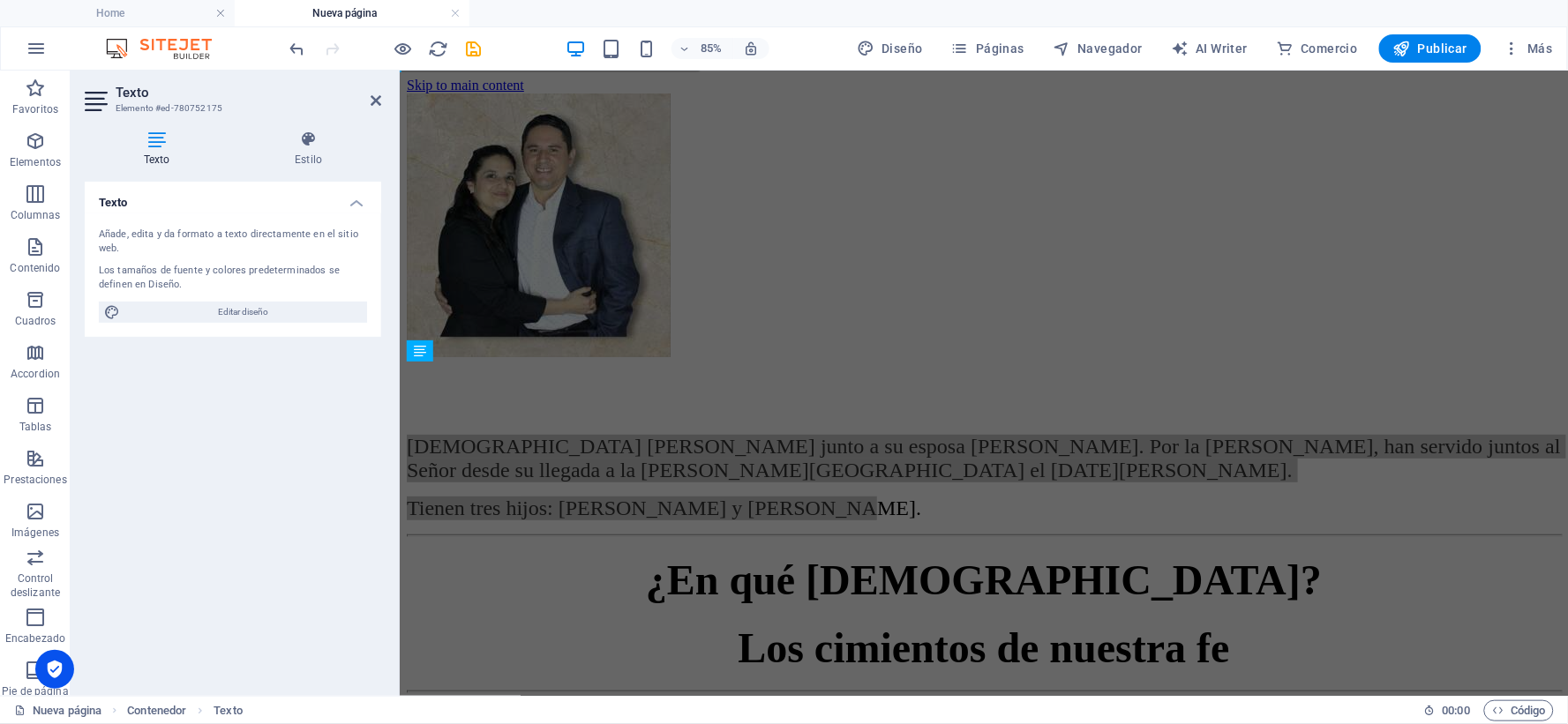 scroll, scrollTop: 98, scrollLeft: 0, axis: vertical 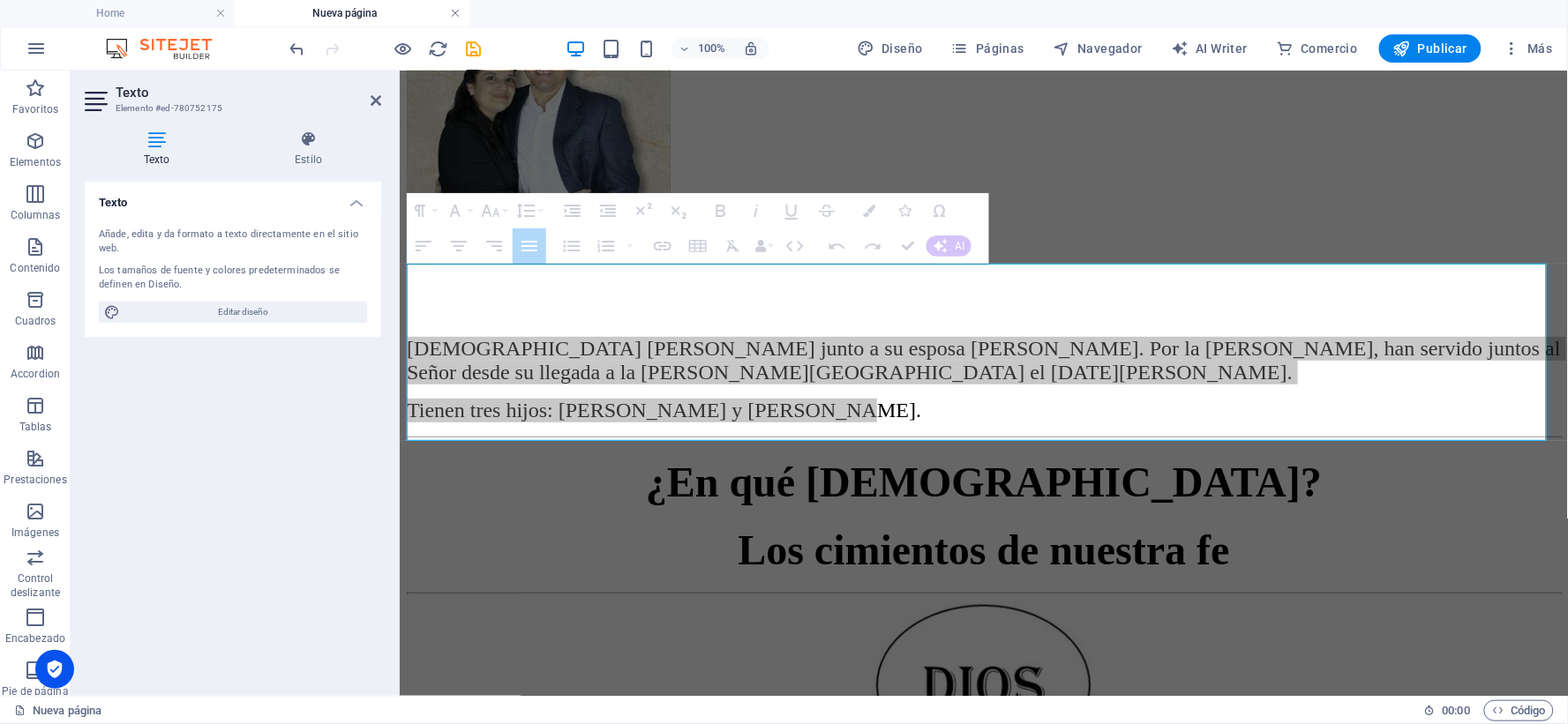 click at bounding box center [455, 13] 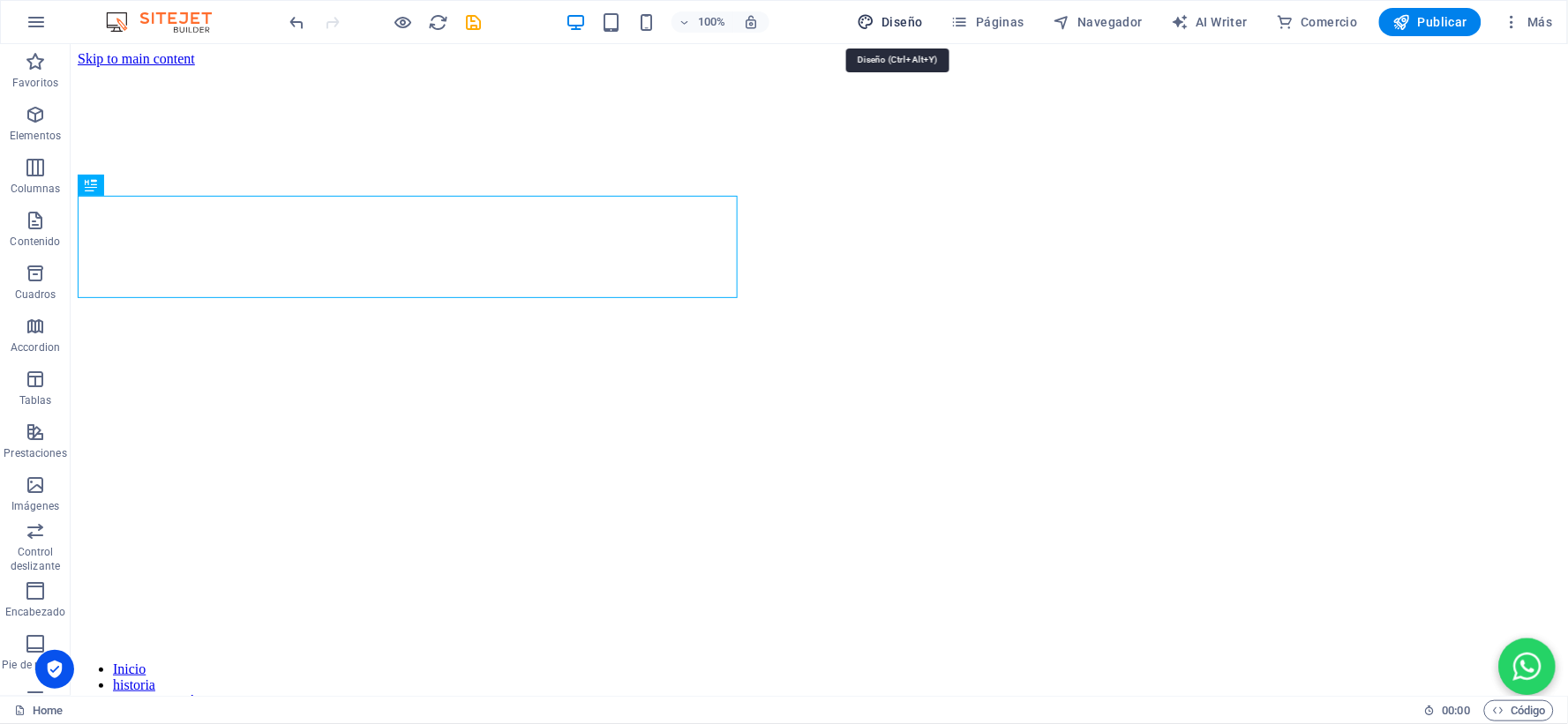 click on "Diseño" at bounding box center [889, 22] 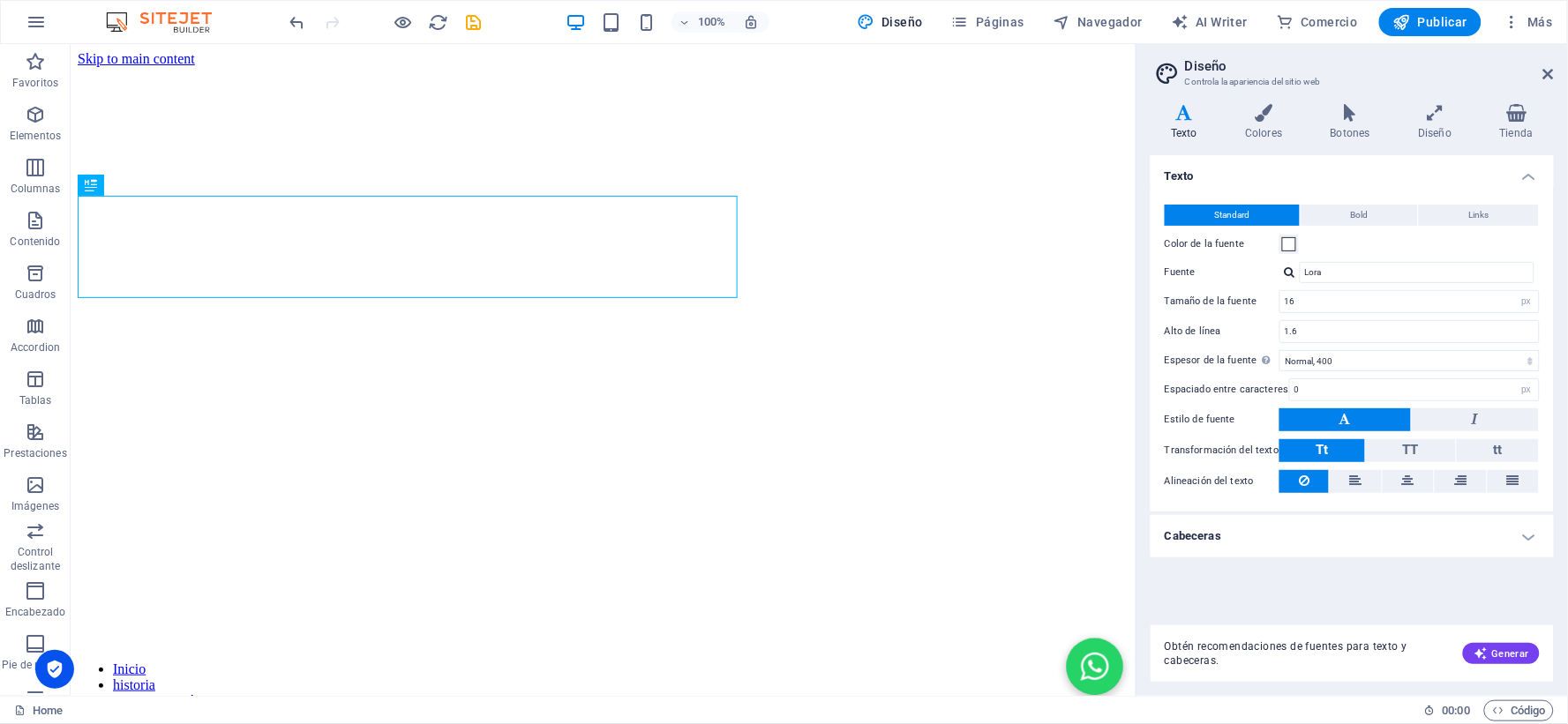click on "Diseño Controla la apariencia del sitio web Variantes  Texto  Colores  Botones  Diseño  Tienda Texto Standard Bold Links Color de la fuente Fuente Lora Tamaño de la fuente 16 rem px Alto de línea 1.6 Espesor de la fuente Para mostrar el espesor de la fuente correctamente, puede que deba activarse.  Gestionar fuentes Fino, 100 Extra delgado, 200 Delgado, 300 Normal, 400 Medio, 500 Seminegrita, 600 Negrita, 700 Extra negrita, 800 Negro, 900 Espaciado entre caracteres 0 rem px Estilo de fuente Transformación del texto Tt TT tt Alineación del texto Espesor de la fuente Para mostrar el espesor de la fuente correctamente, puede que deba activarse.  Gestionar fuentes Fino, 100 Extra delgado, 200 Delgado, 300 Normal, 400 Medio, 500 Seminegrita, 600 Negrita, 700 Extra negrita, 800 Negro, 900 Default Hover / Active Color de la fuente Color de la fuente Decoración Ninguno Decoración Ninguno Duración de la transición 0.3 s Función de la transición Lentitud Entrada lenta Salida lenta Entrada/salida lenta Todo" at bounding box center [1352, 369] 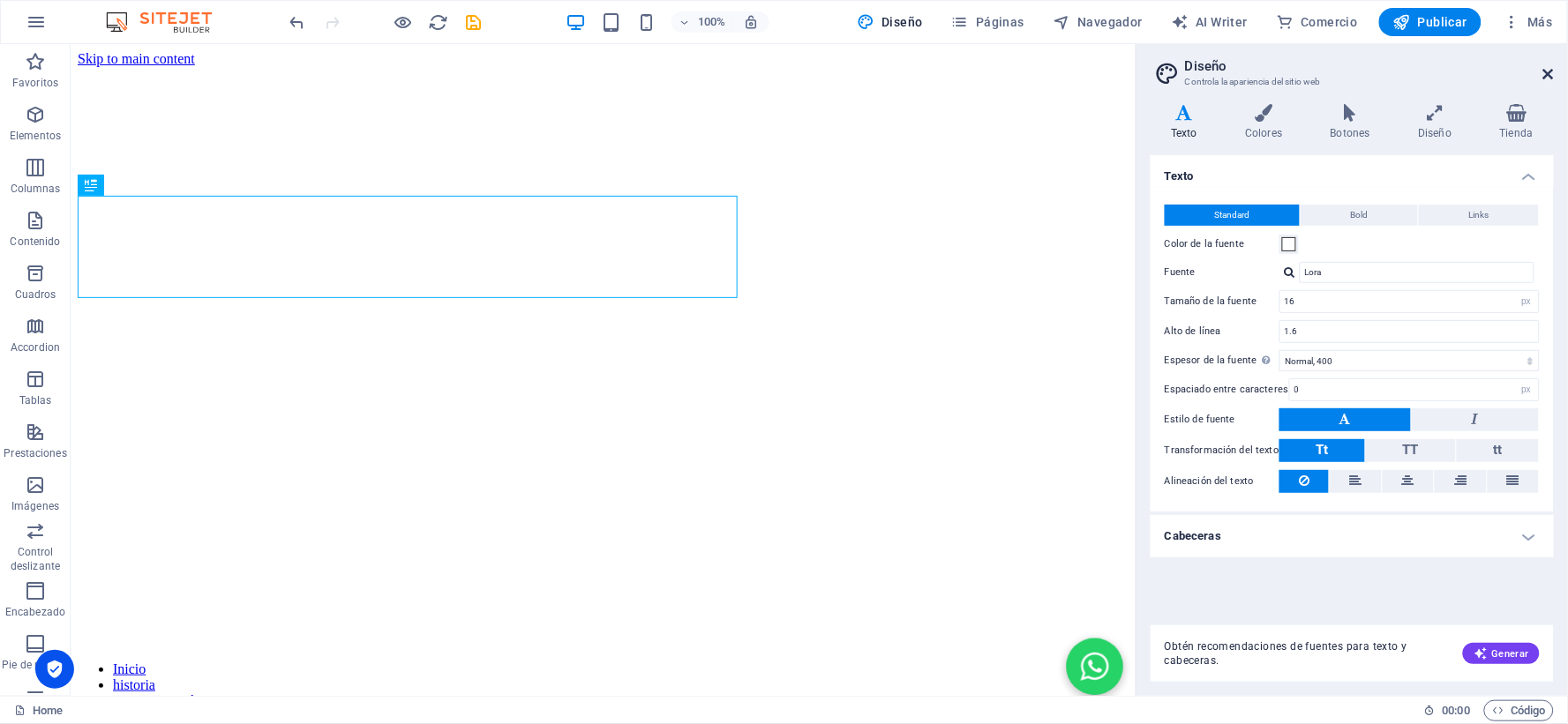 click at bounding box center [1549, 74] 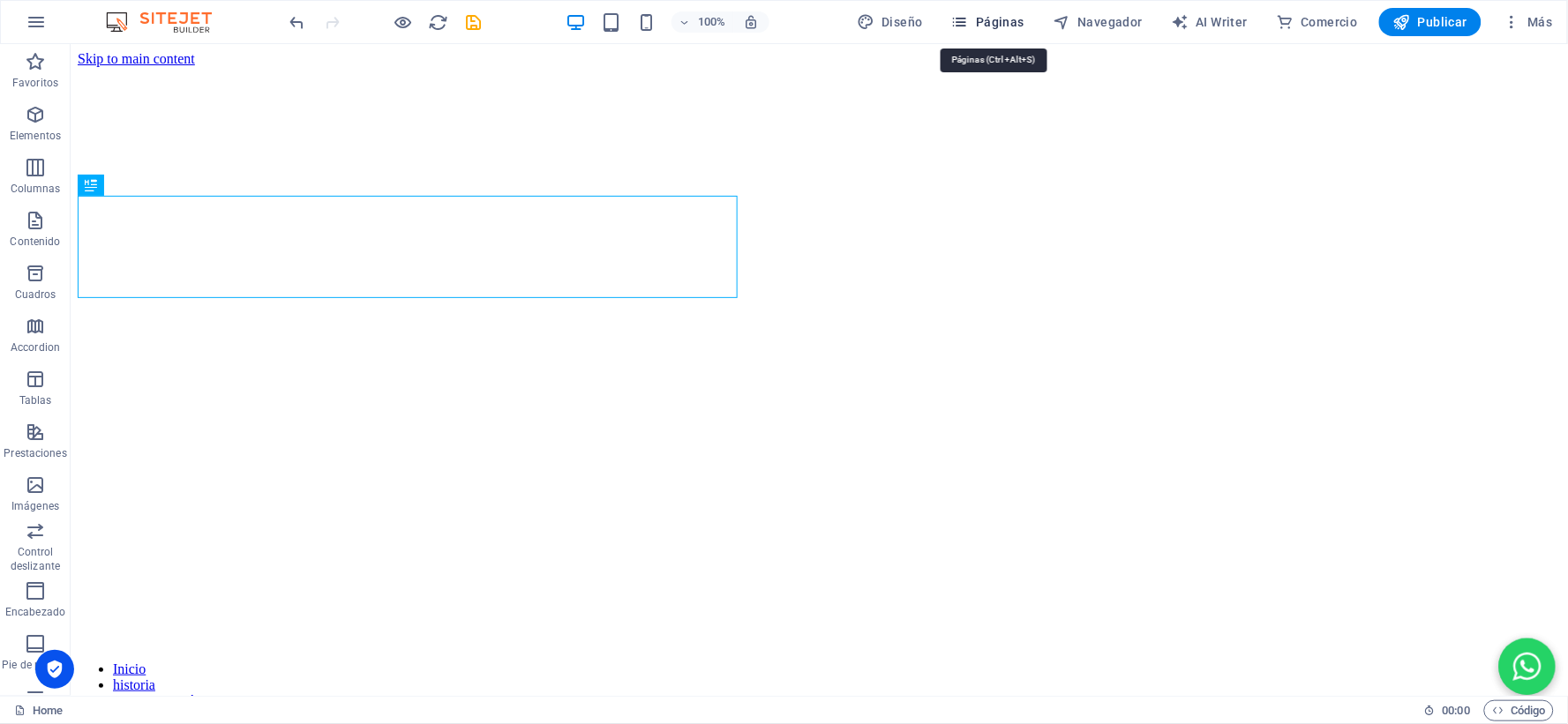 click on "Páginas" at bounding box center (987, 22) 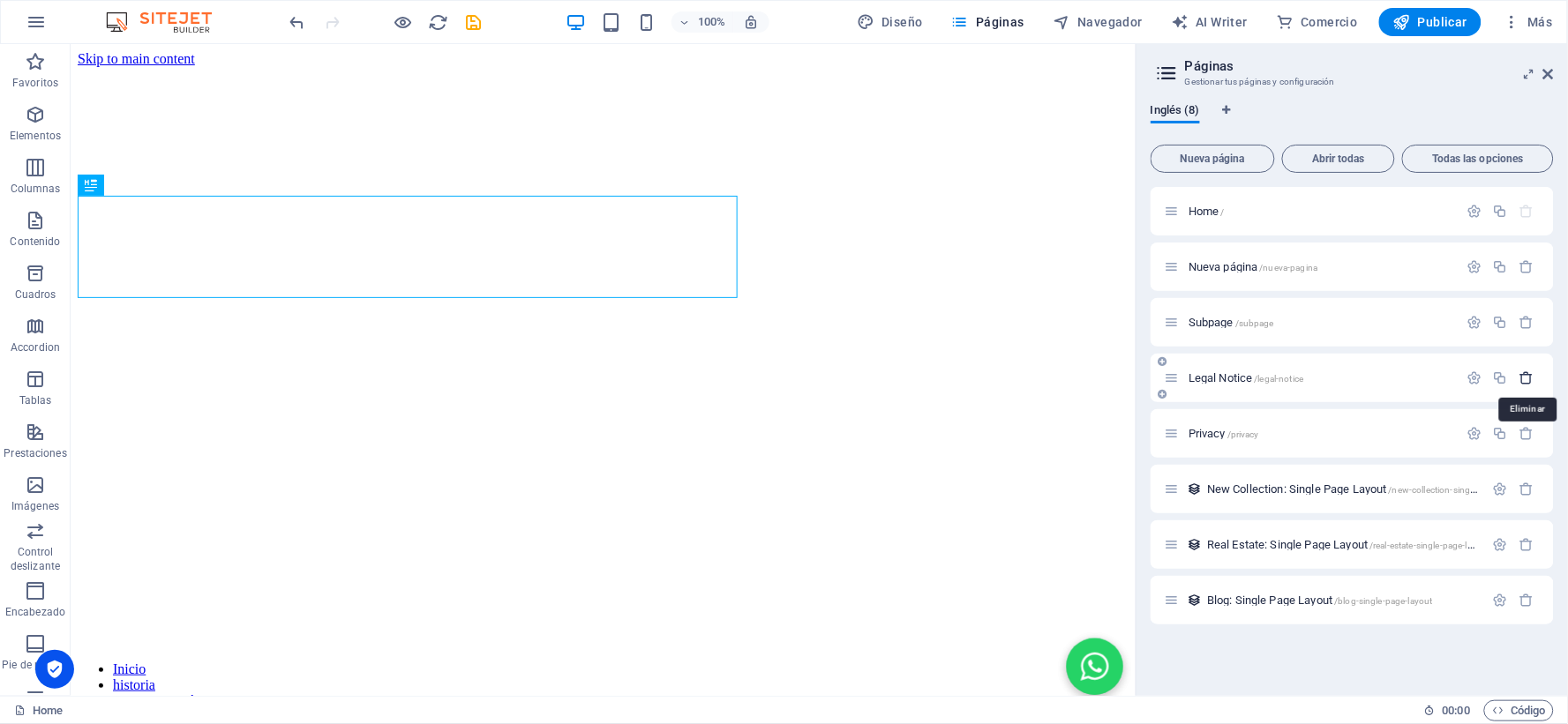 click at bounding box center [1527, 377] 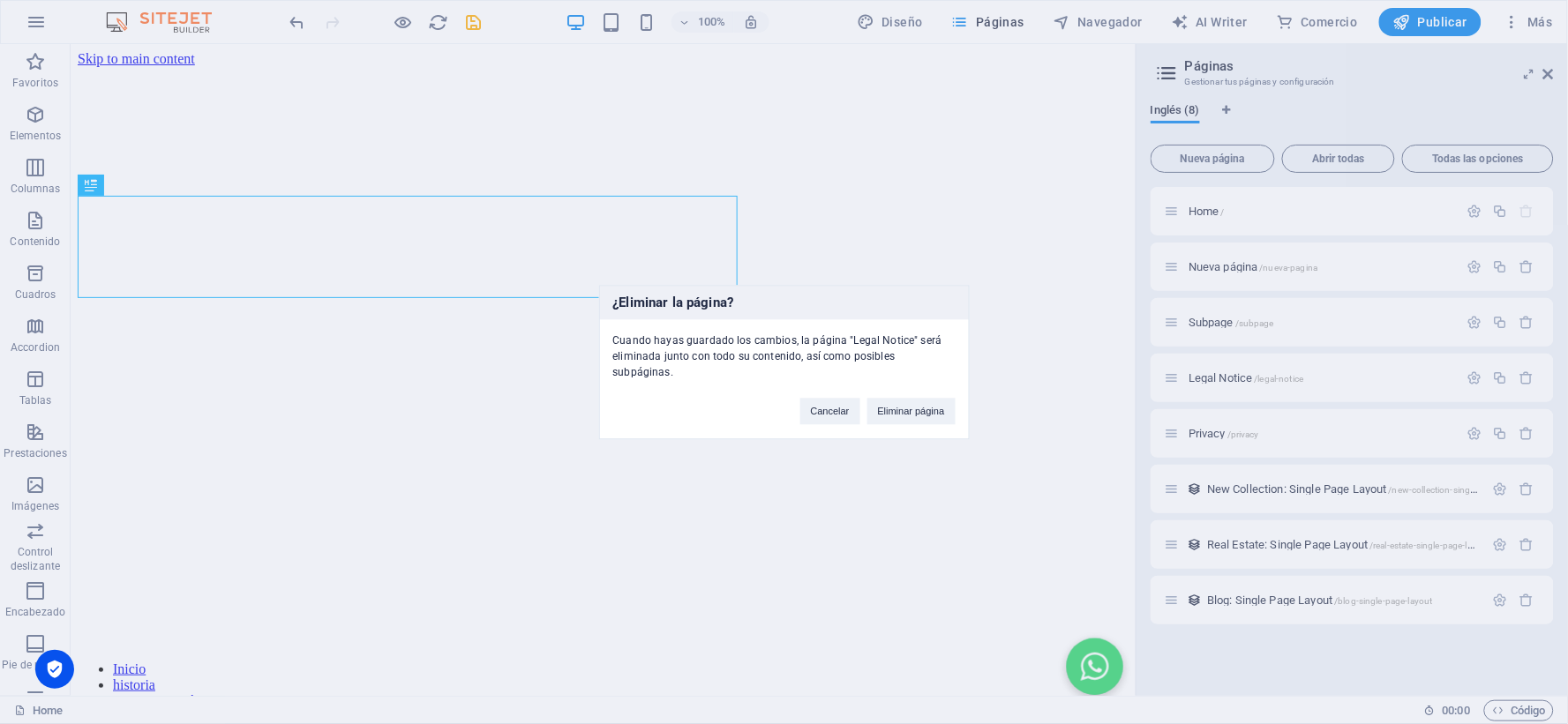 click on "¿Eliminar la página? Cuando hayas guardado los cambios, la página "Legal Notice" será eliminada junto con todo su contenido, así como posibles subpáginas. Cancelar Eliminar página" at bounding box center (784, 362) 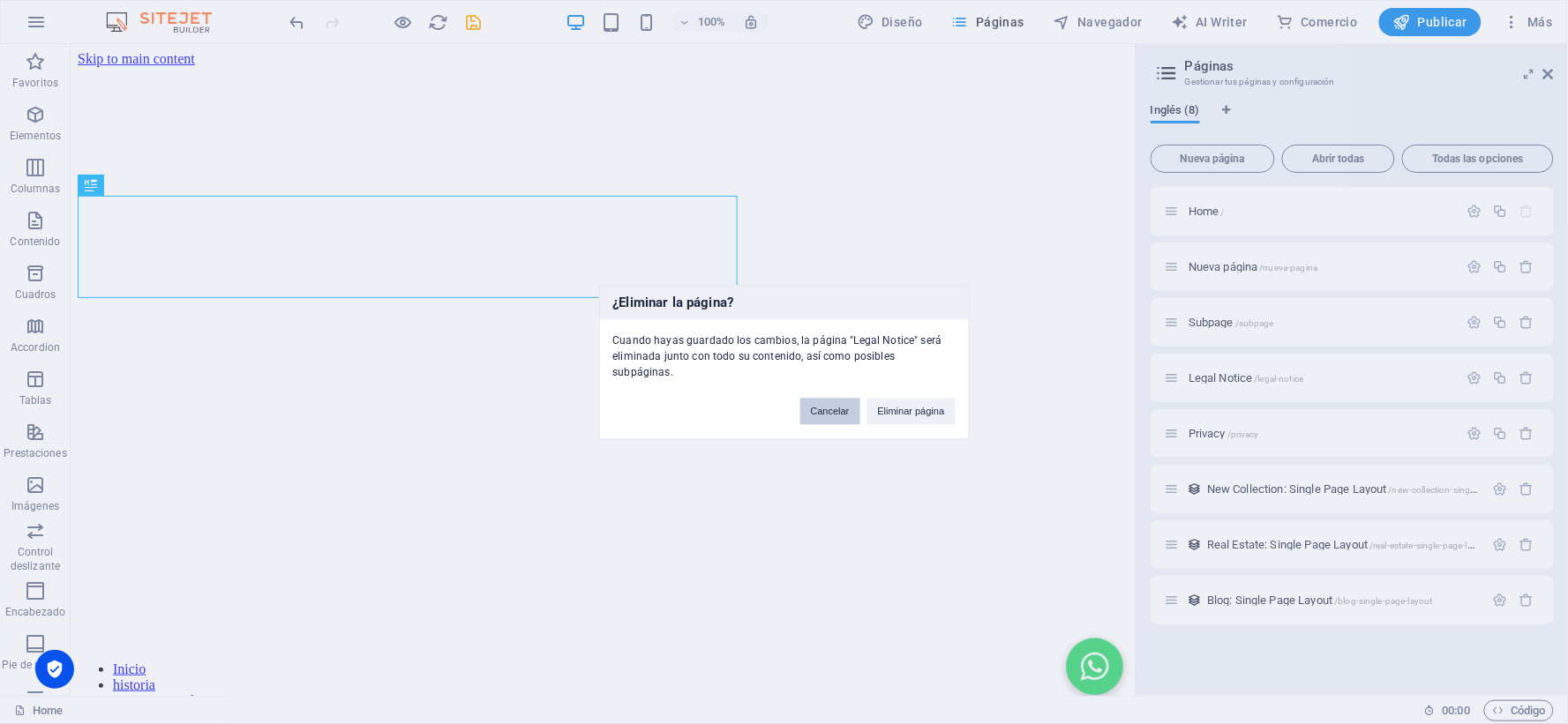 click on "Cancelar" at bounding box center [830, 411] 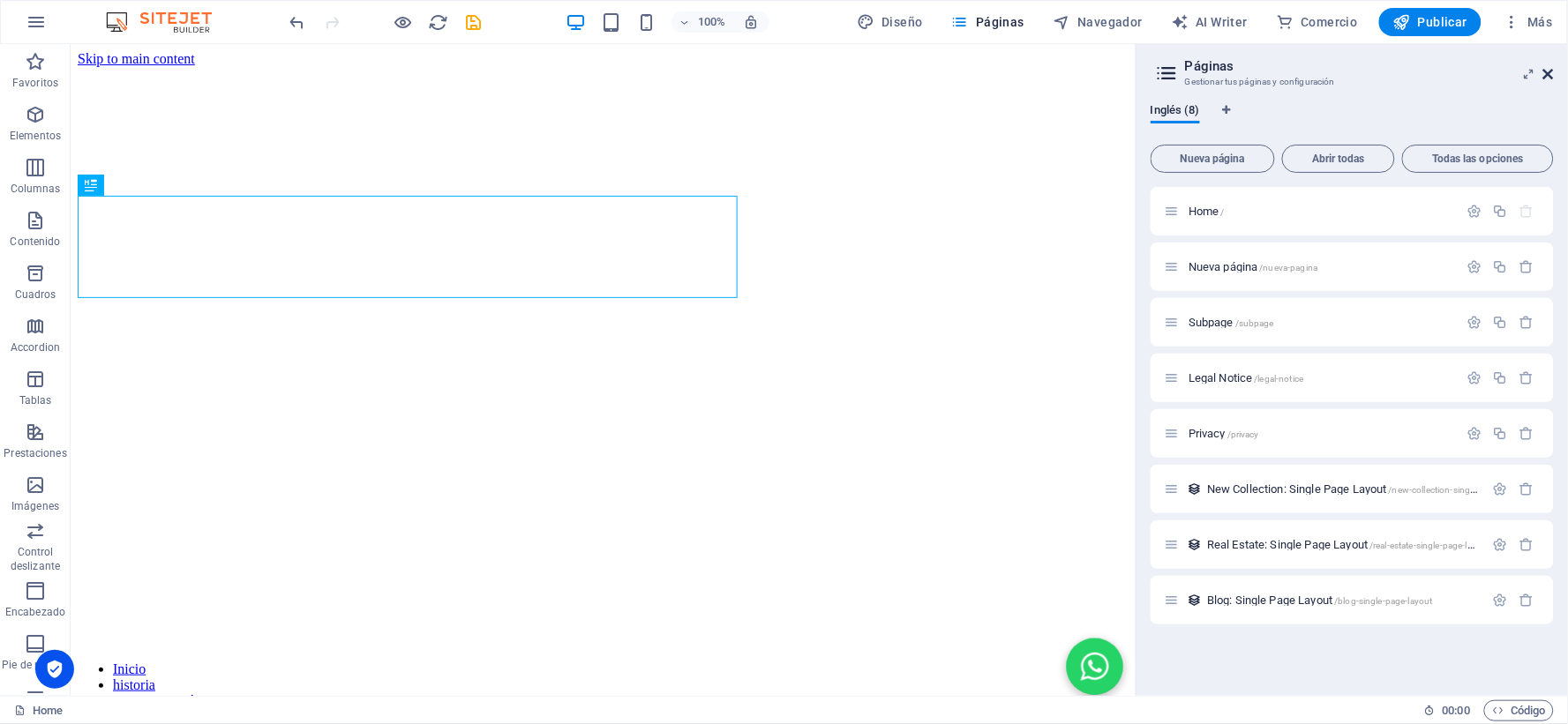 click at bounding box center [1549, 74] 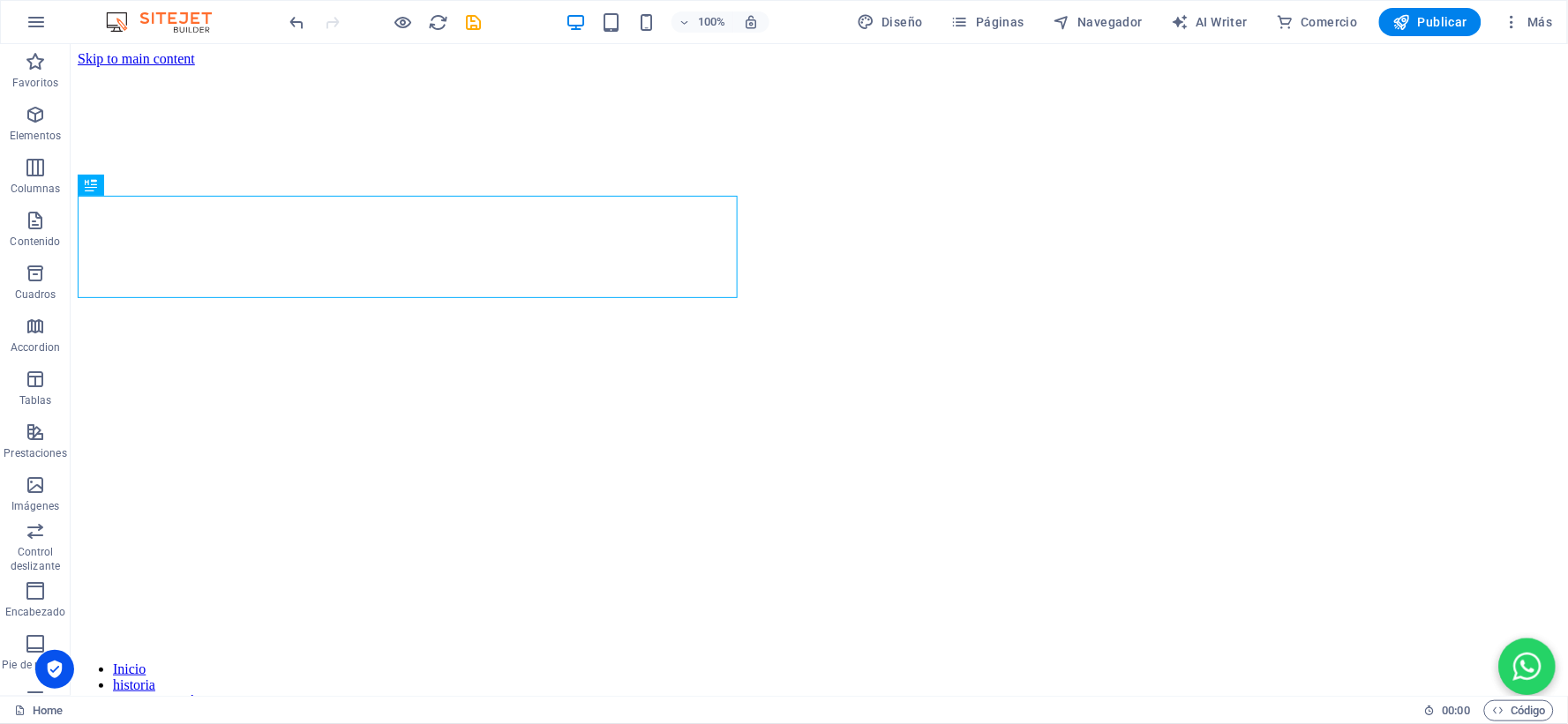 click on "100% Diseño Páginas Navegador AI Writer Comercio Publicar Más" at bounding box center [784, 22] 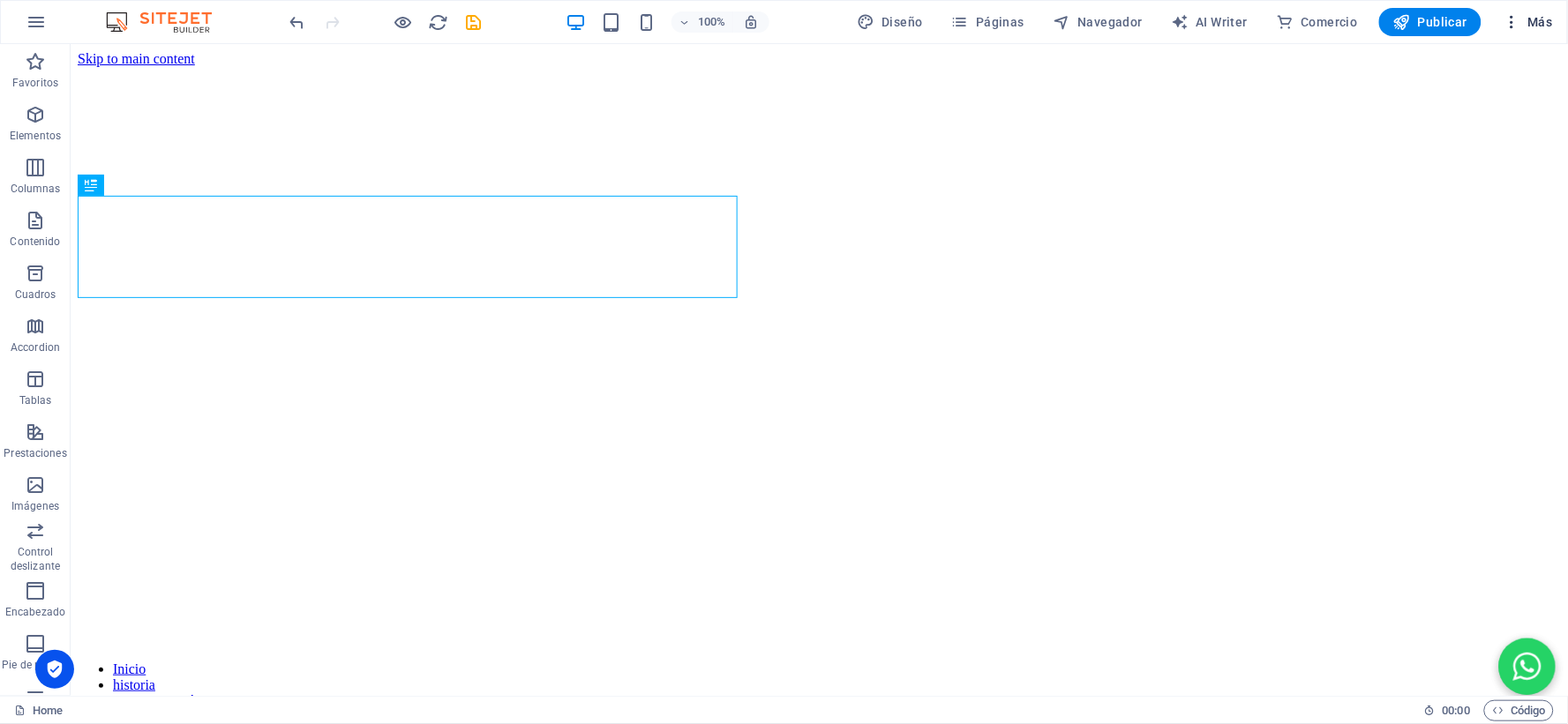 click at bounding box center (1512, 22) 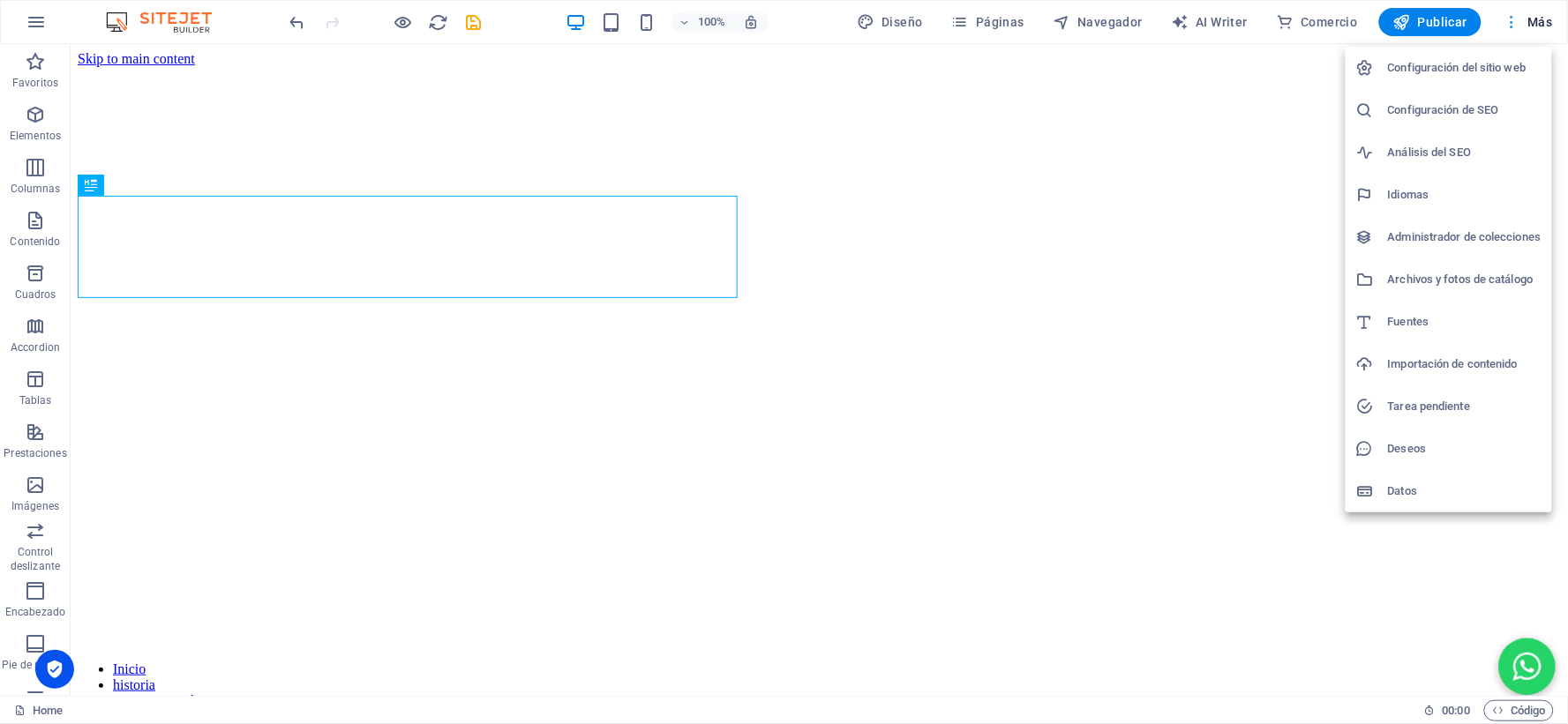 click at bounding box center (784, 362) 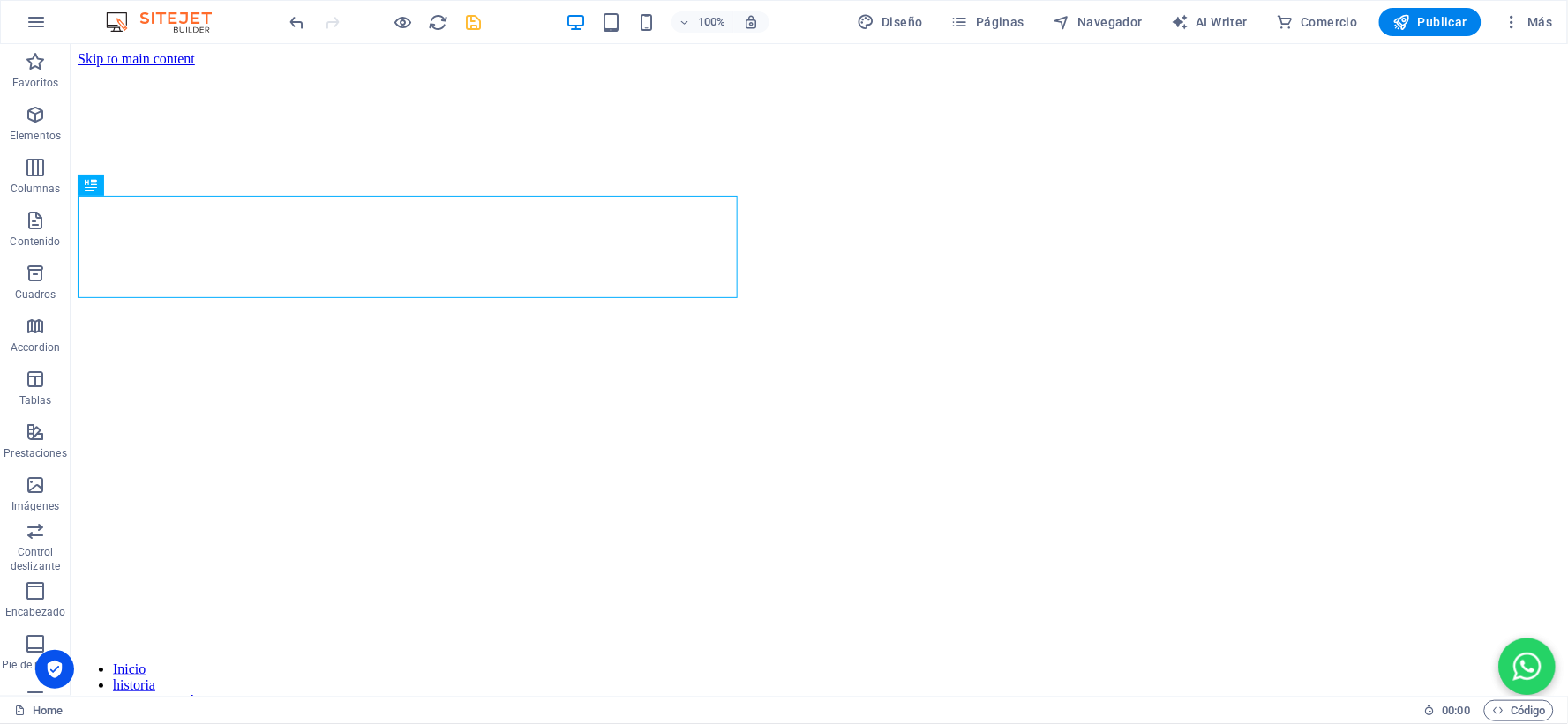 click at bounding box center (474, 22) 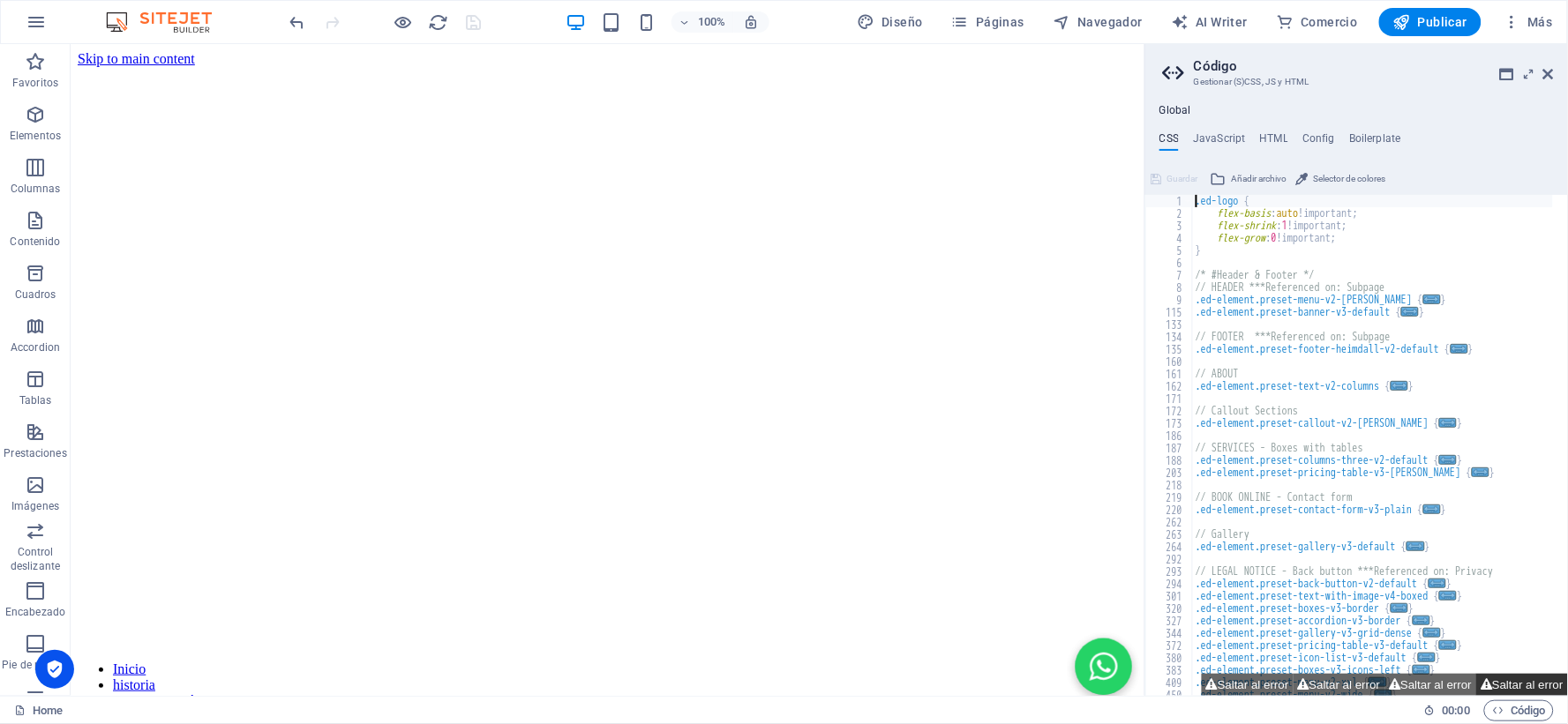 click on "Saltar al error" at bounding box center [1522, 684] 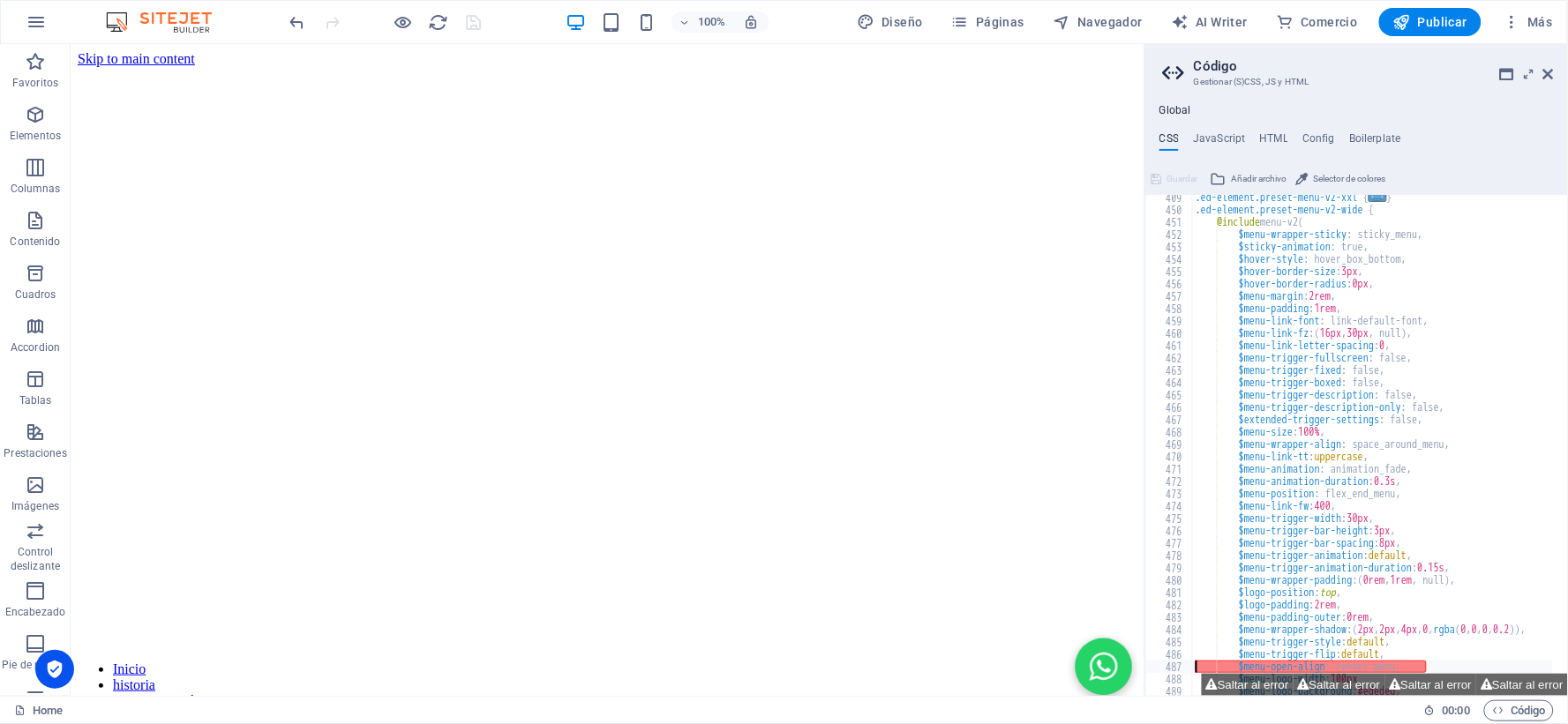 scroll, scrollTop: 250, scrollLeft: 0, axis: vertical 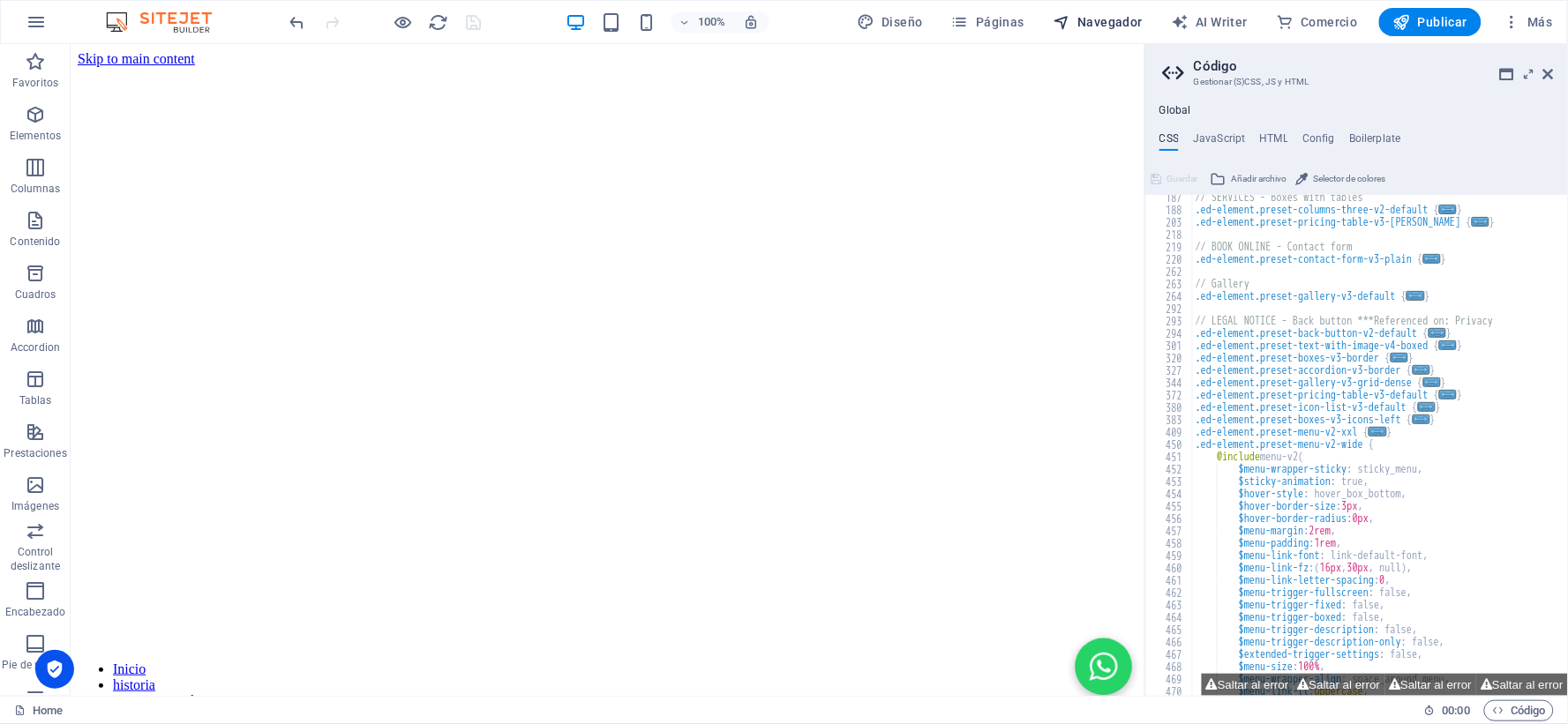 click on "Navegador" at bounding box center [1098, 22] 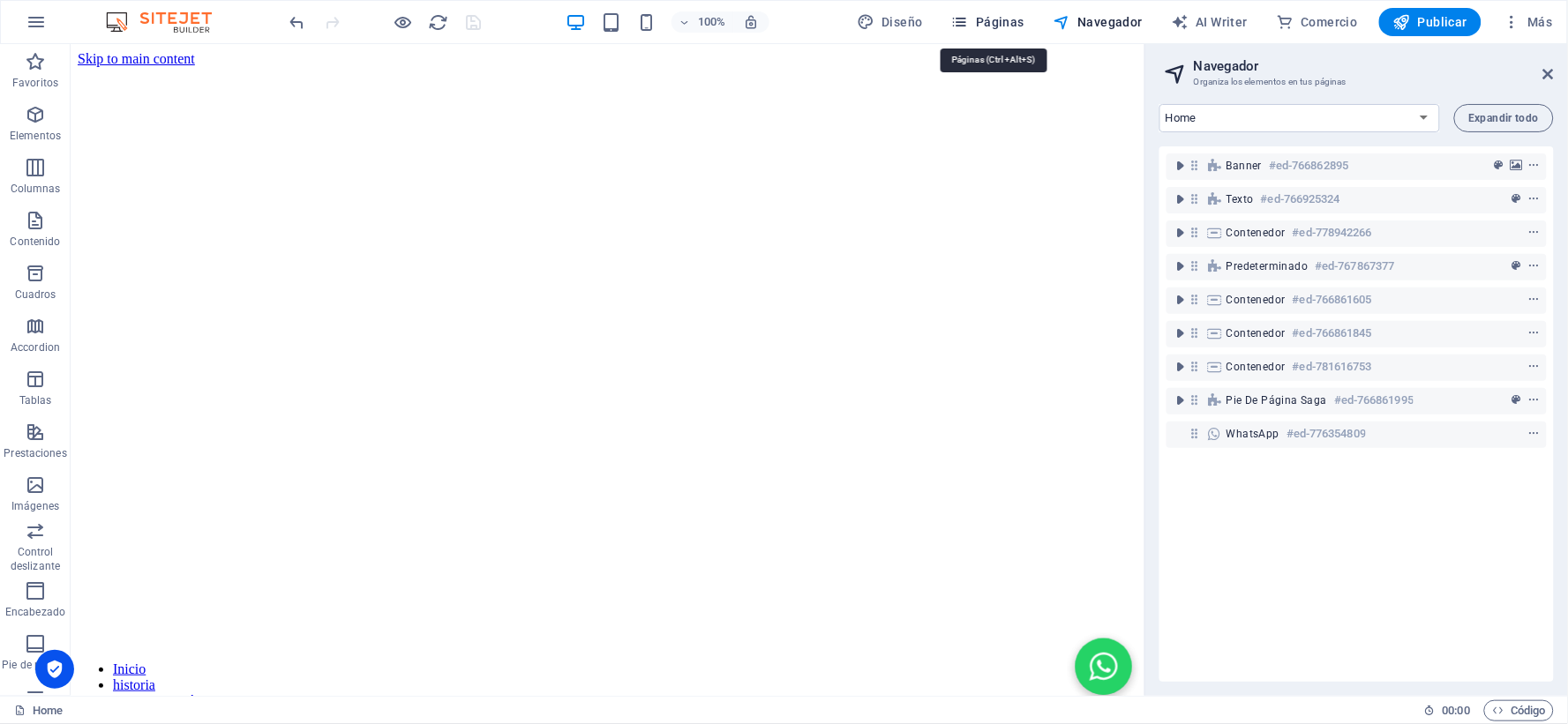 click on "Páginas" at bounding box center [987, 22] 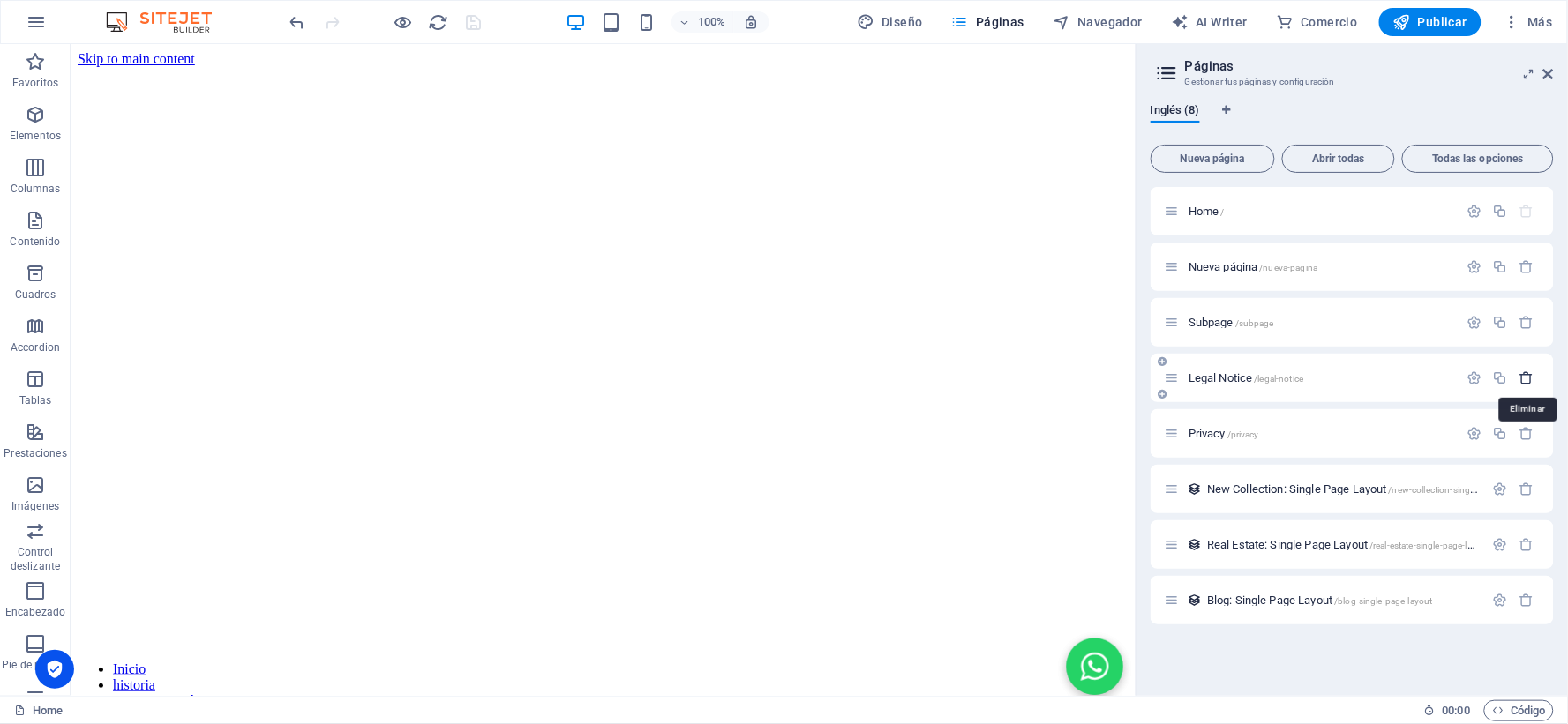 click at bounding box center (1527, 377) 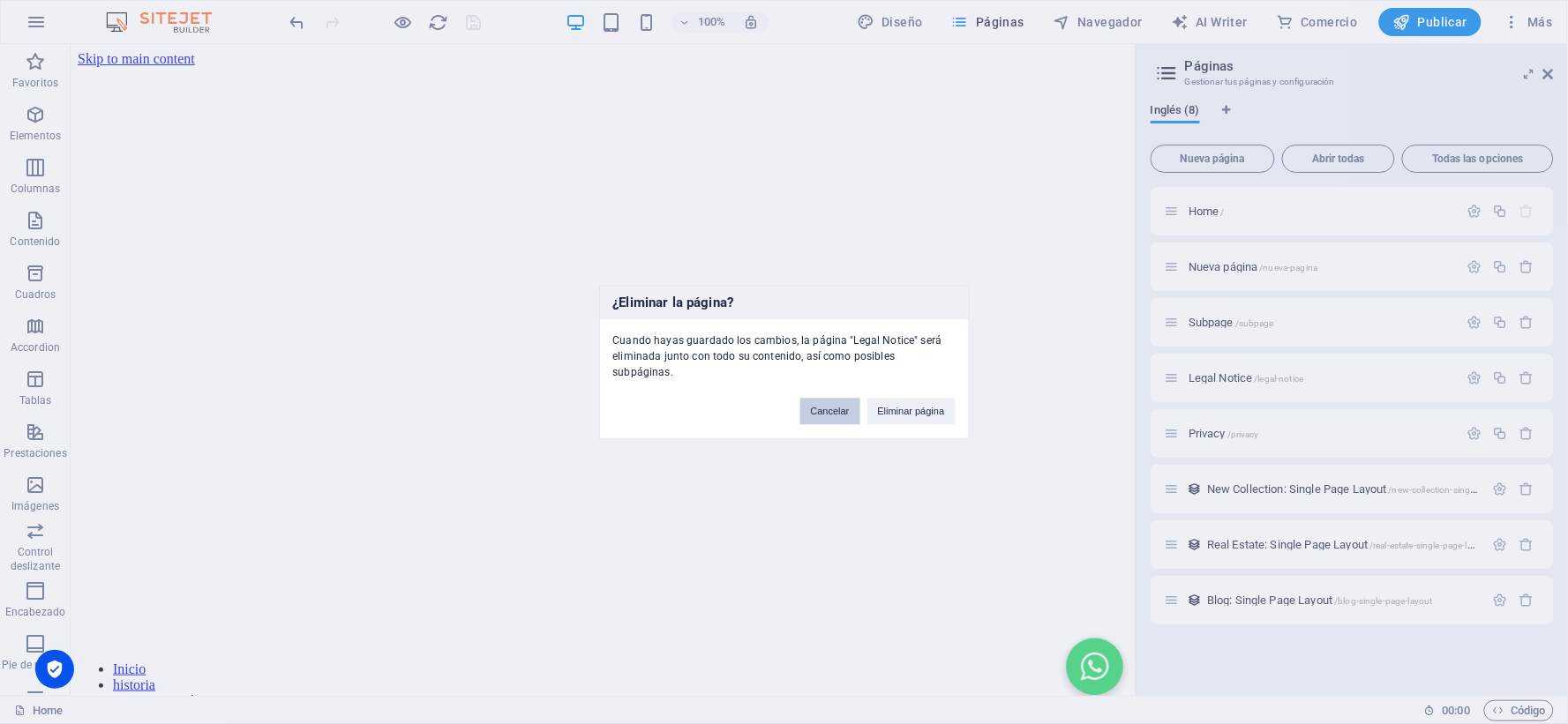 click on "Cancelar" at bounding box center [830, 411] 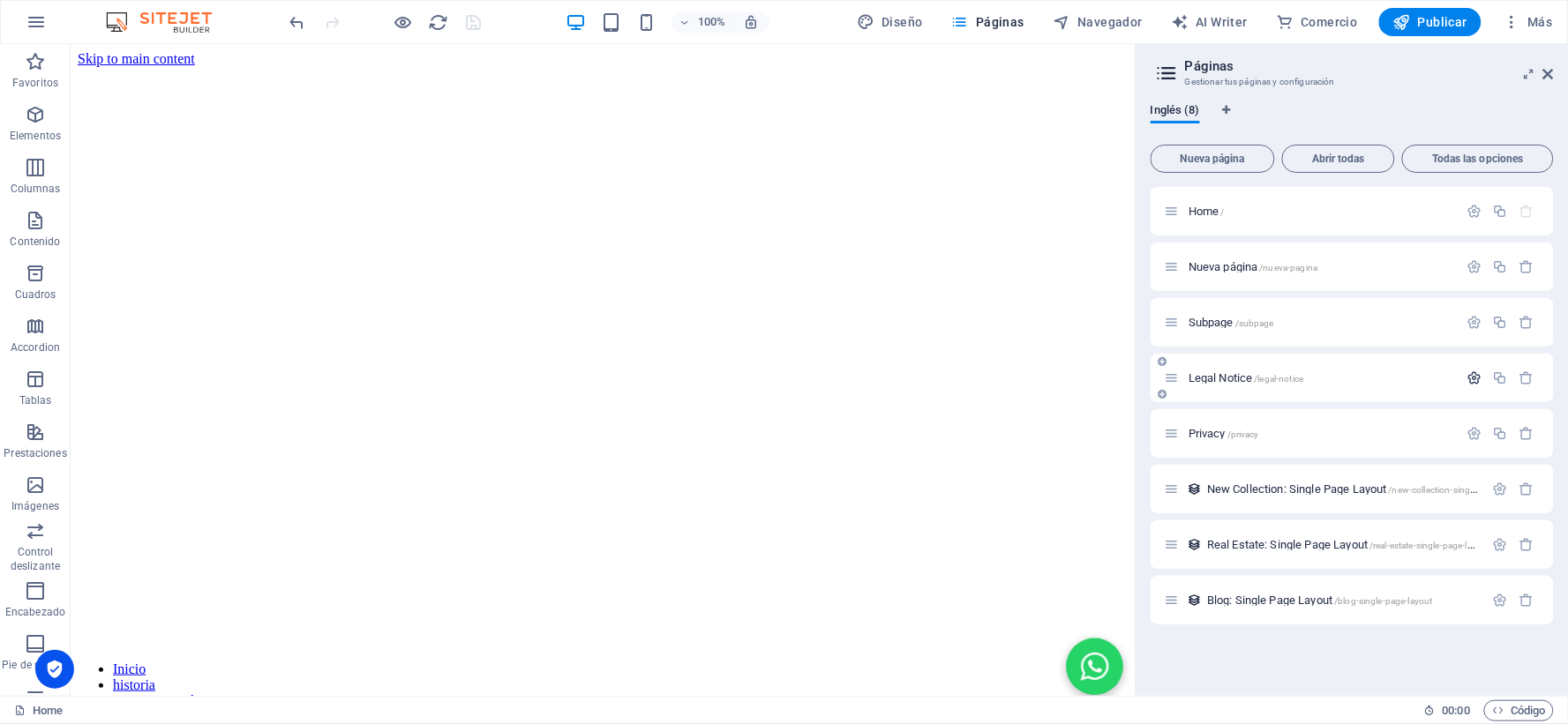 click at bounding box center (1474, 377) 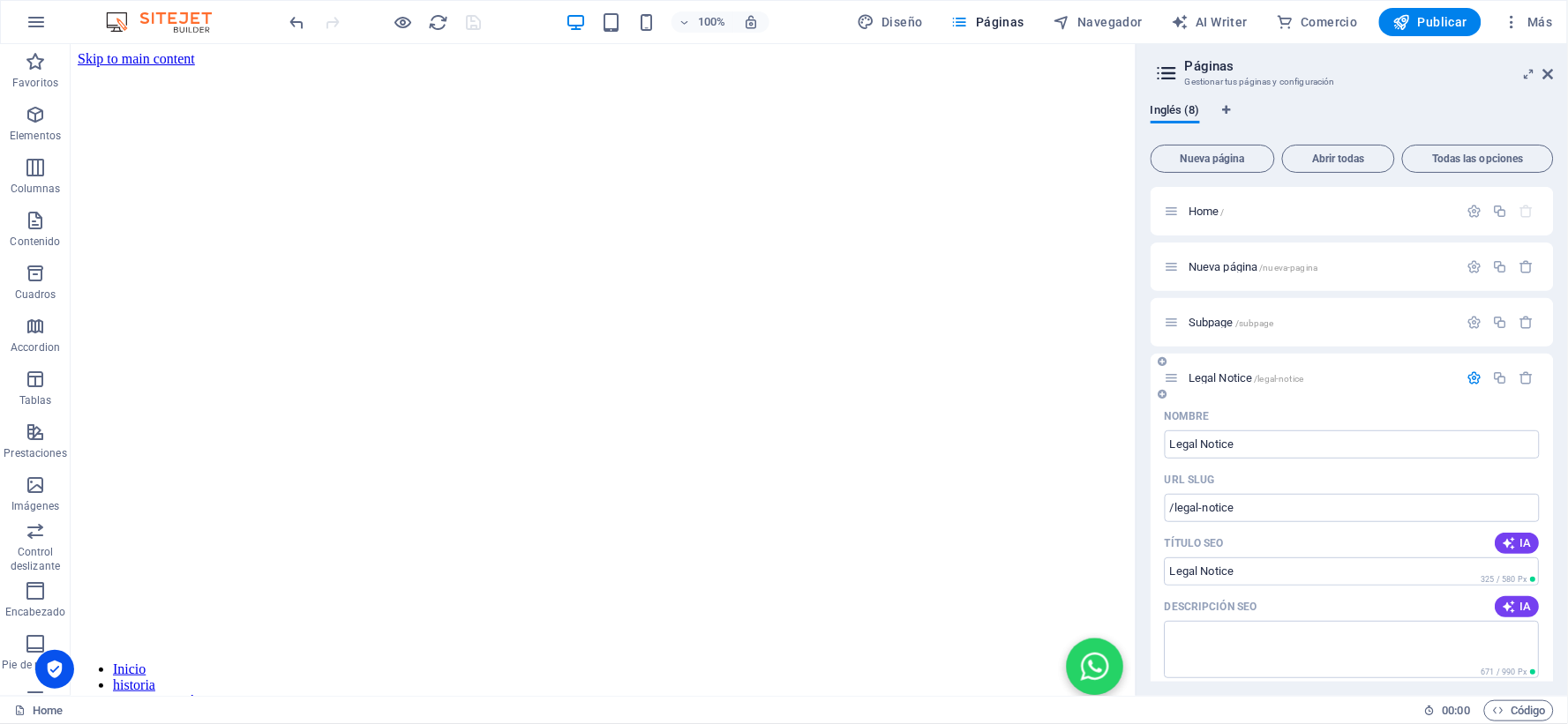 click at bounding box center (1474, 377) 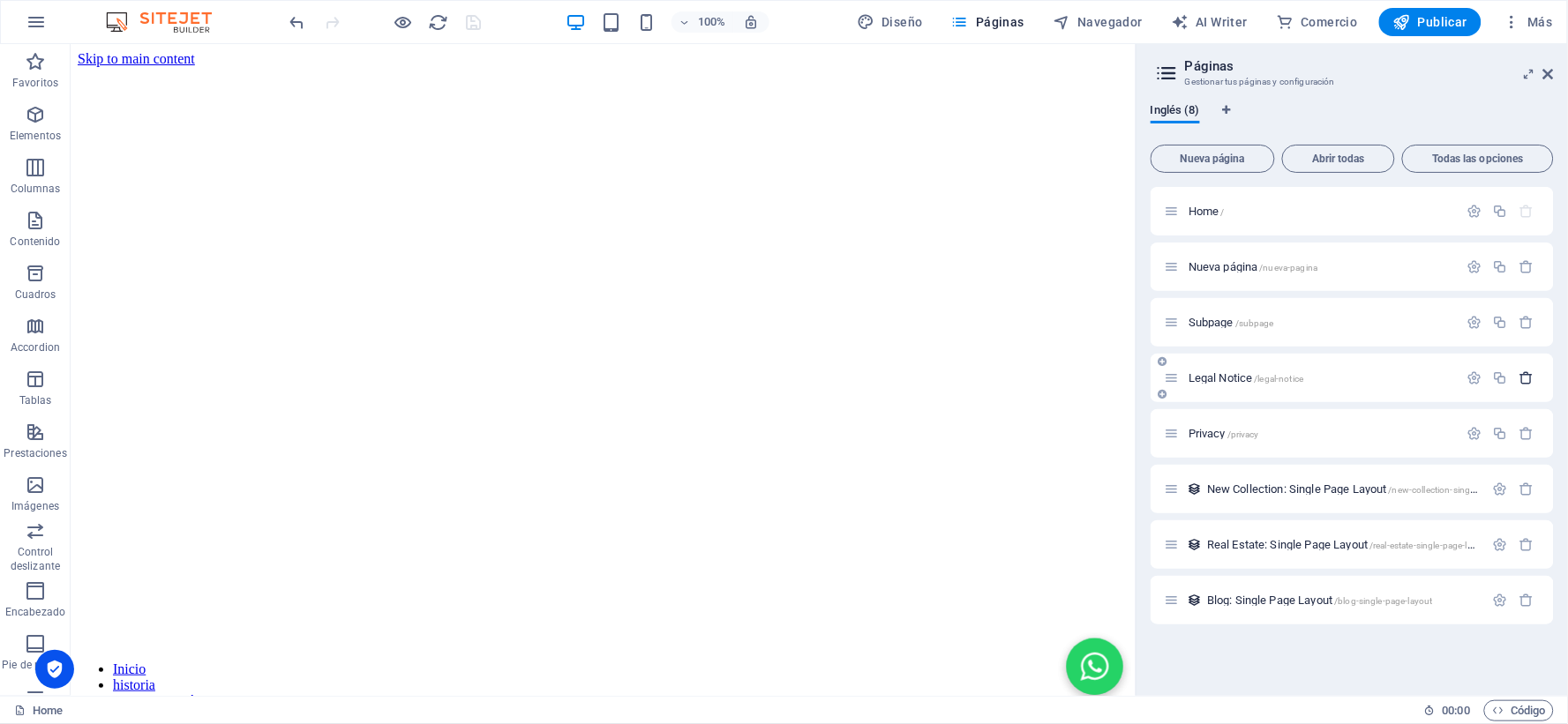 click at bounding box center [1527, 377] 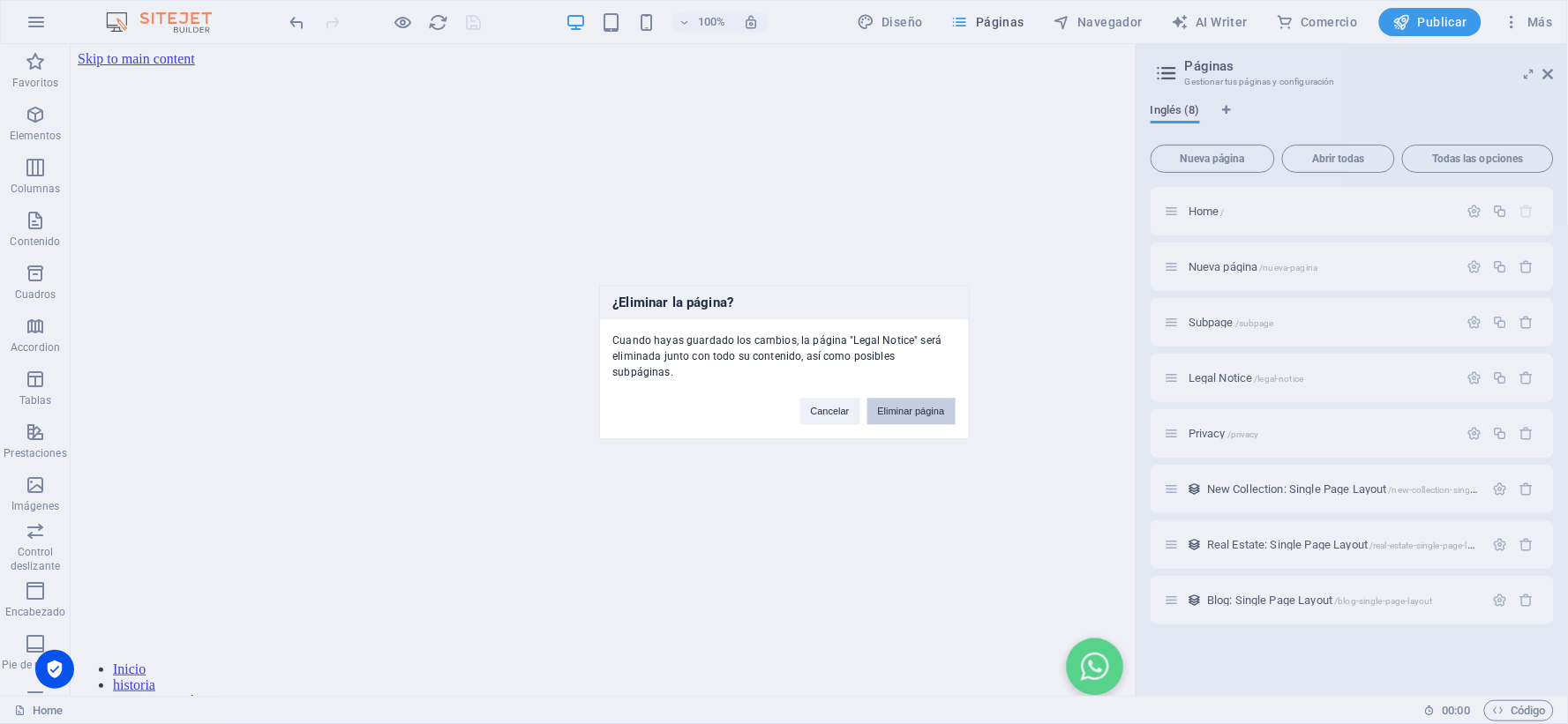 click on "Eliminar página" at bounding box center (912, 411) 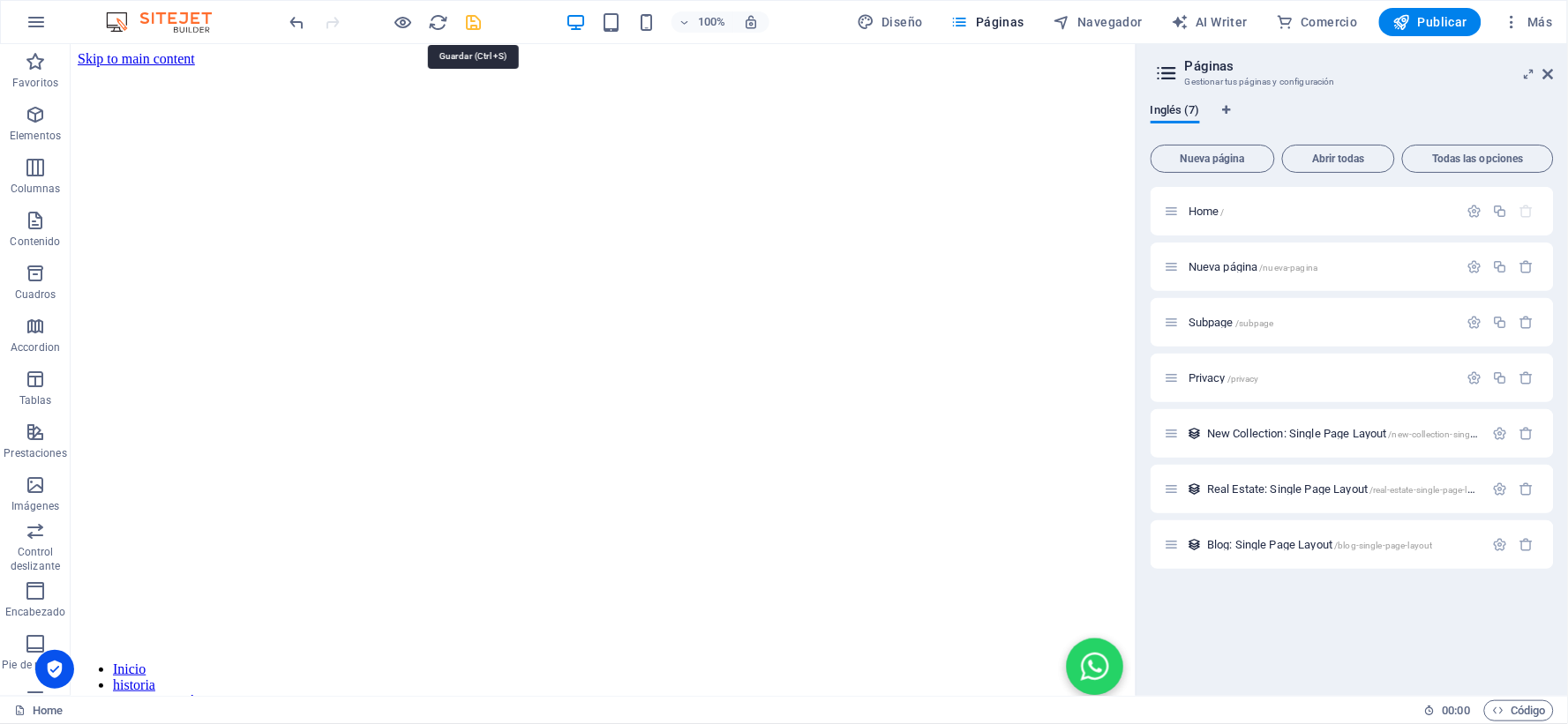 click at bounding box center (474, 22) 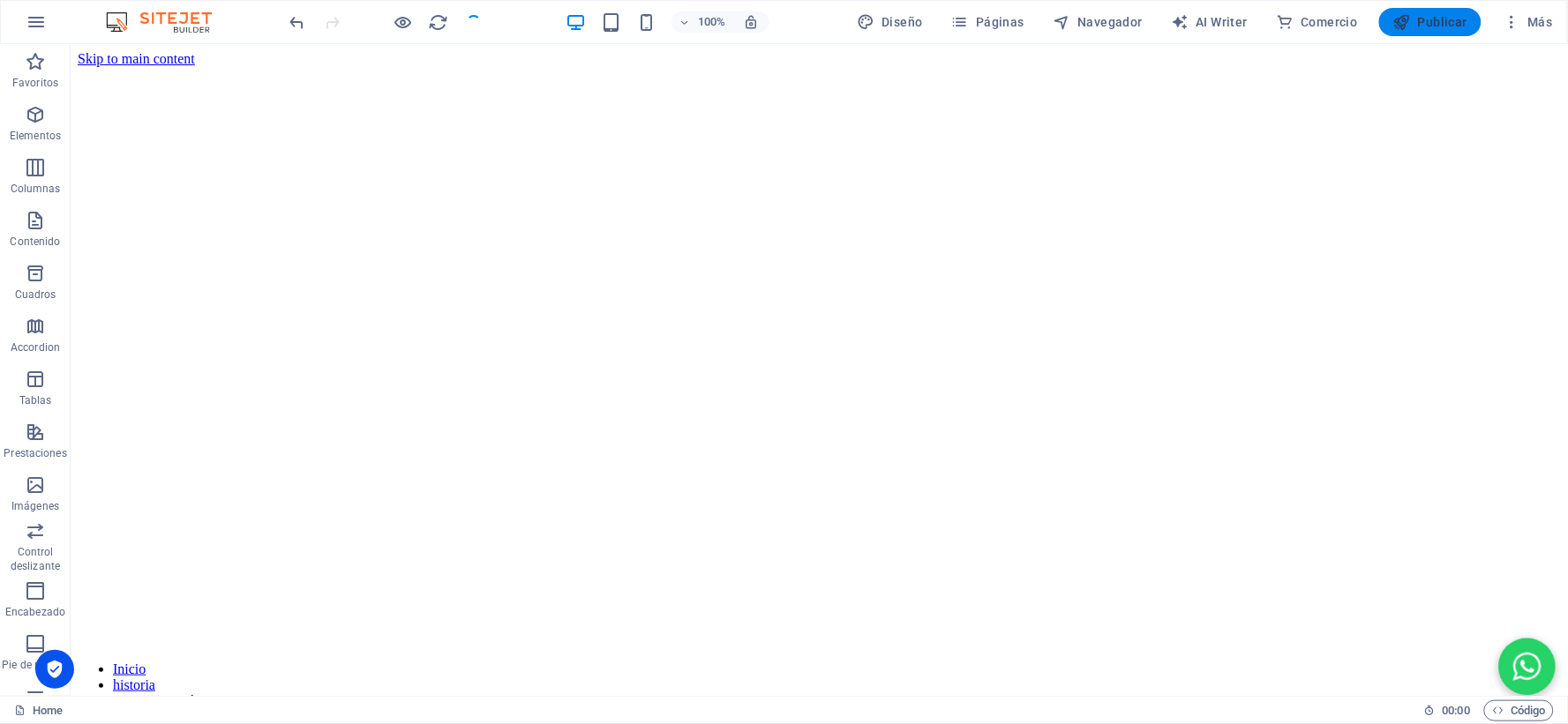click on "Publicar" at bounding box center [1430, 22] 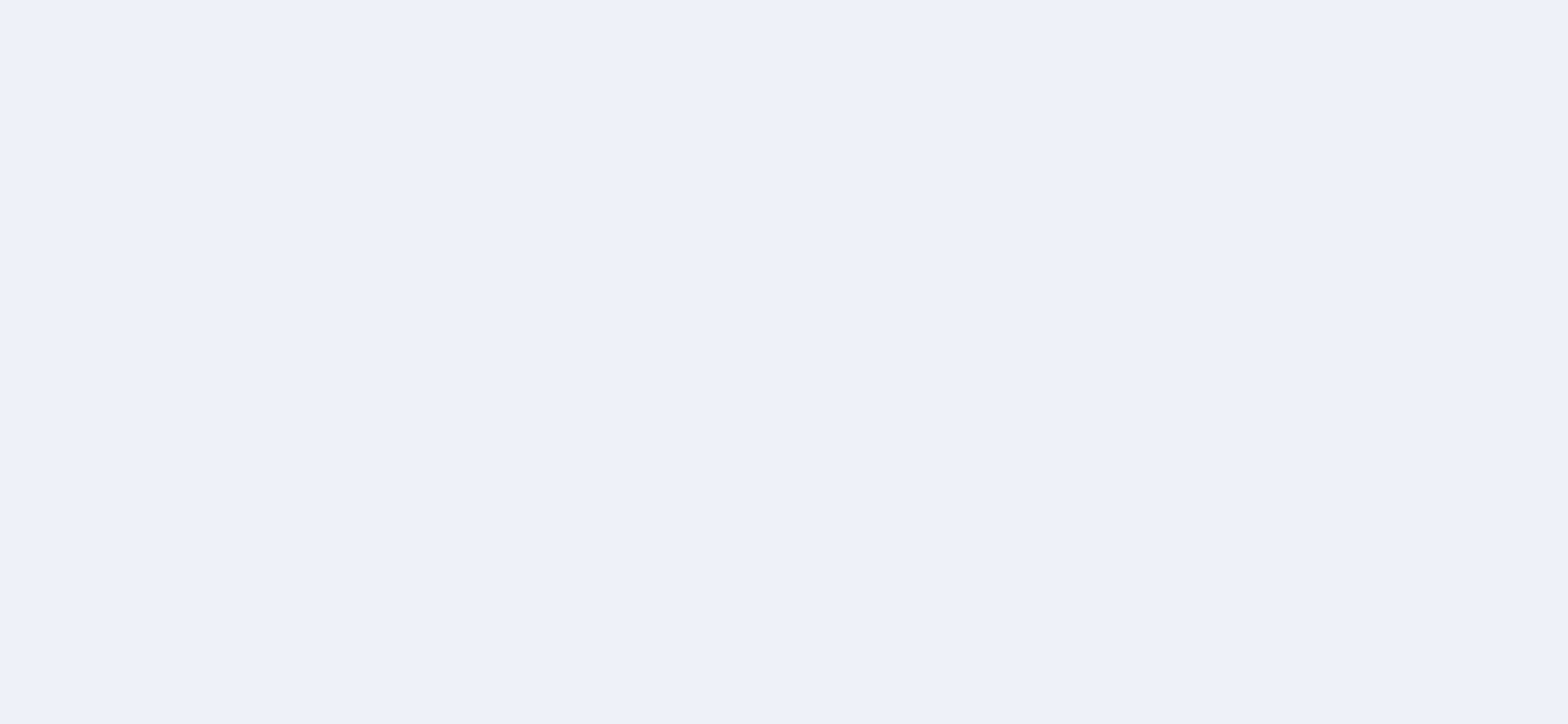 scroll, scrollTop: 0, scrollLeft: 0, axis: both 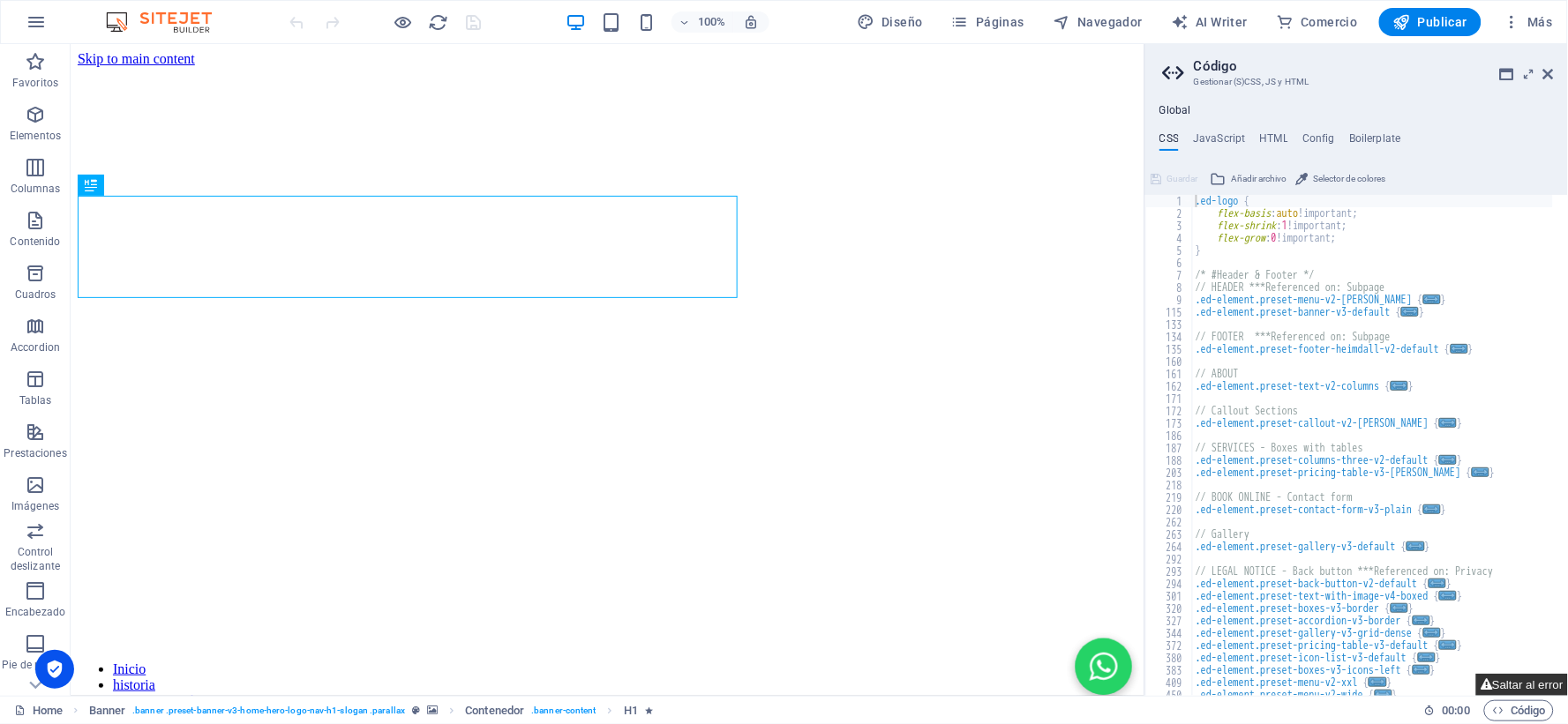 click on "Saltar al error" at bounding box center (1522, 684) 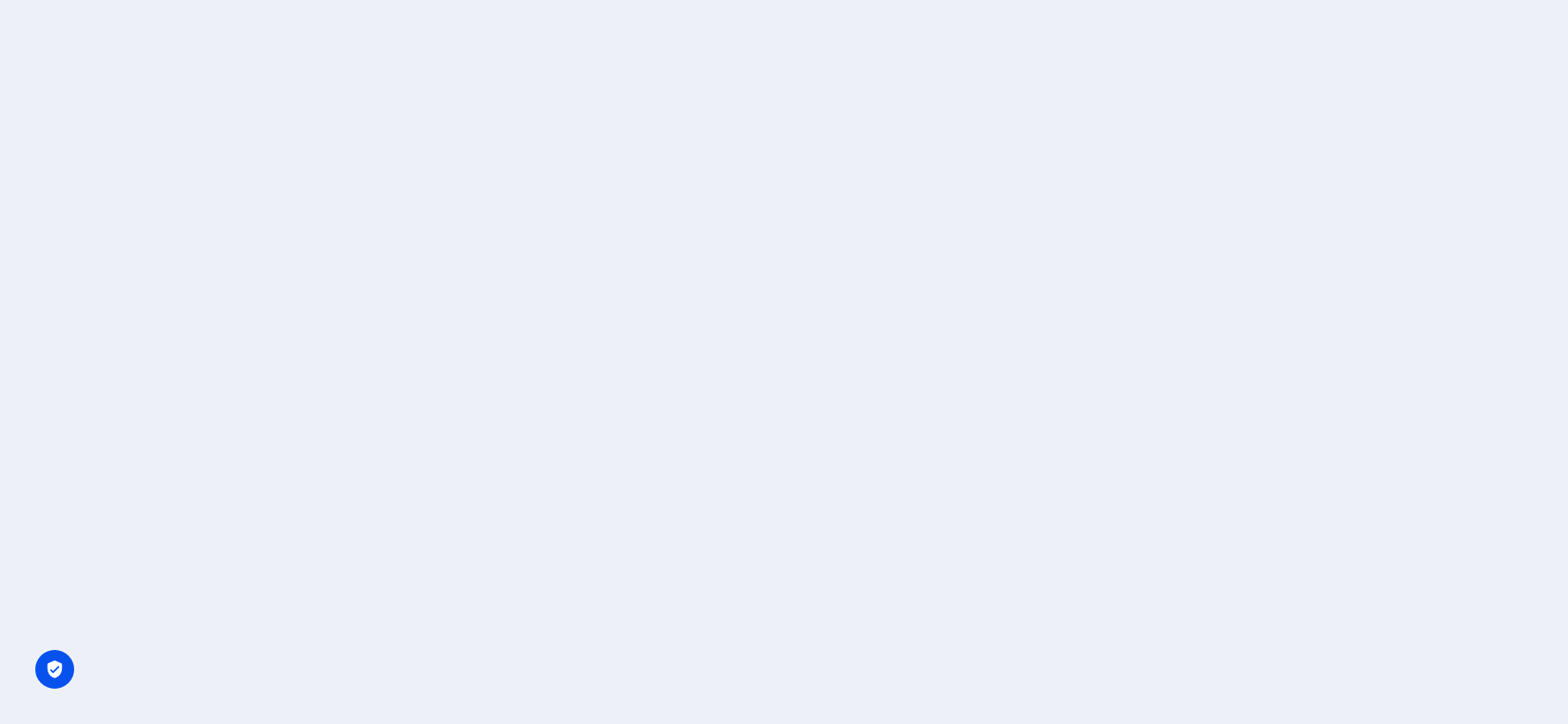 scroll, scrollTop: 0, scrollLeft: 0, axis: both 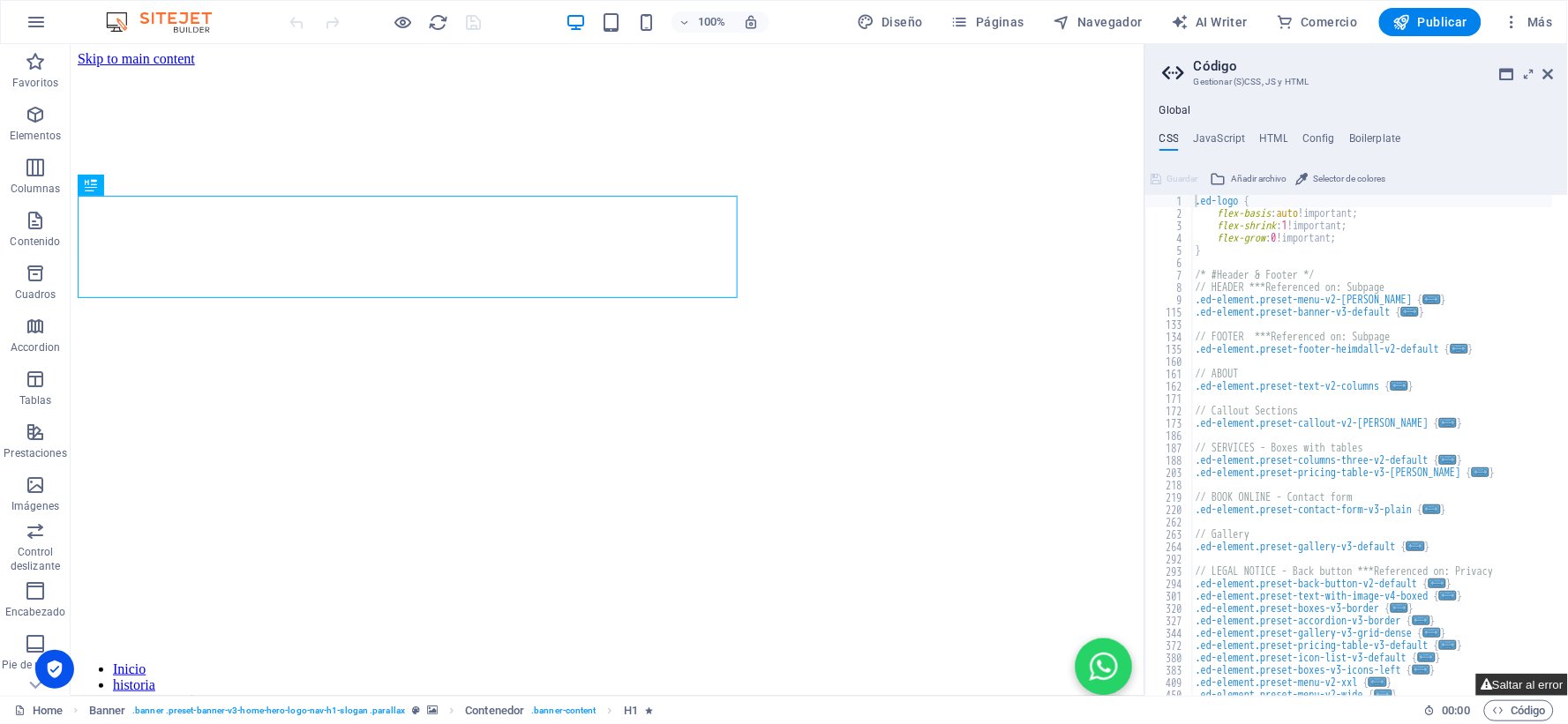 click on "Saltar al error" at bounding box center [1522, 684] 